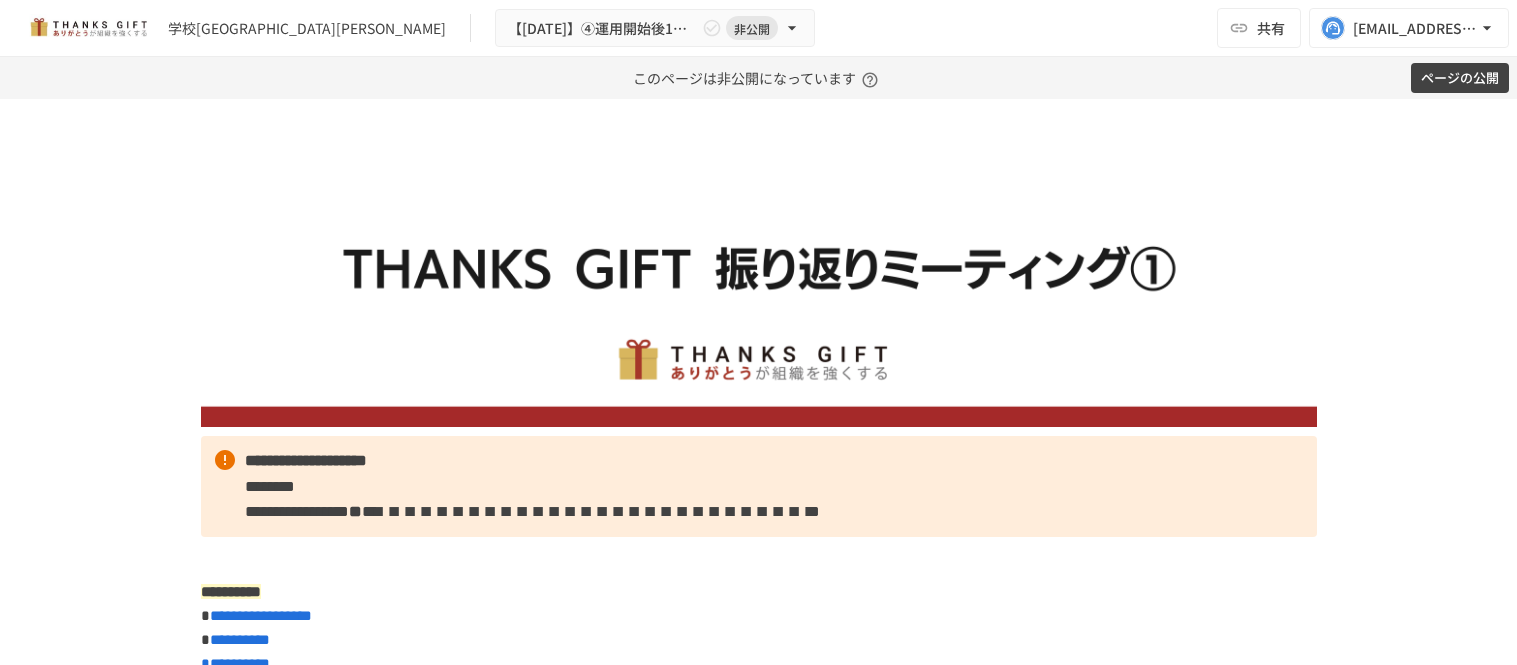 scroll, scrollTop: 0, scrollLeft: 0, axis: both 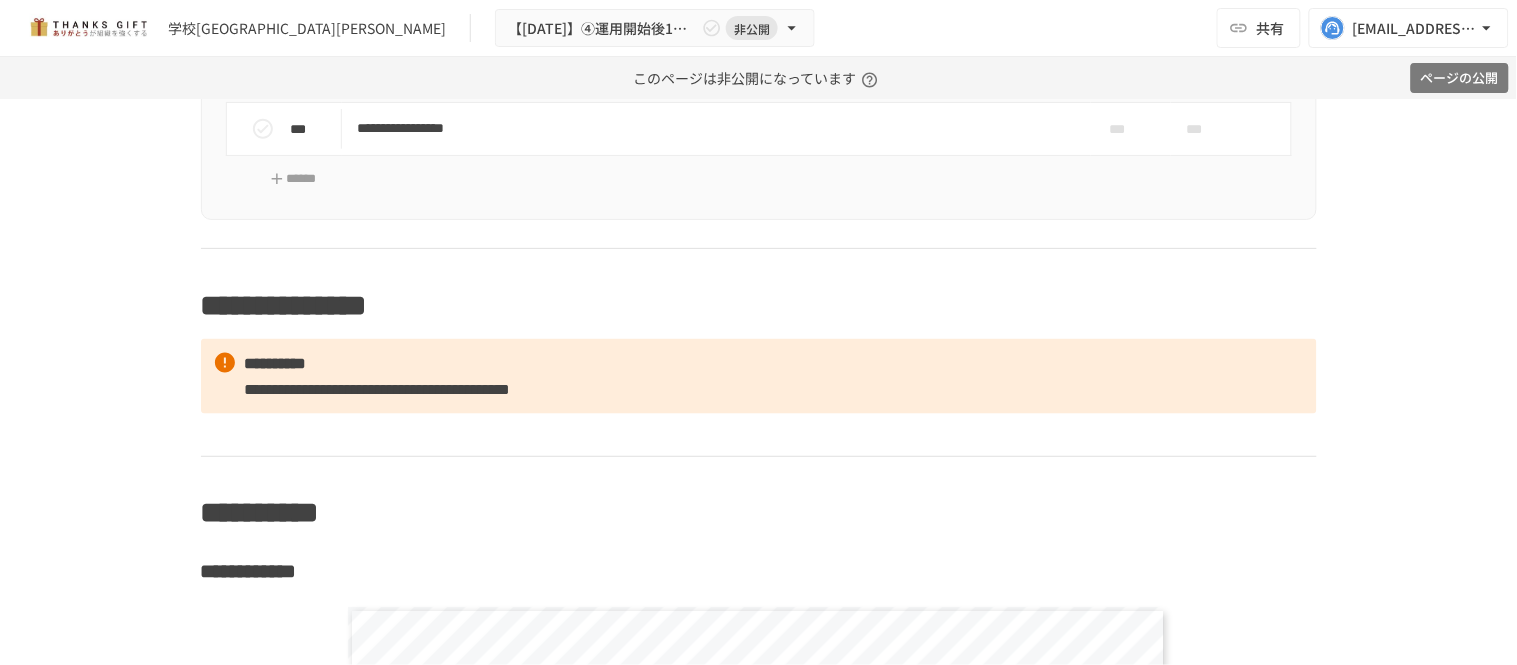 click on "ページの公開" at bounding box center [1460, 78] 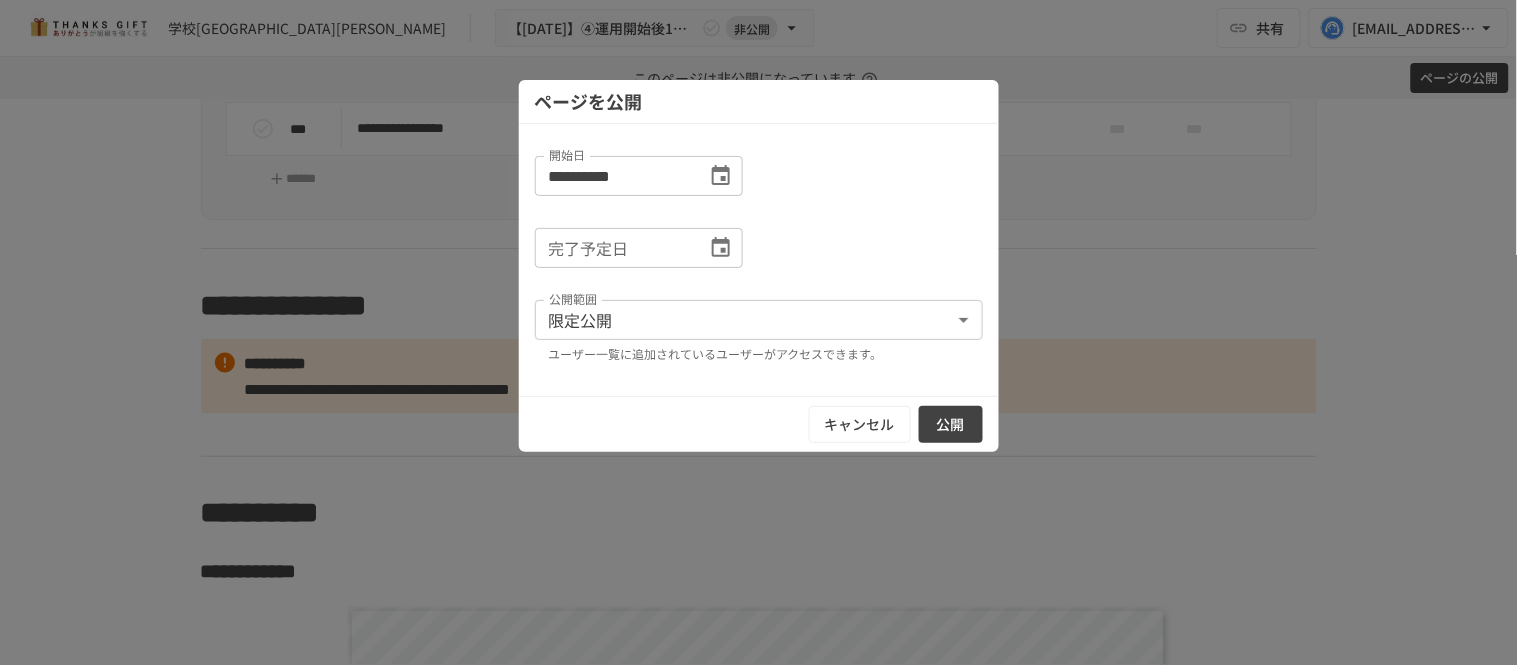 click on "公開" at bounding box center [951, 424] 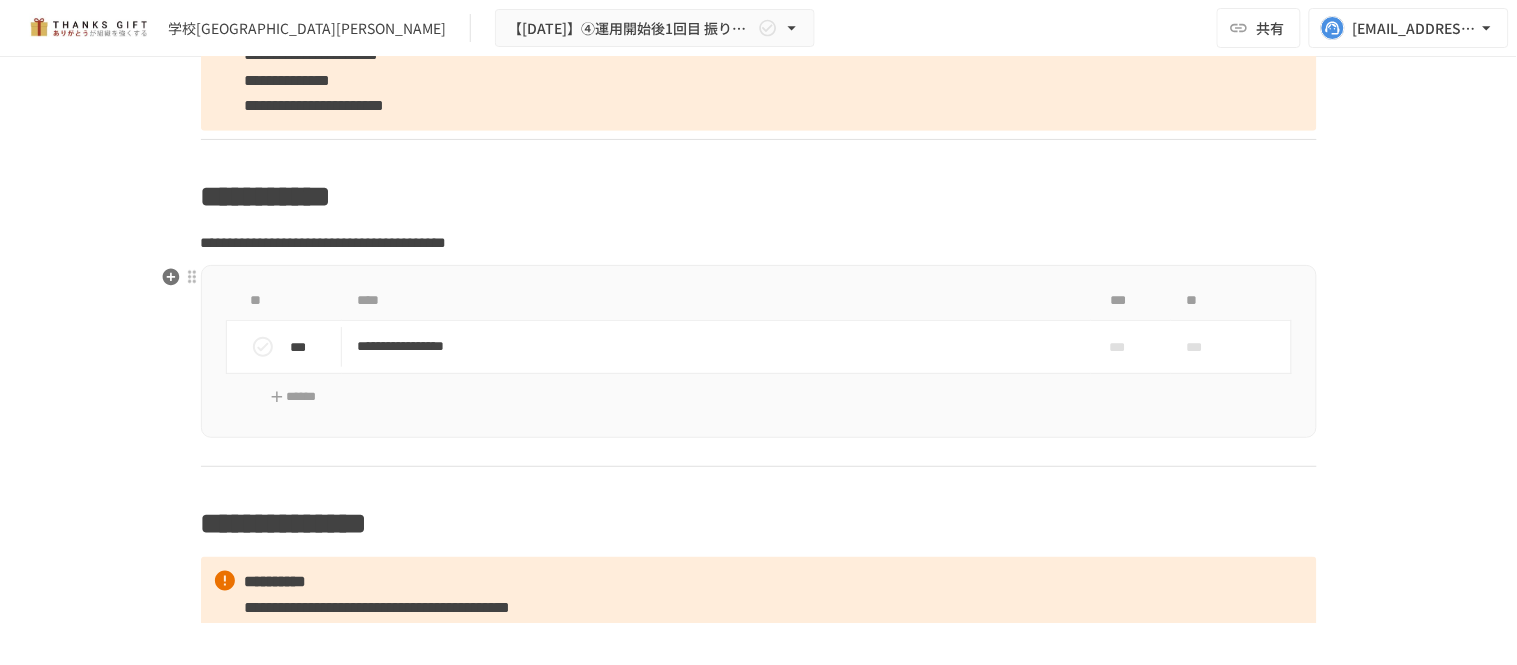 scroll, scrollTop: 8310, scrollLeft: 0, axis: vertical 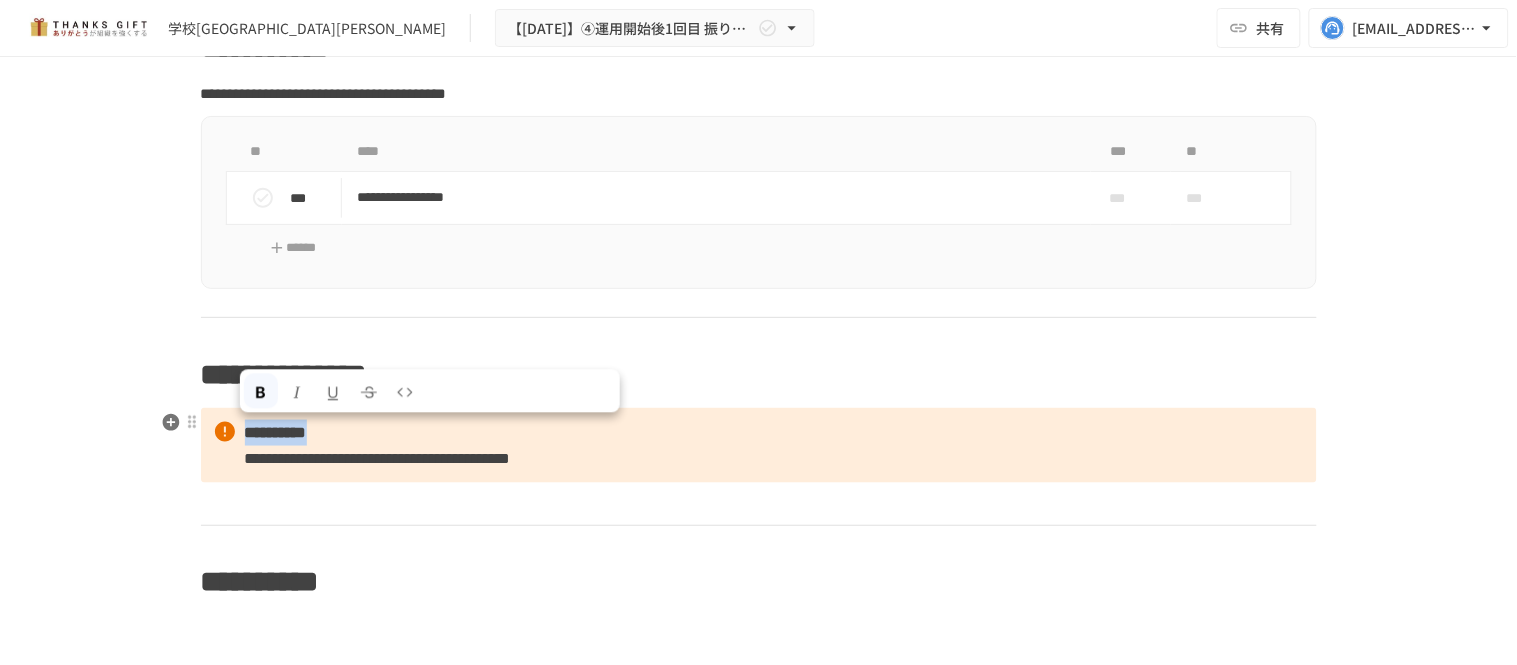 drag, startPoint x: 300, startPoint y: 422, endPoint x: 242, endPoint y: 418, distance: 58.137768 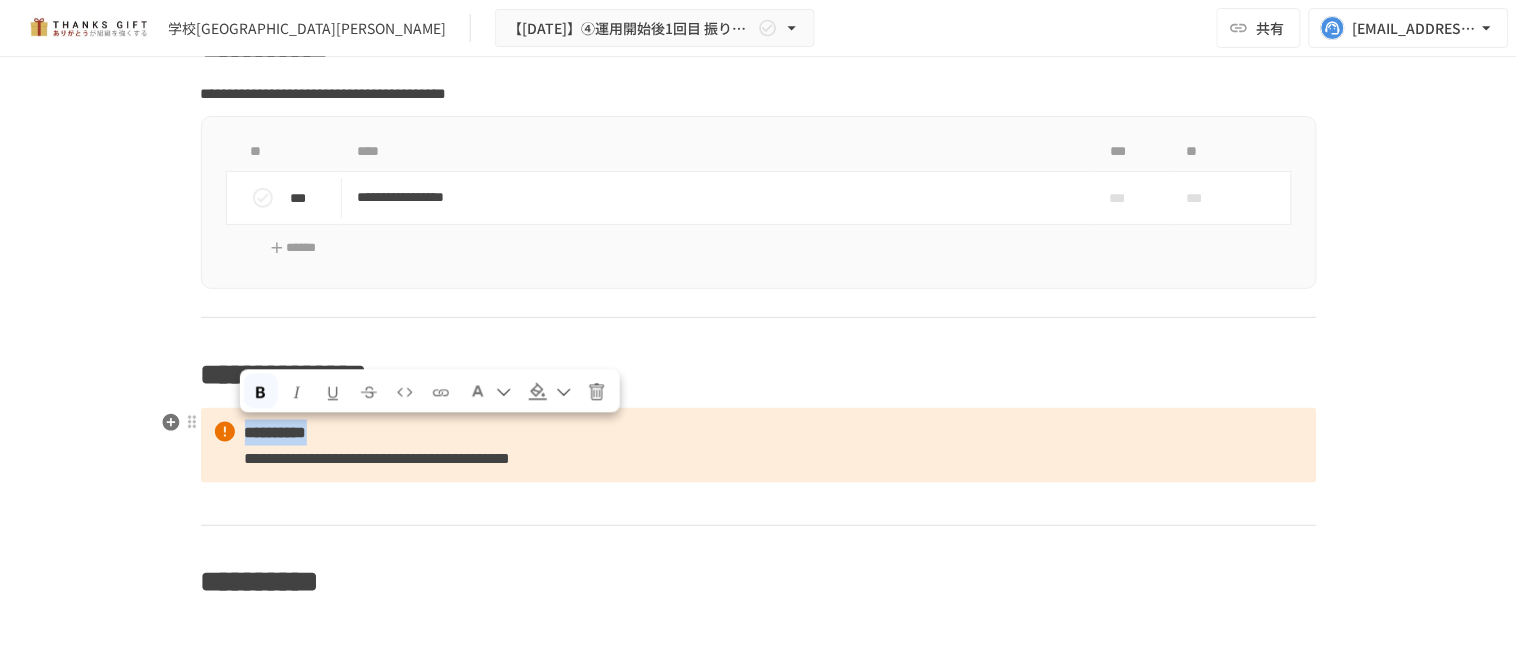 click on "**********" at bounding box center (759, 445) 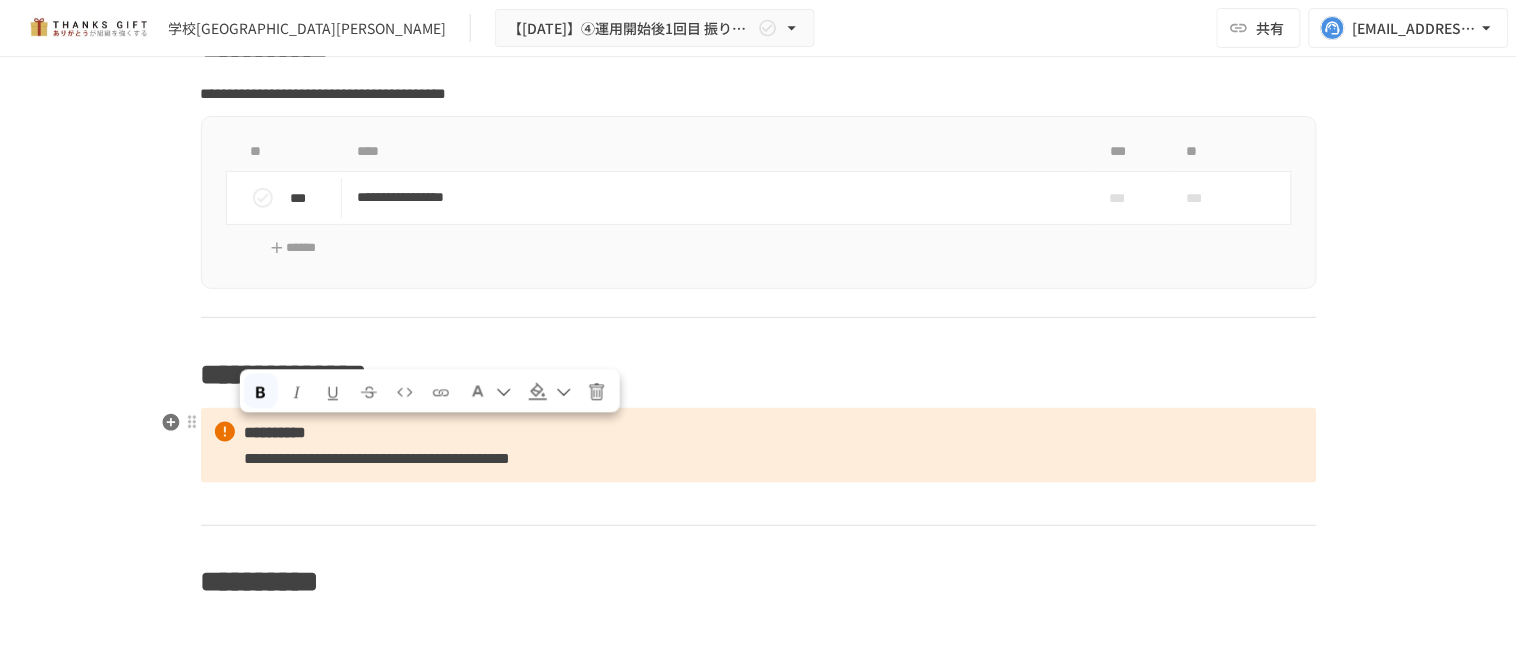 click on "**********" at bounding box center [276, 432] 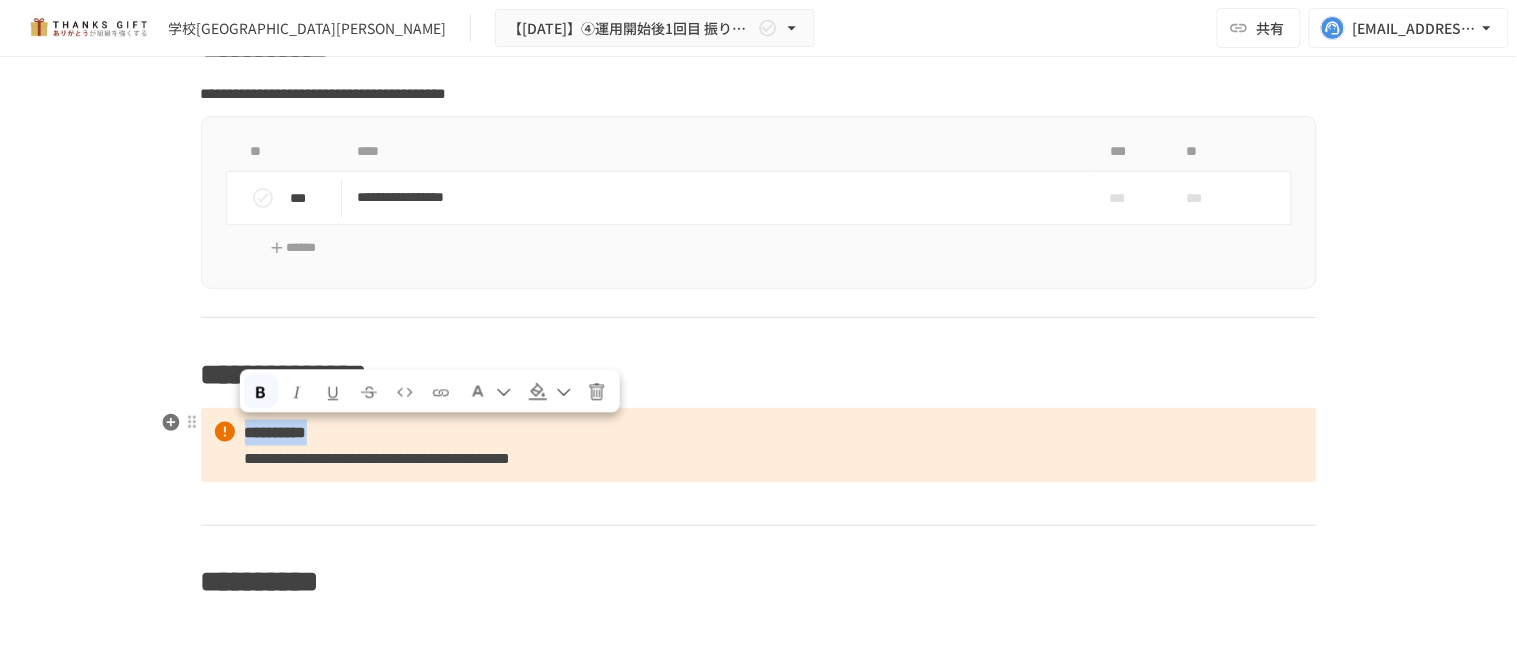 drag, startPoint x: 355, startPoint y: 434, endPoint x: 238, endPoint y: 437, distance: 117.03845 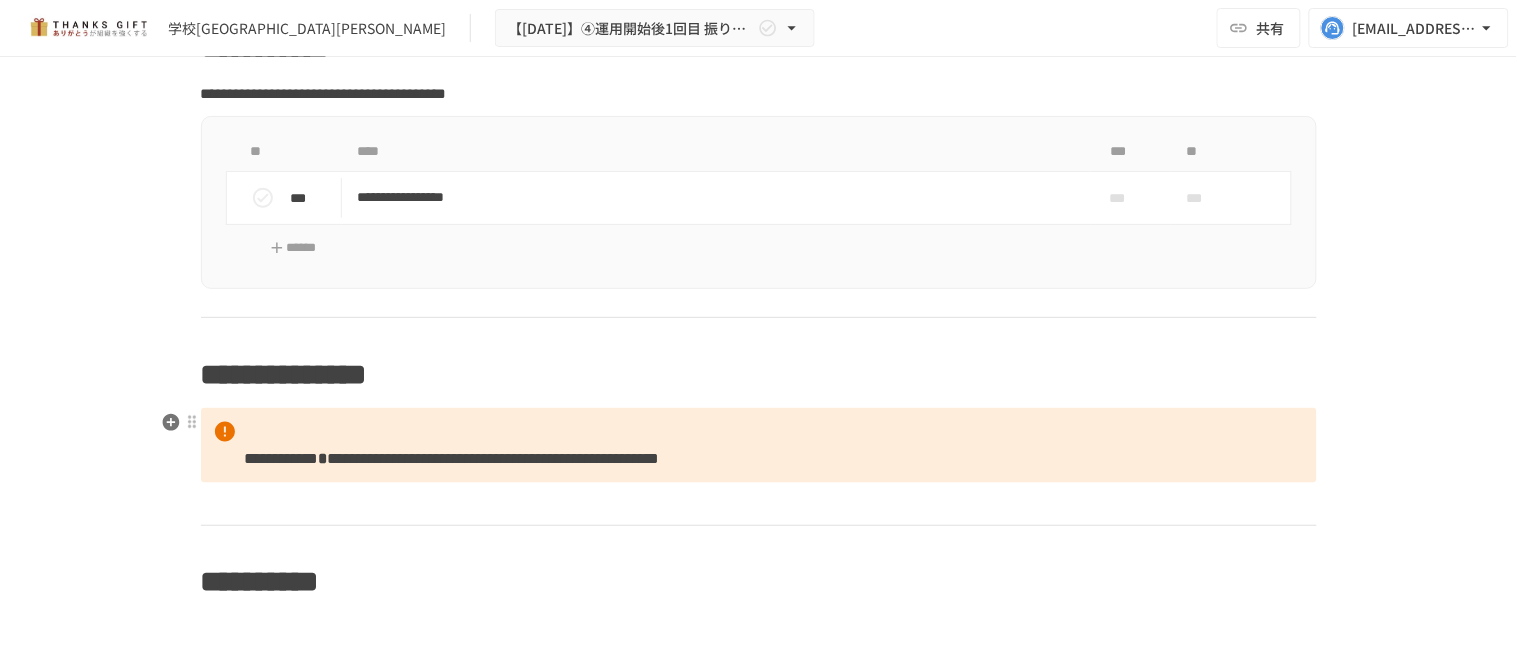 click on "**********" at bounding box center (282, 458) 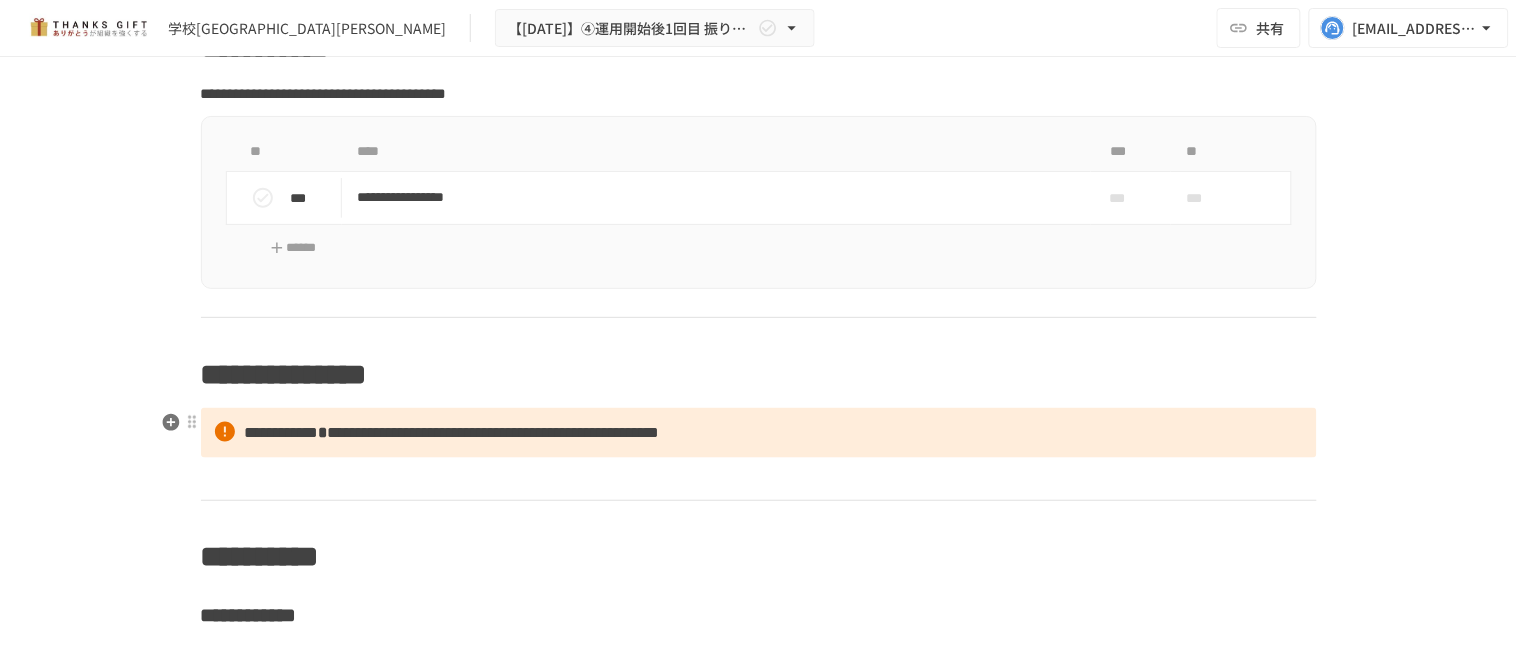 click on "**********" at bounding box center (494, 432) 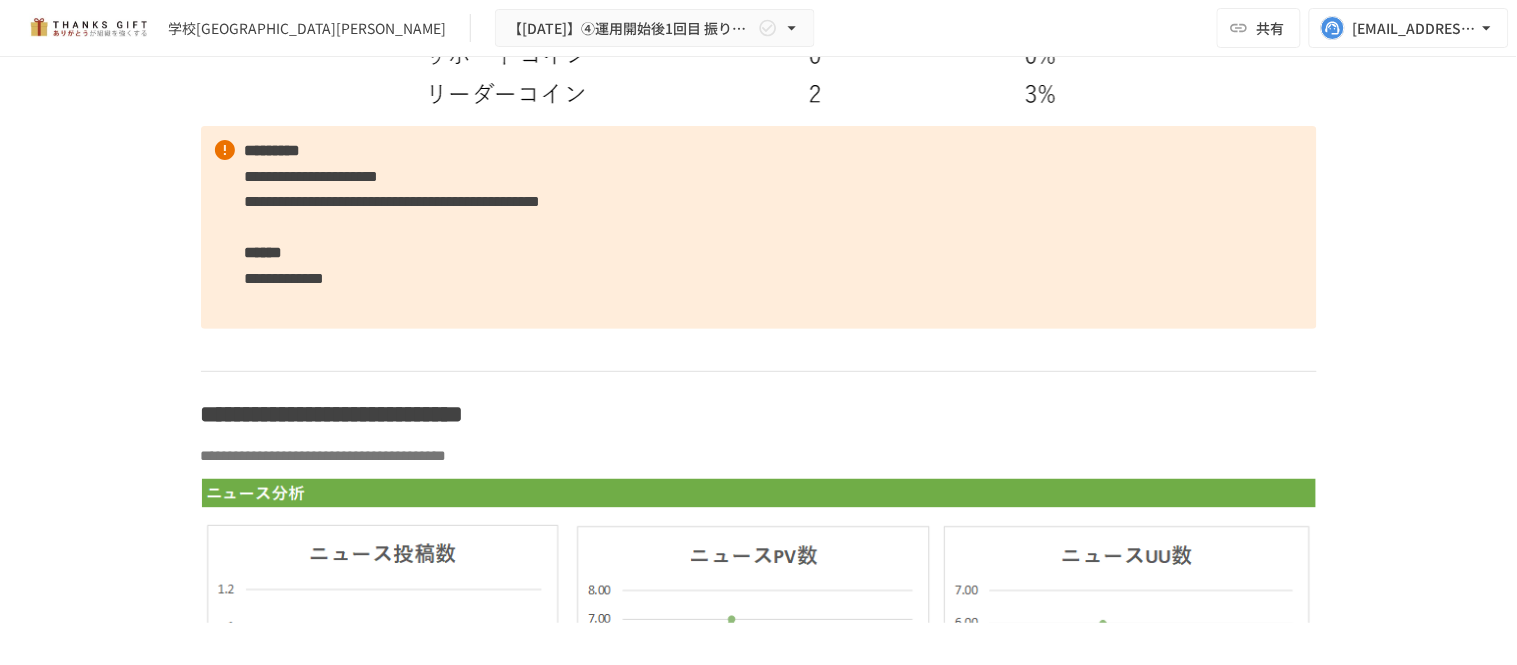scroll, scrollTop: 6000, scrollLeft: 0, axis: vertical 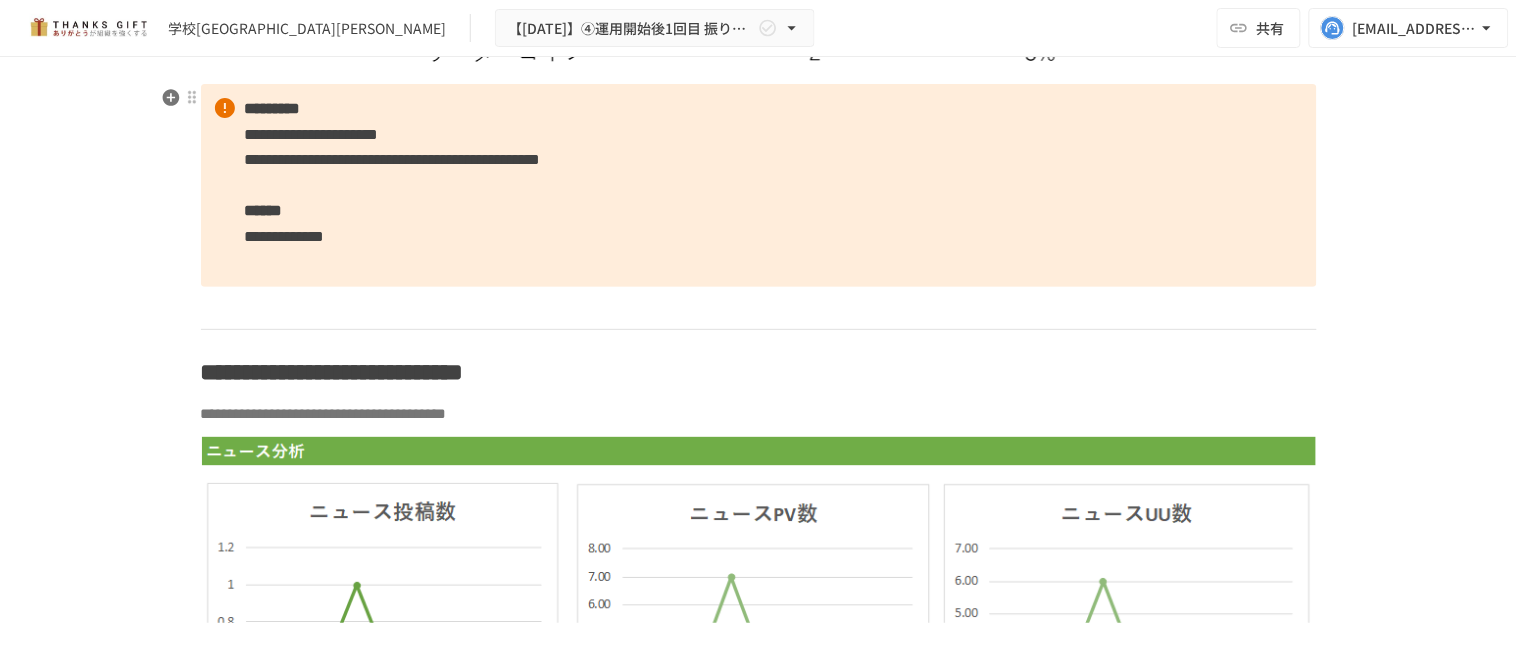 click on "**********" at bounding box center [759, 185] 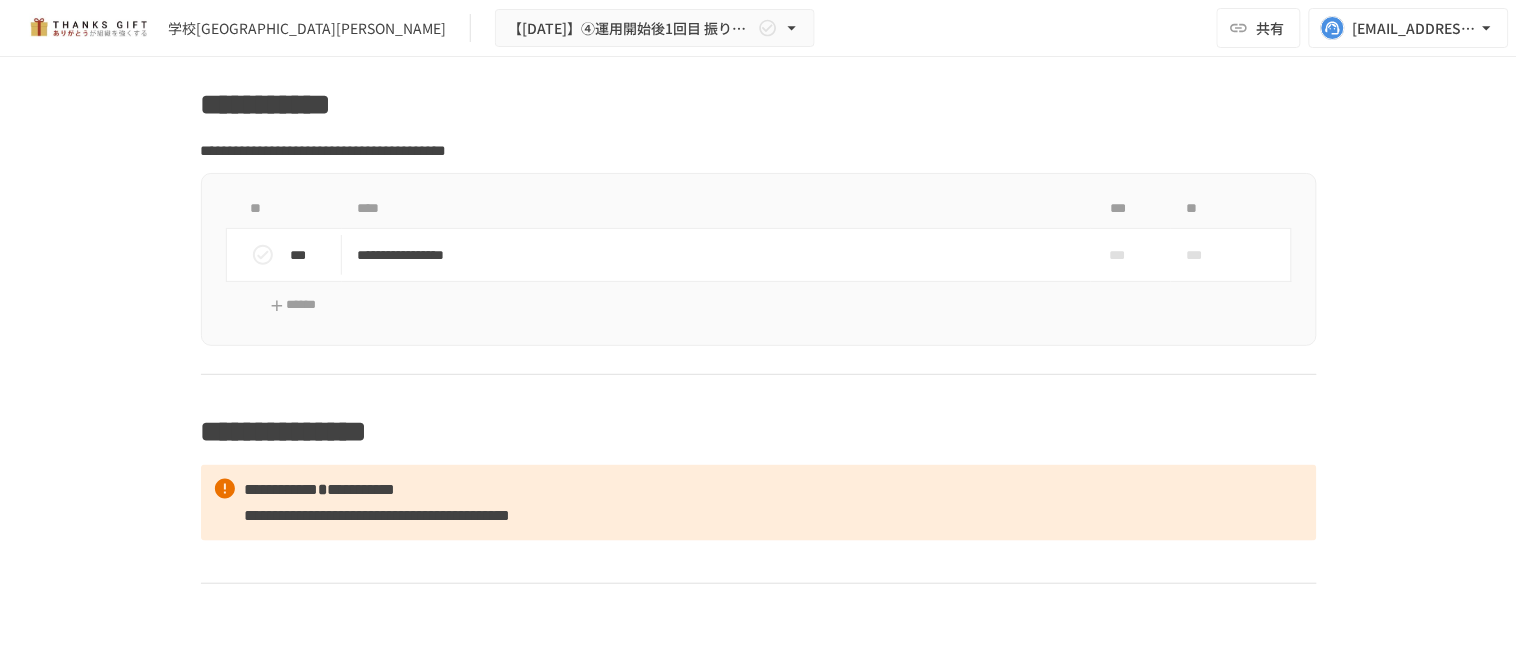 scroll, scrollTop: 8444, scrollLeft: 0, axis: vertical 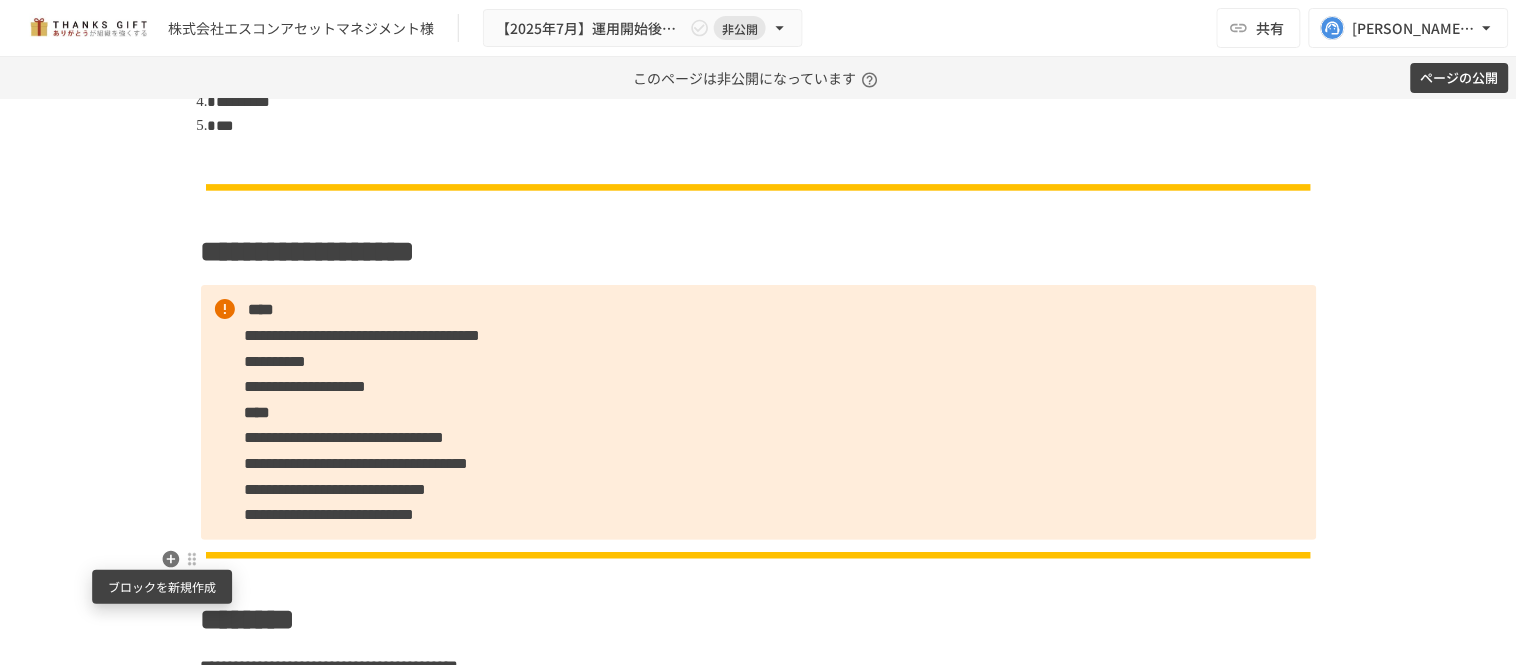 click 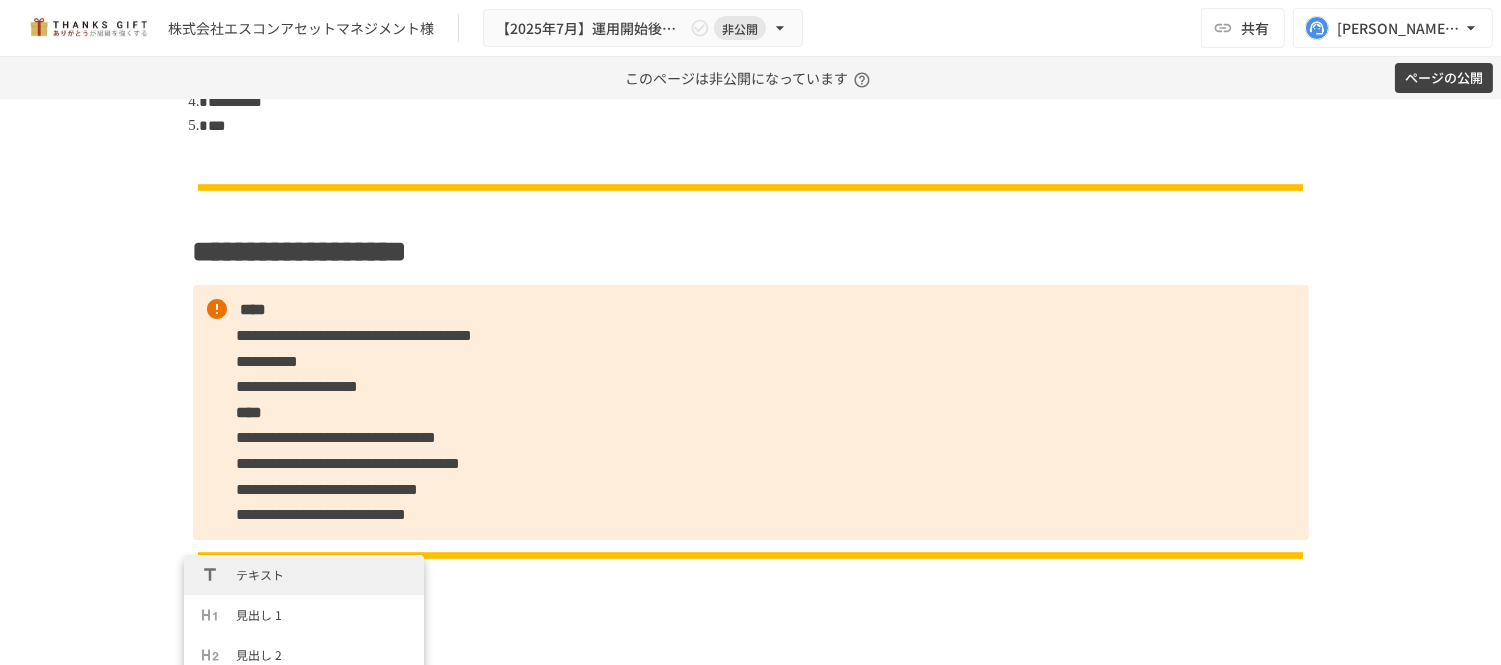 scroll, scrollTop: 1888, scrollLeft: 0, axis: vertical 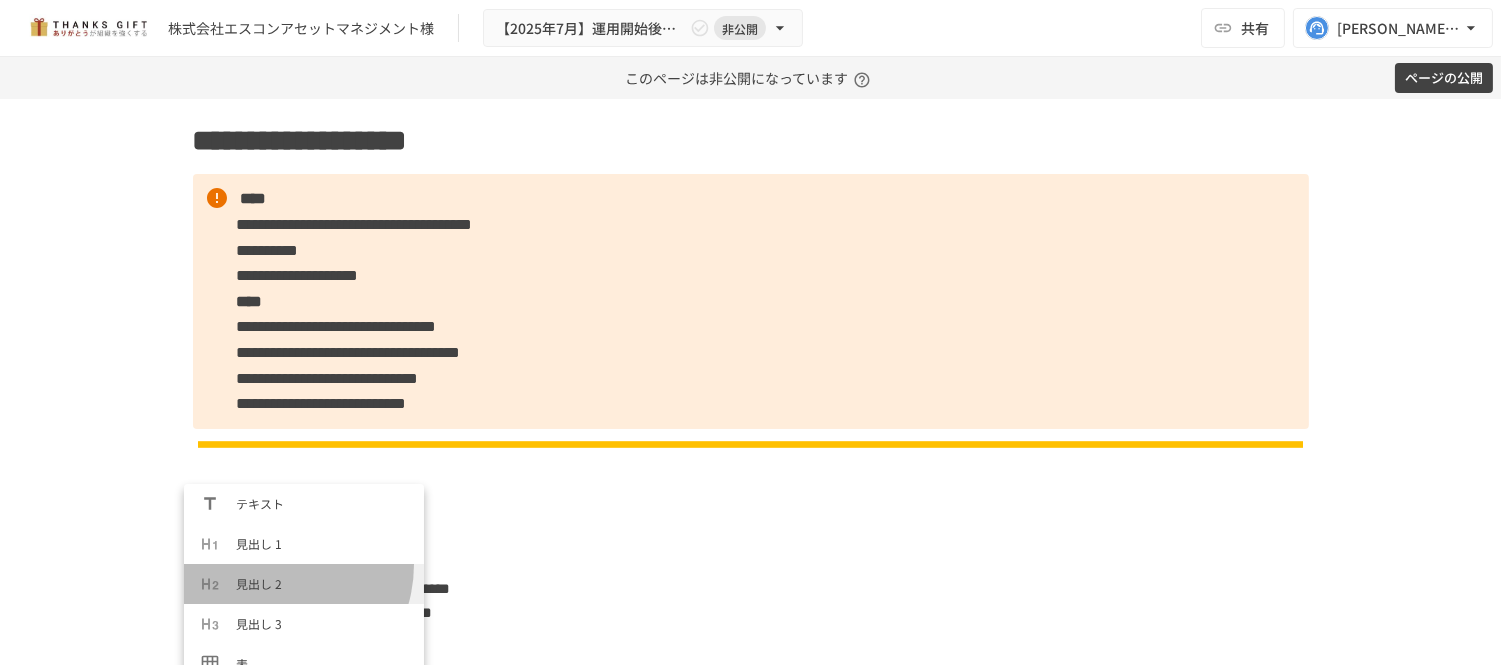 click on "見出し 2" at bounding box center (304, 584) 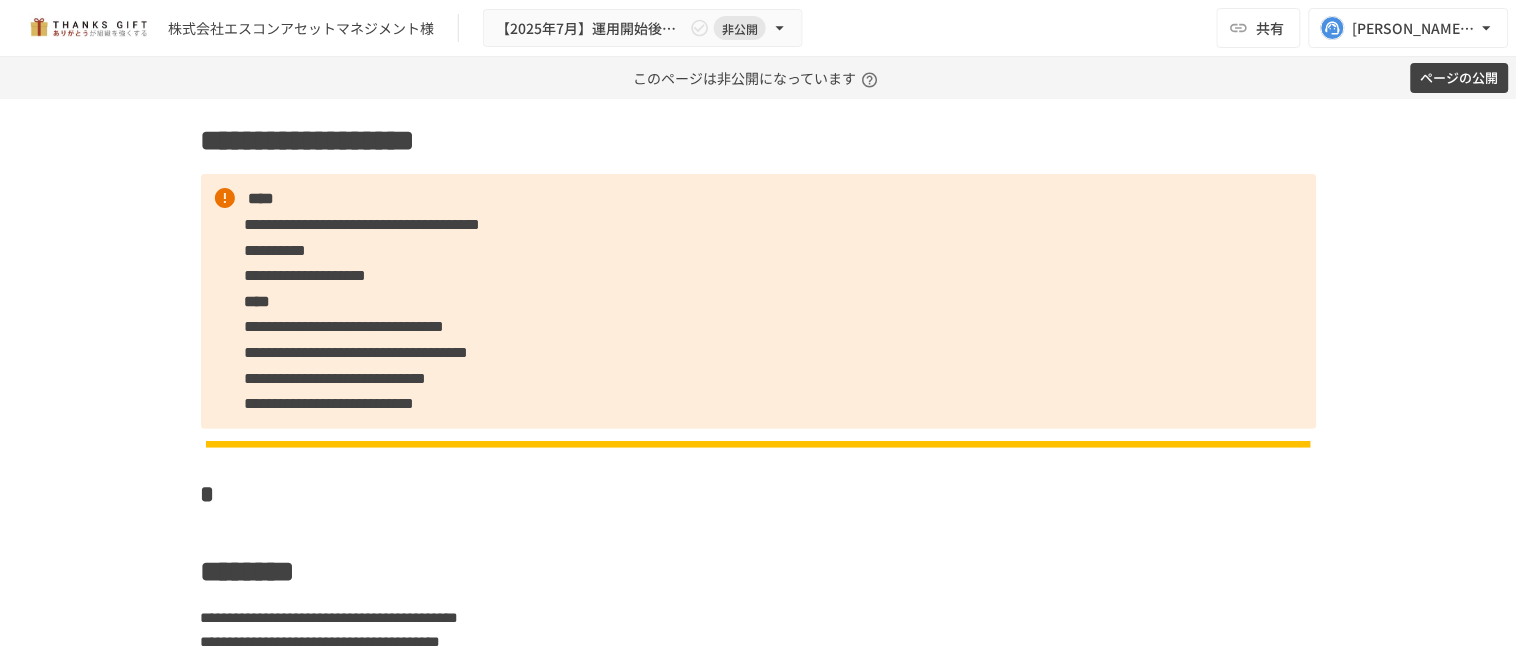 type 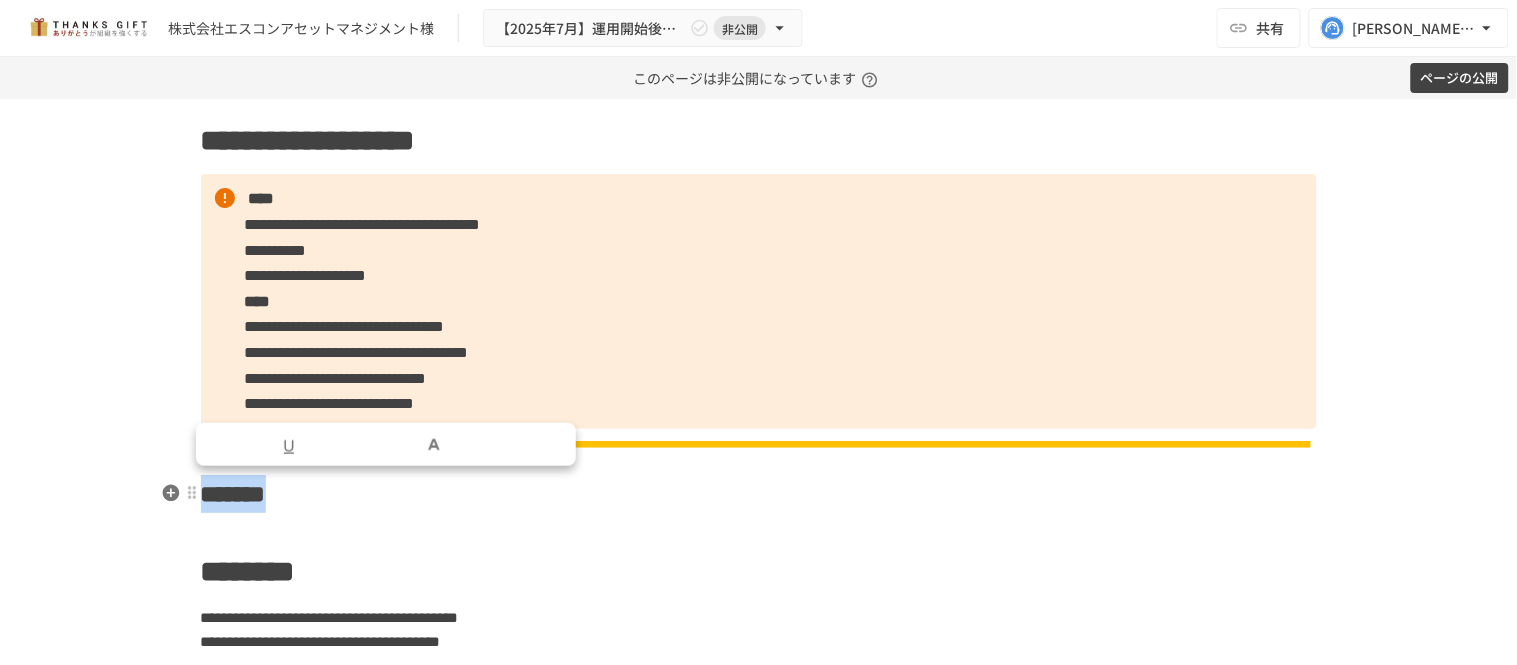 drag, startPoint x: 366, startPoint y: 497, endPoint x: 195, endPoint y: 498, distance: 171.00293 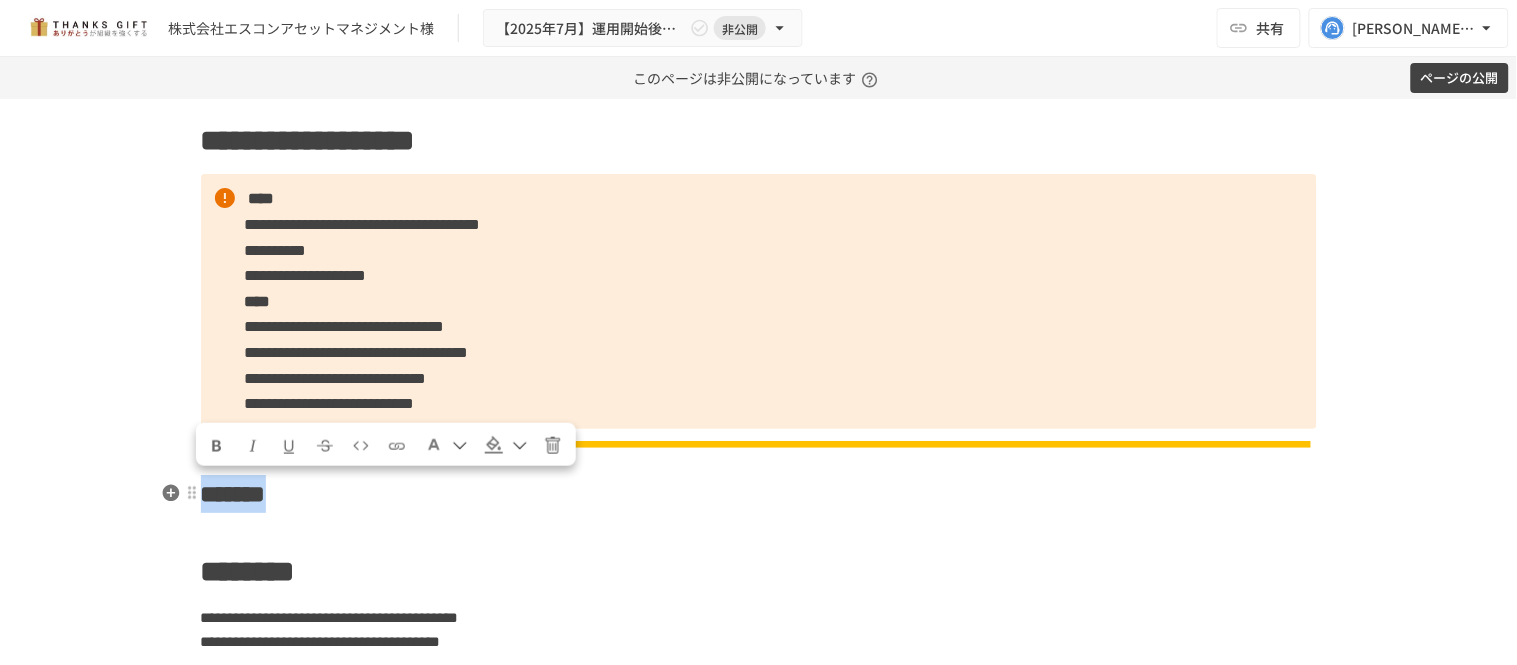 click on "*******" at bounding box center (759, 494) 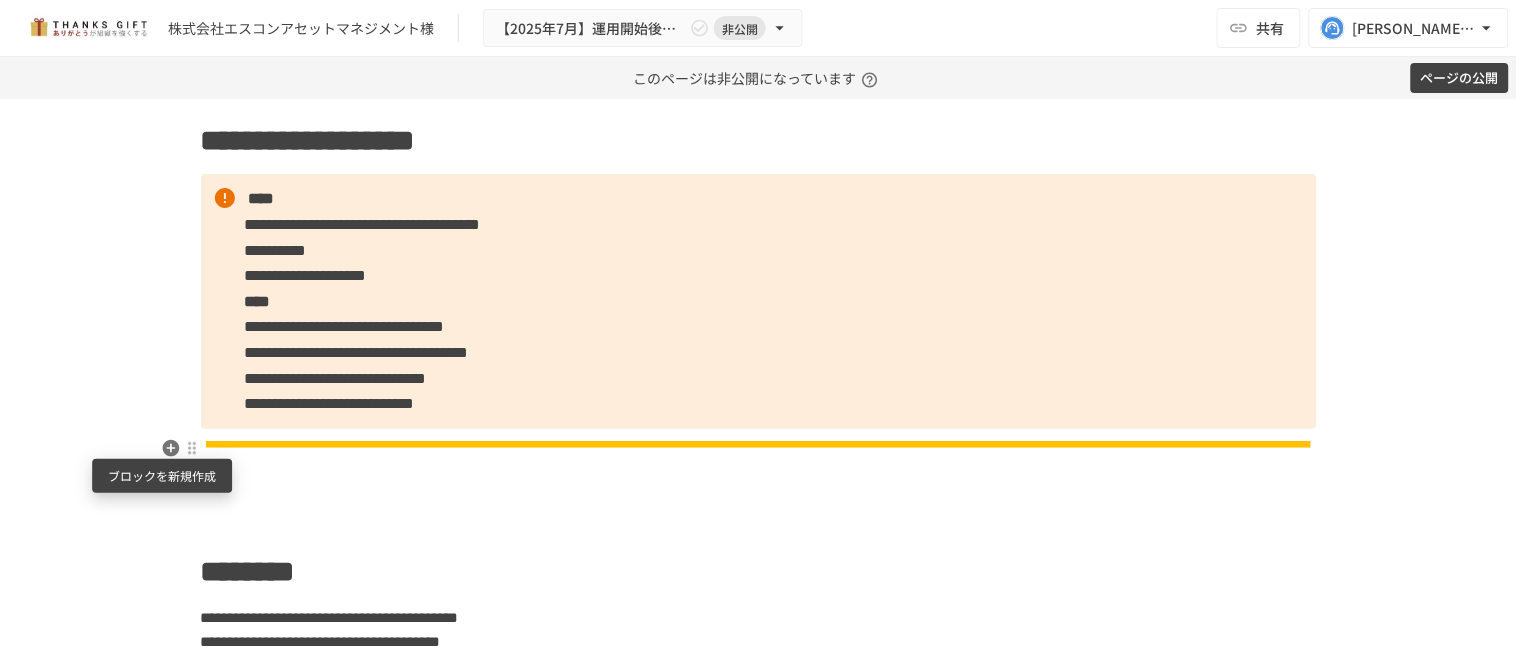 click 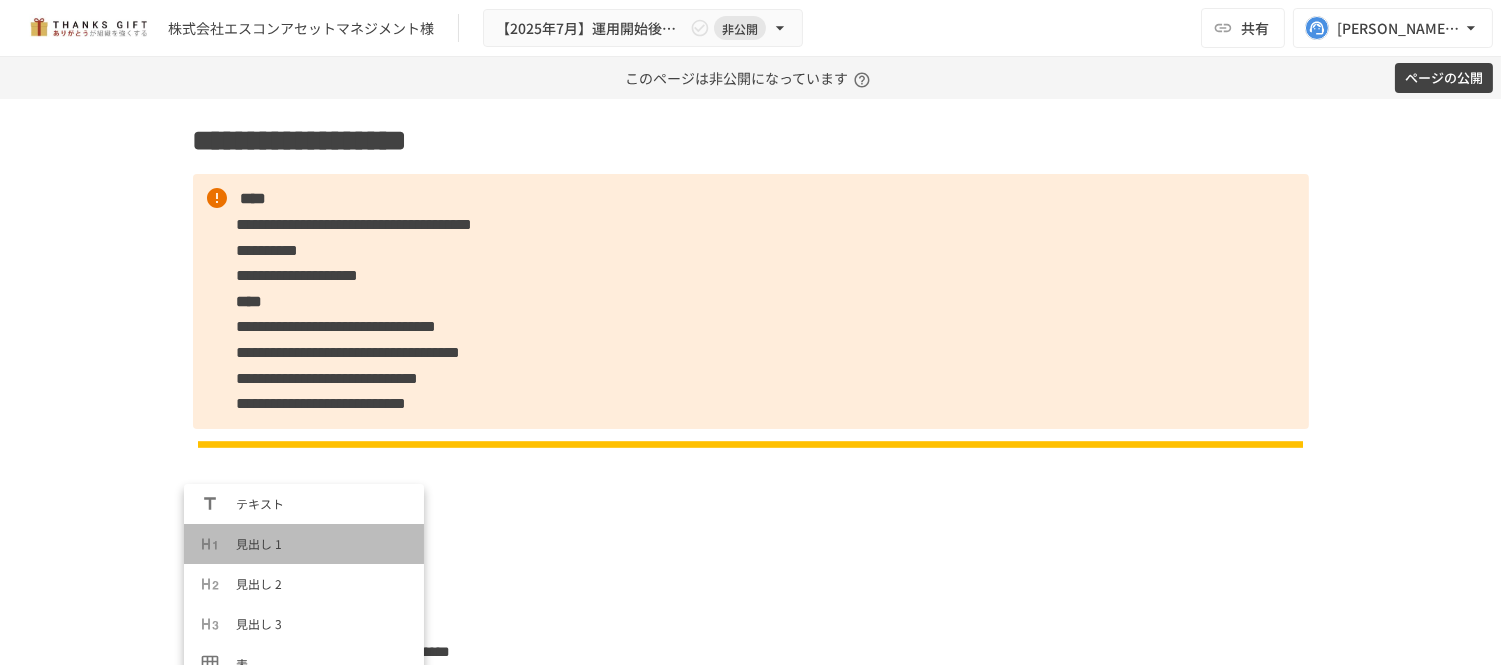 click on "見出し 1" at bounding box center (322, 543) 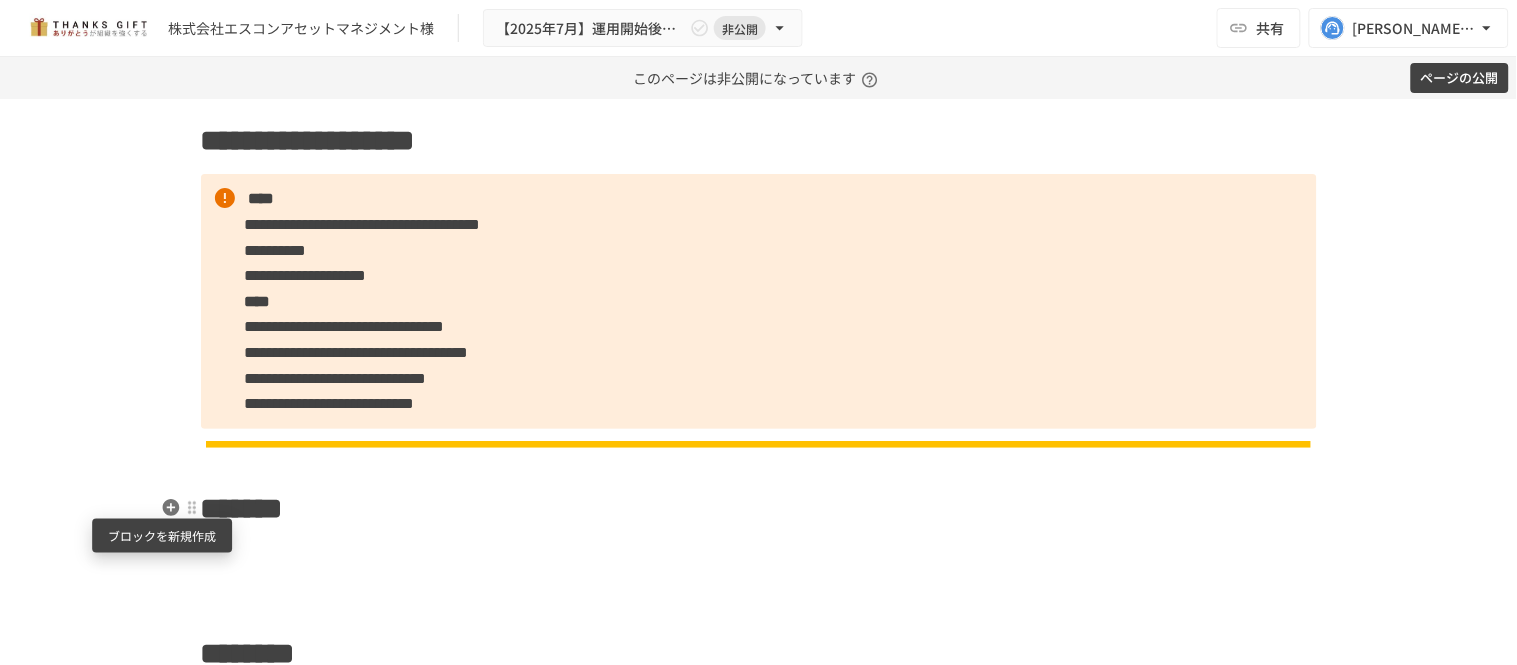 click at bounding box center [171, 508] 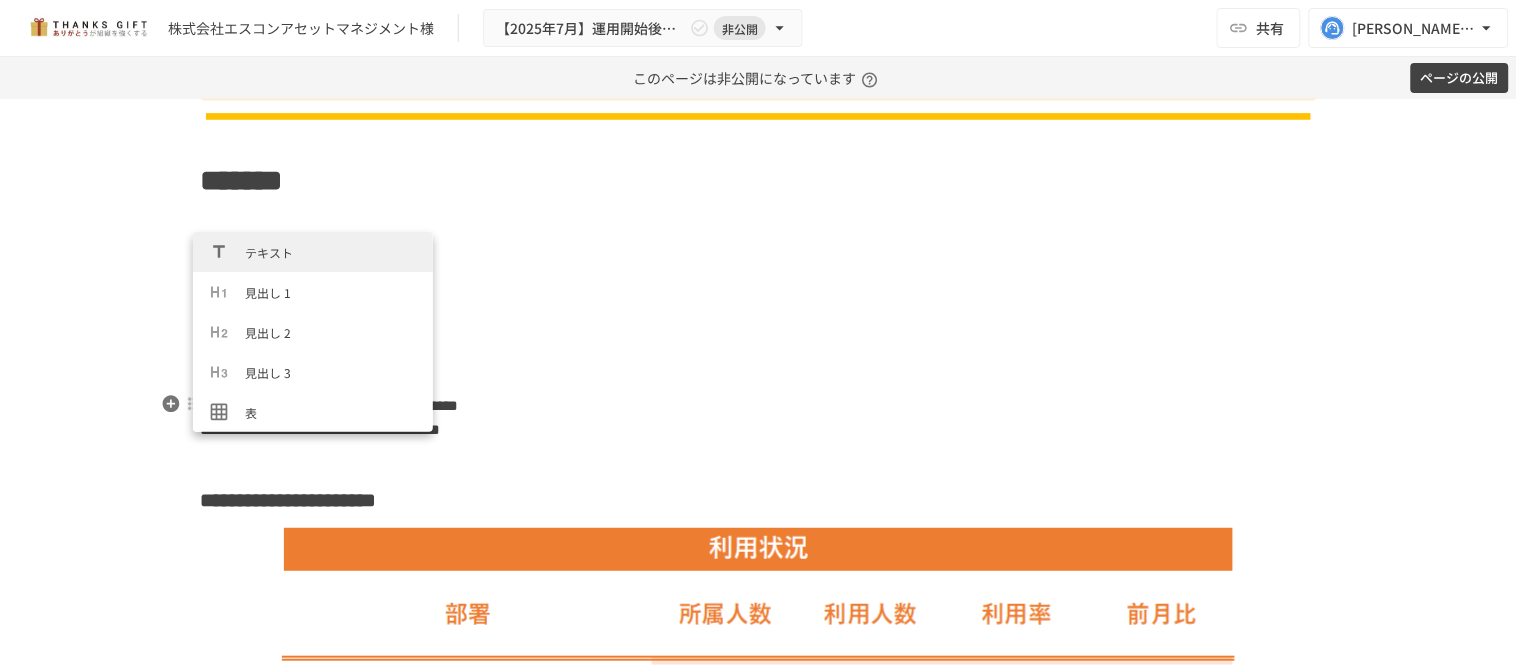 scroll, scrollTop: 2222, scrollLeft: 0, axis: vertical 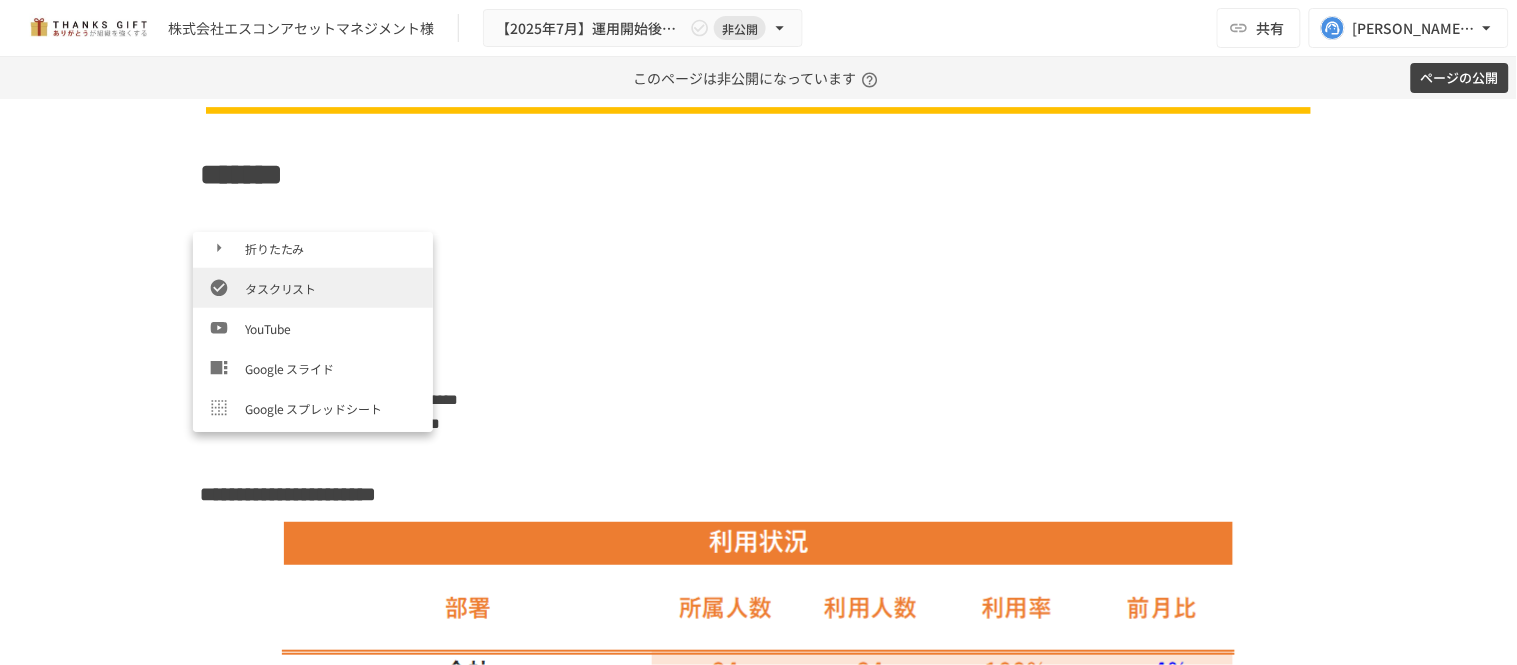 click on "タスクリスト" at bounding box center (331, 288) 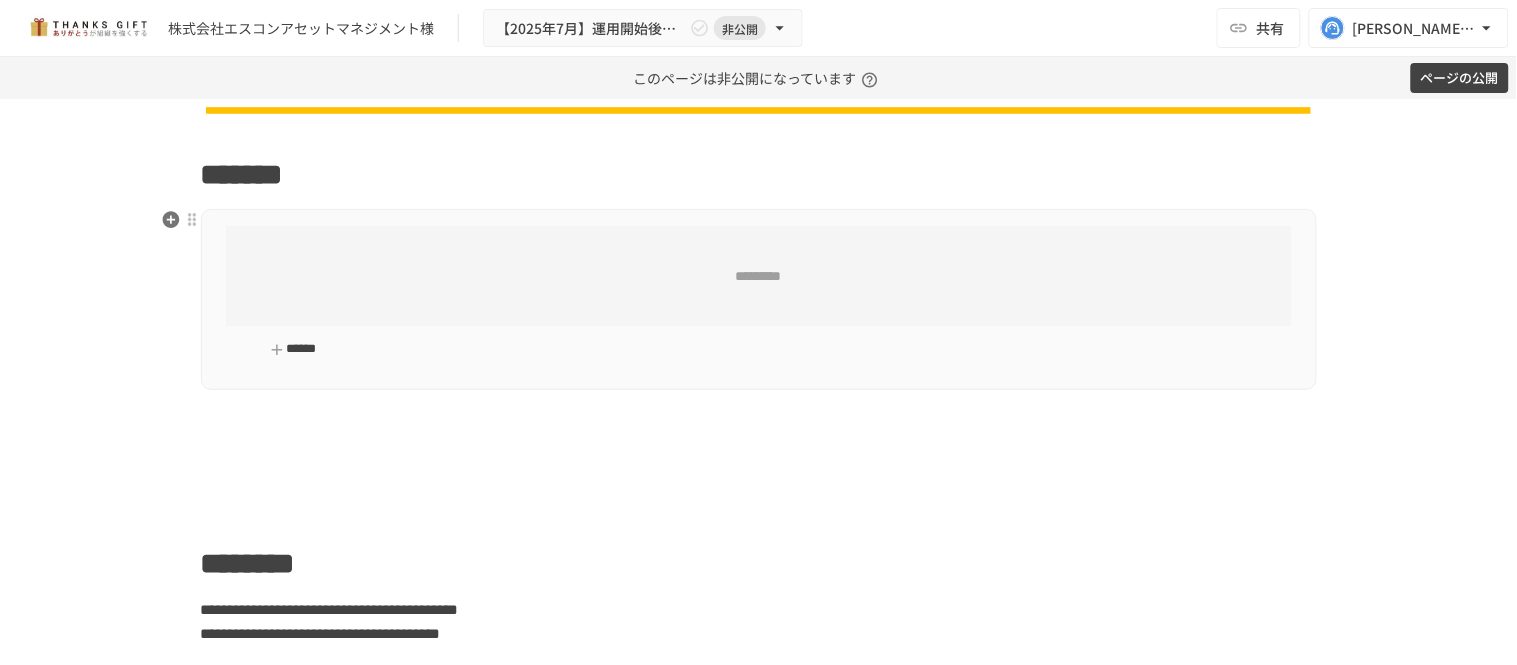 click on "******" at bounding box center [294, 349] 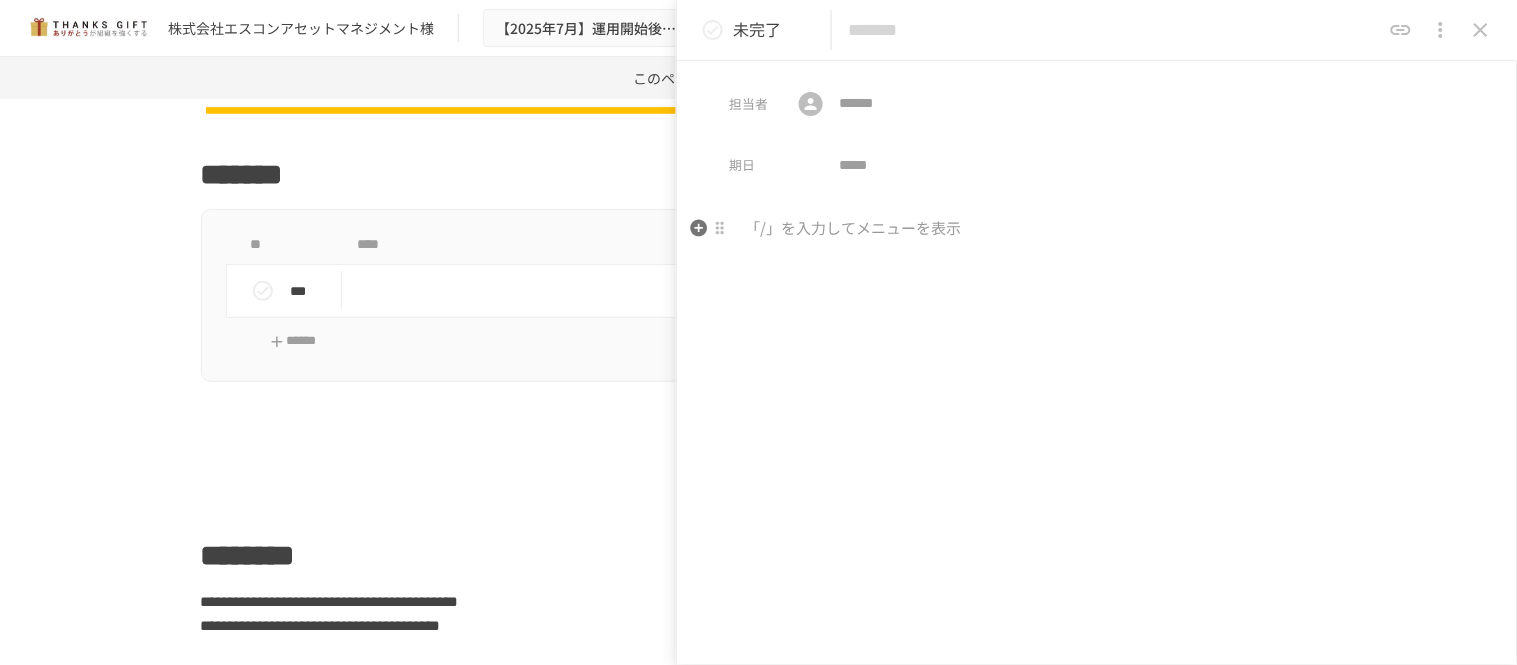 click at bounding box center (1097, 229) 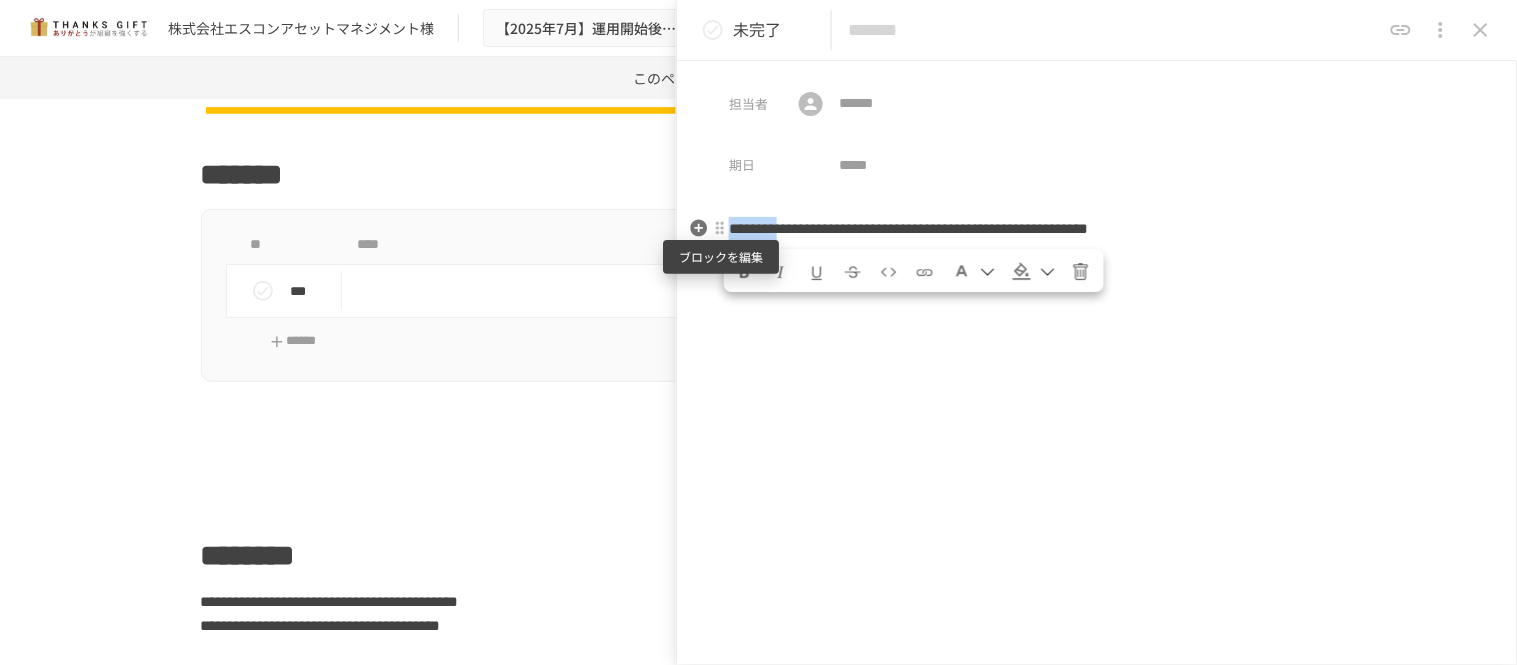 drag, startPoint x: 845, startPoint y: 226, endPoint x: 710, endPoint y: 230, distance: 135.05925 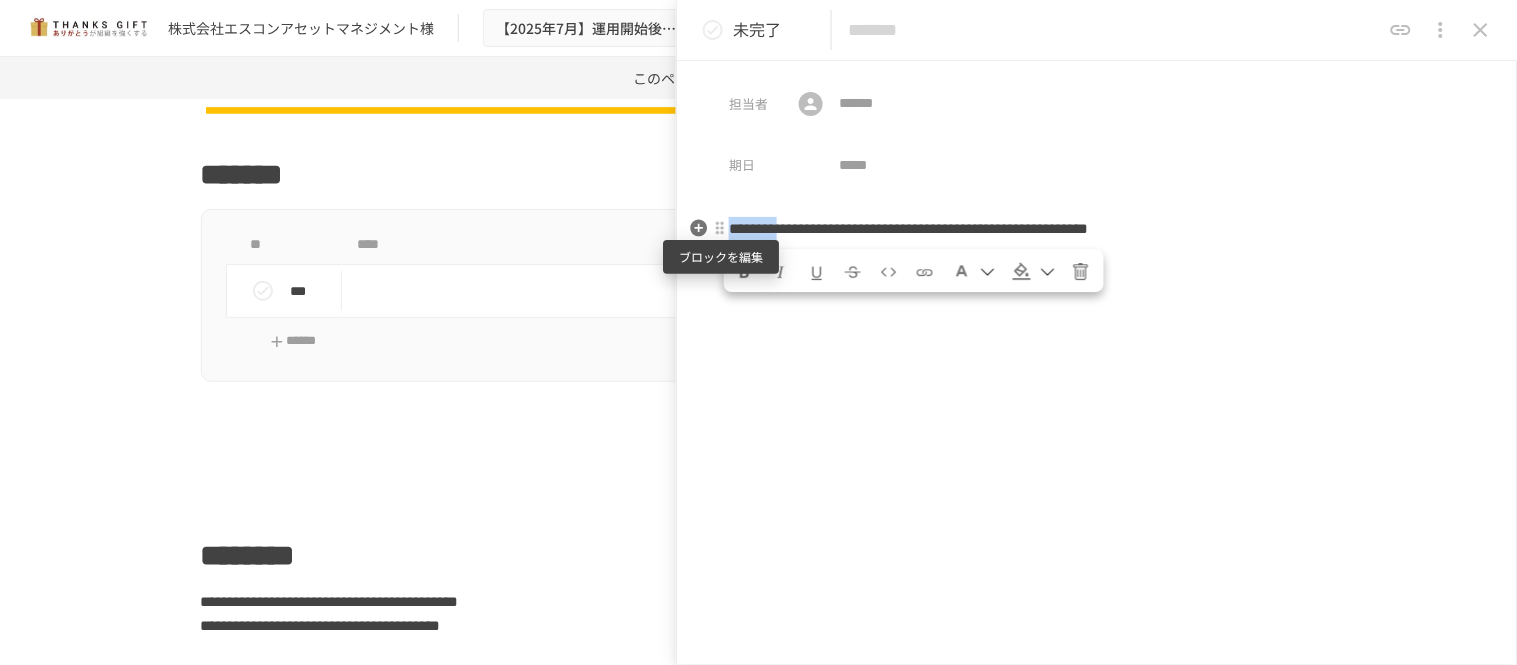 click on "**********" at bounding box center (1097, 383) 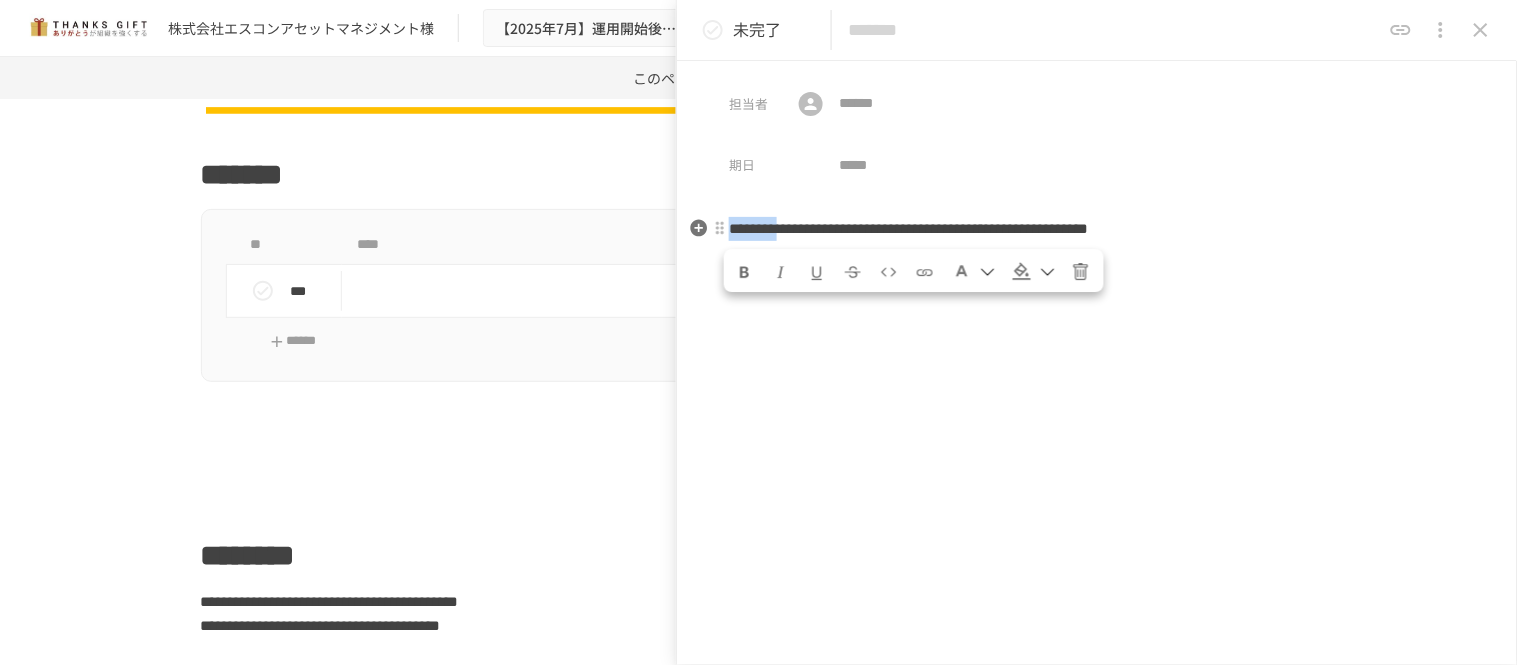 click on "**********" at bounding box center (909, 228) 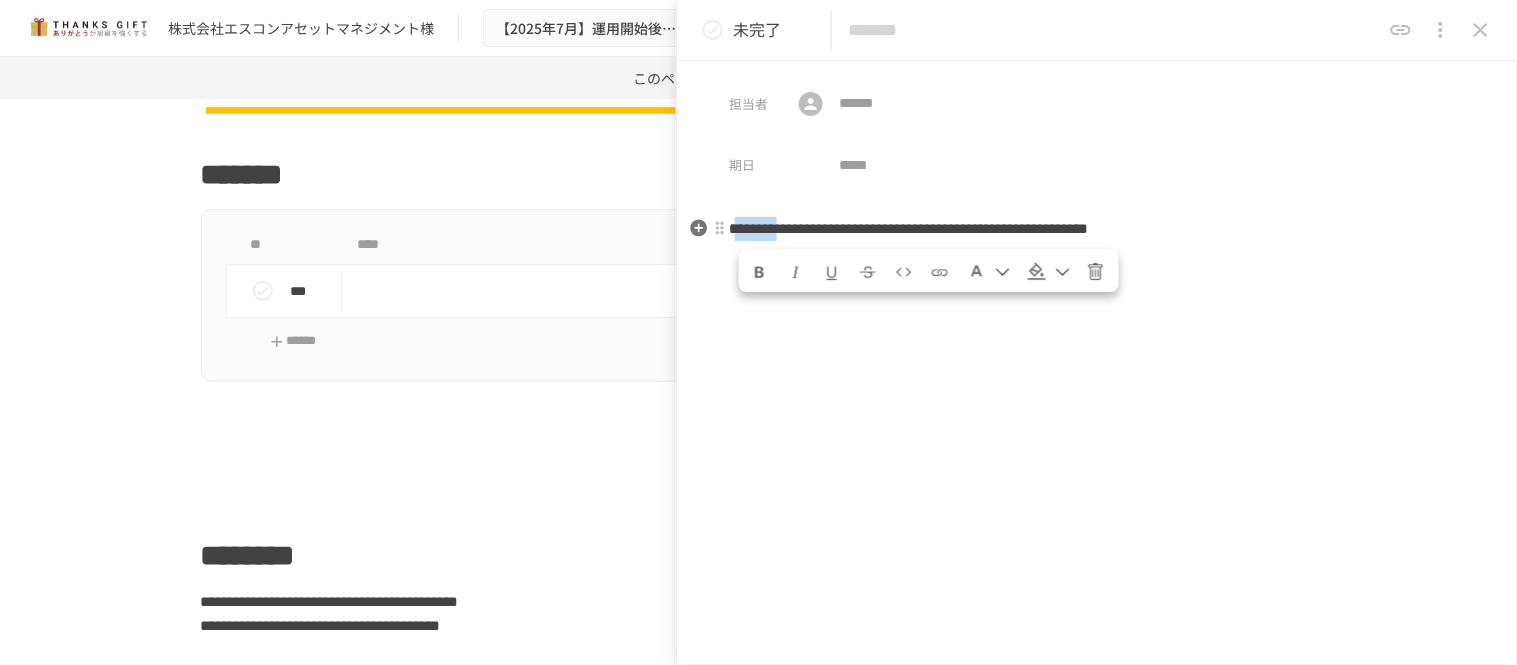 drag, startPoint x: 745, startPoint y: 226, endPoint x: 846, endPoint y: 226, distance: 101 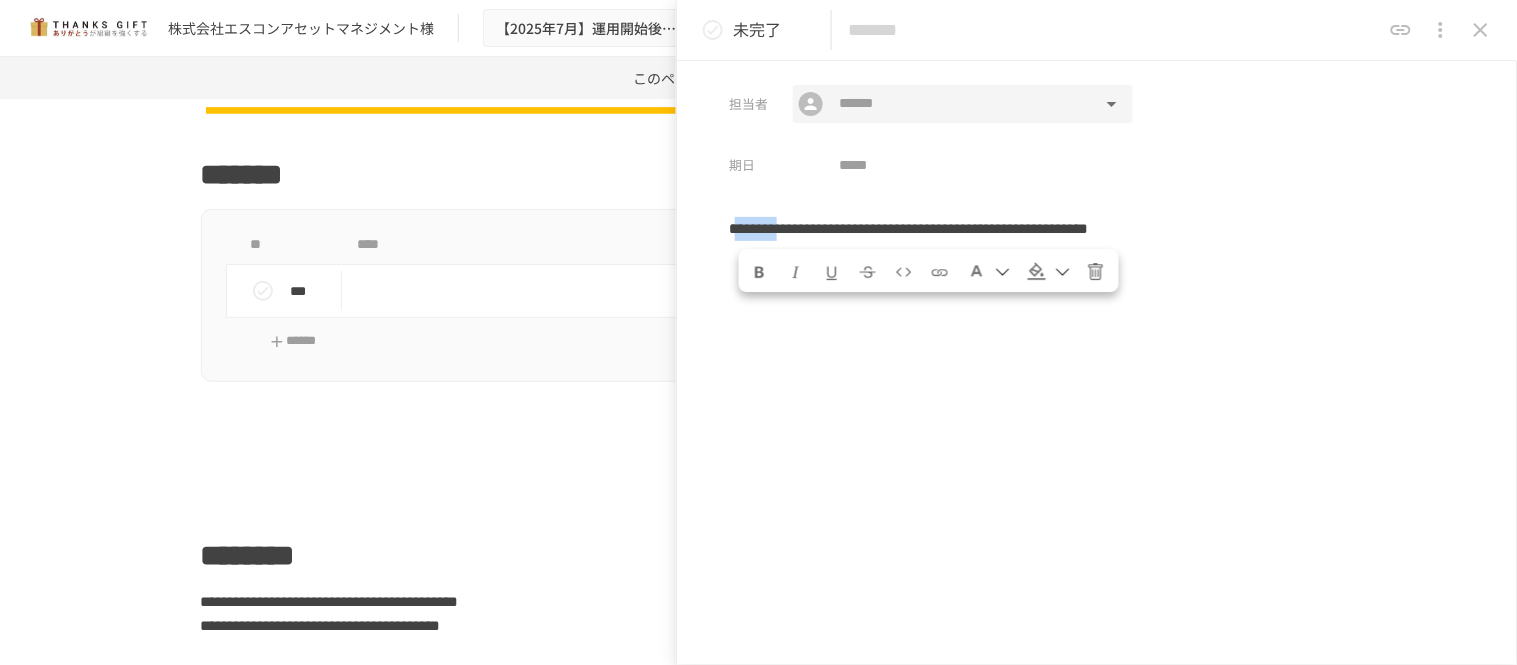 copy on "*******" 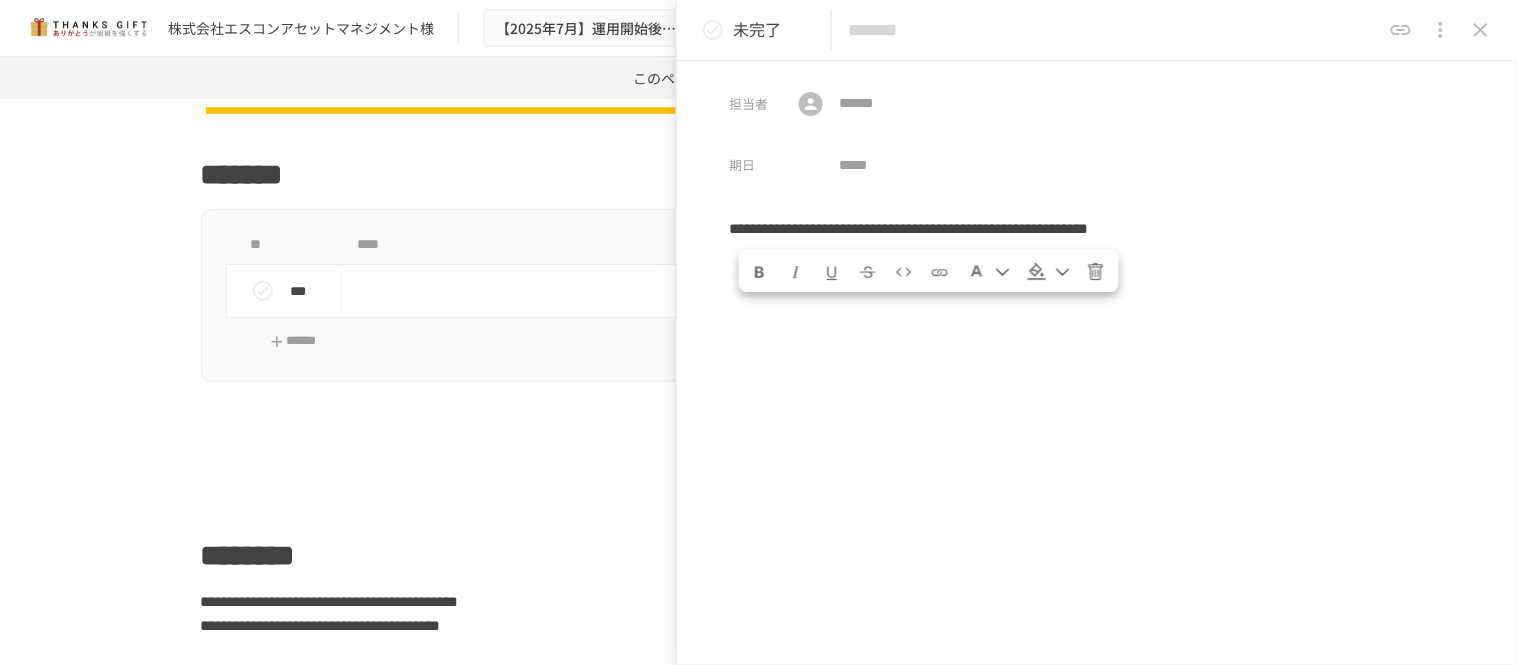 click at bounding box center (1114, 30) 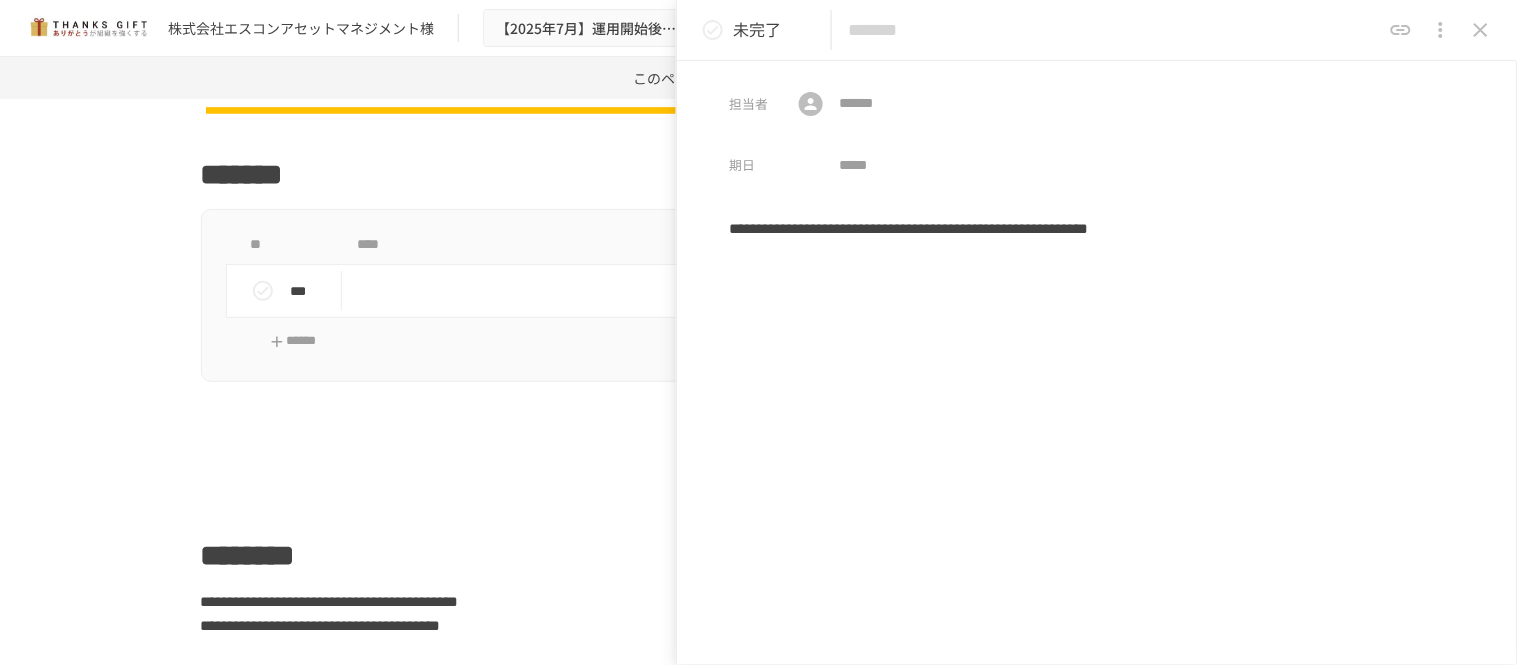 paste on "*******" 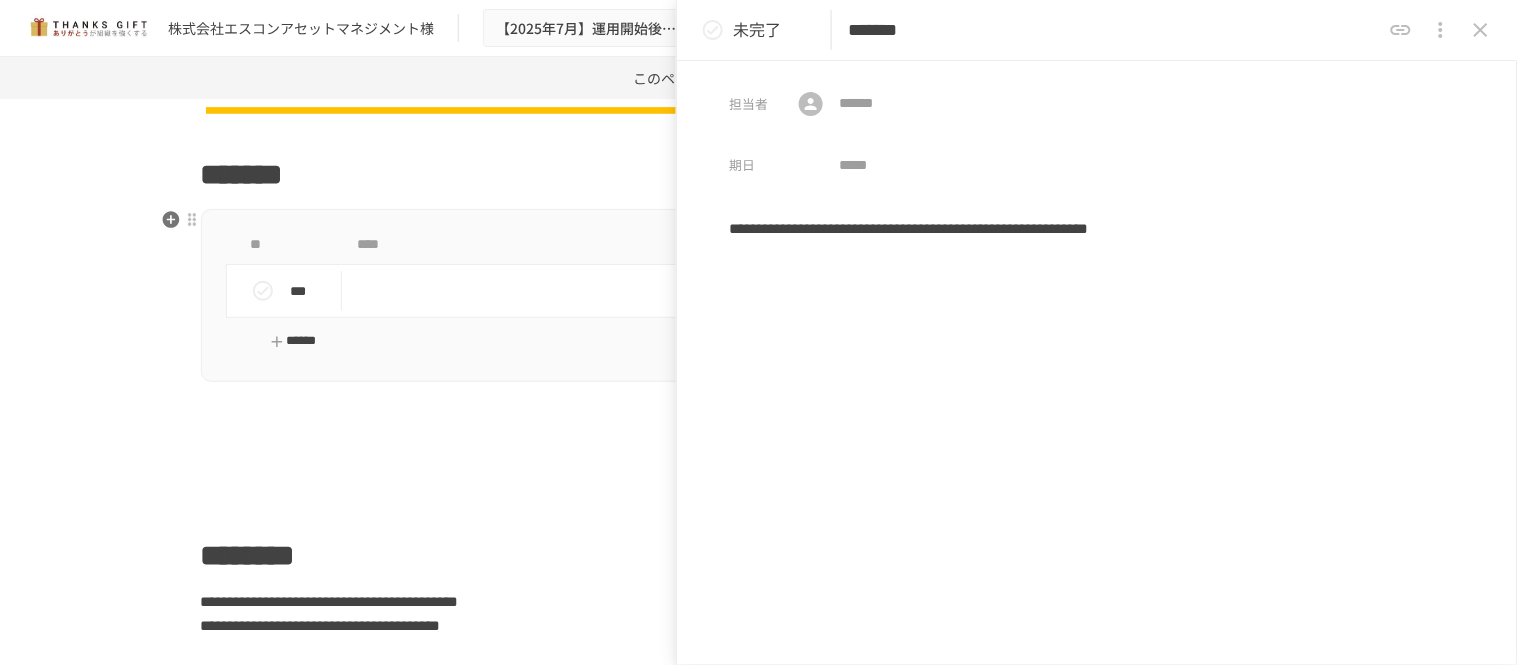 type on "*******" 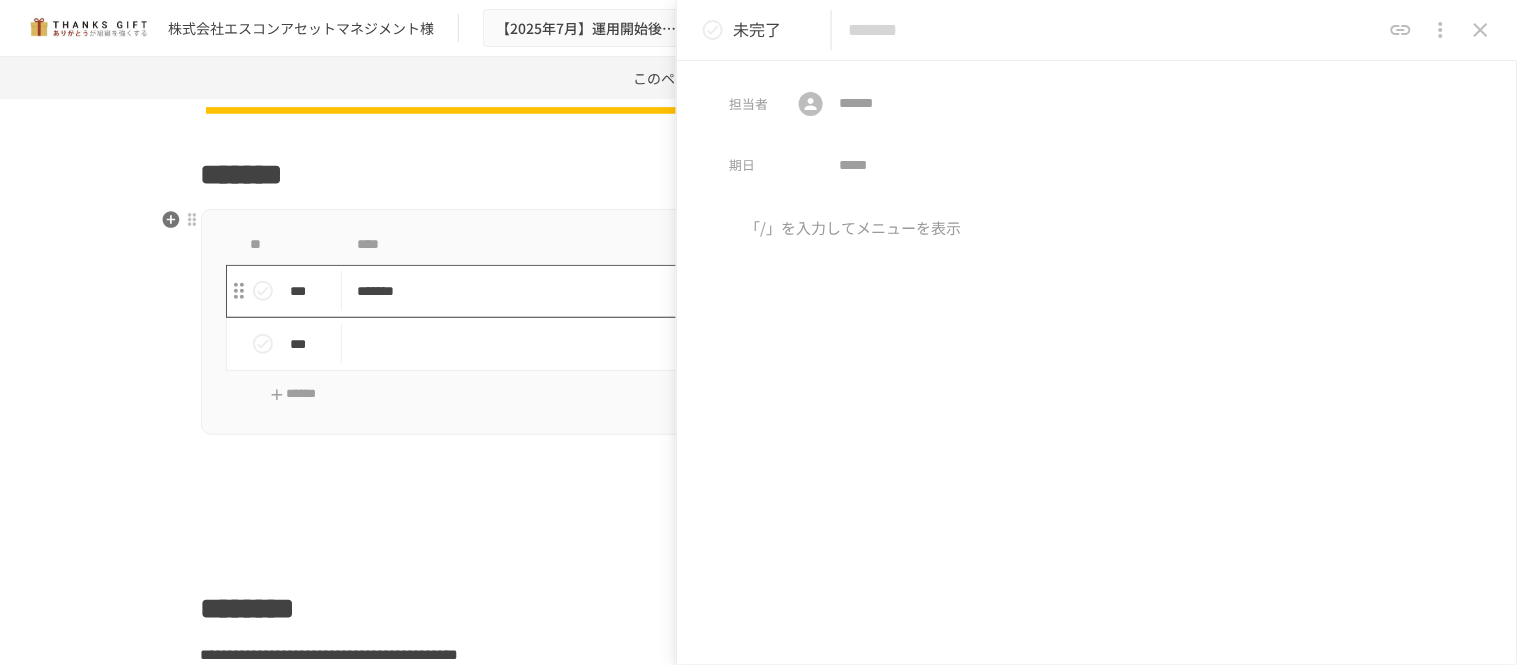click on "*******" at bounding box center [716, 291] 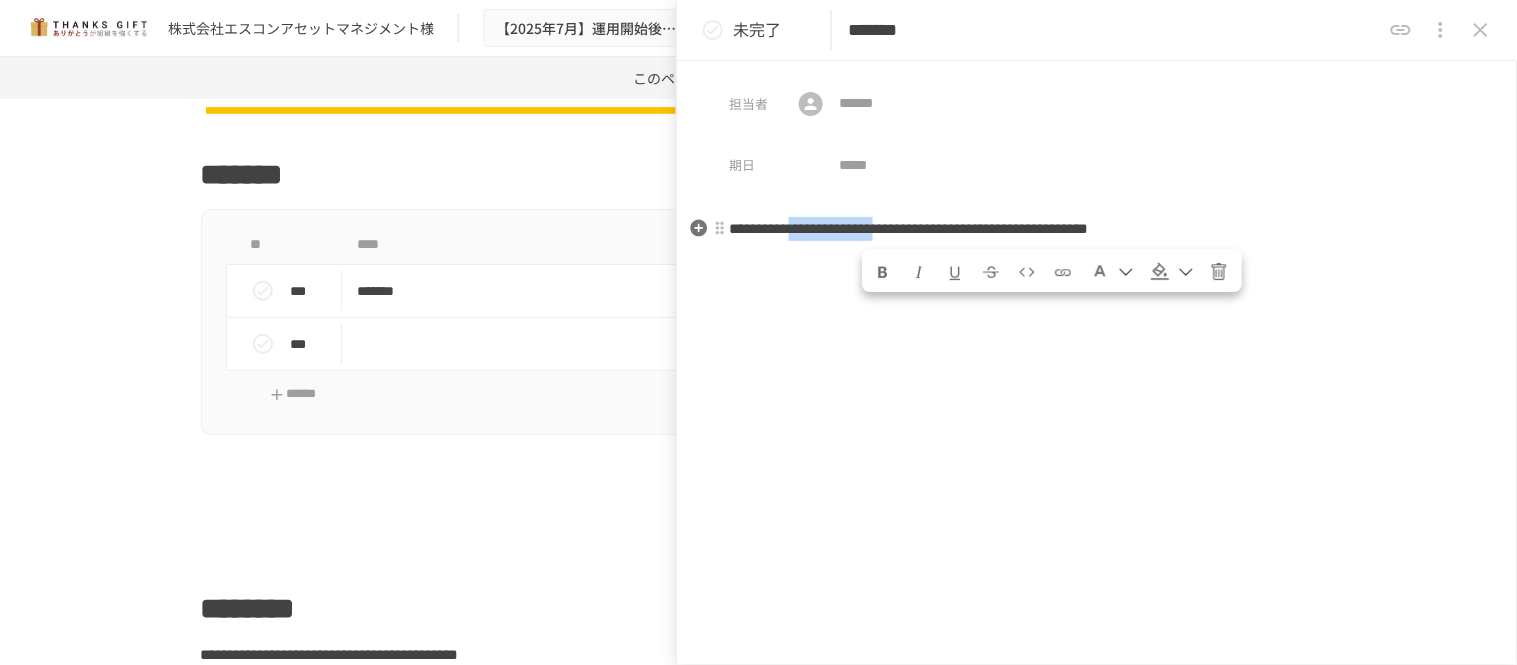 drag, startPoint x: 875, startPoint y: 228, endPoint x: 1073, endPoint y: 230, distance: 198.0101 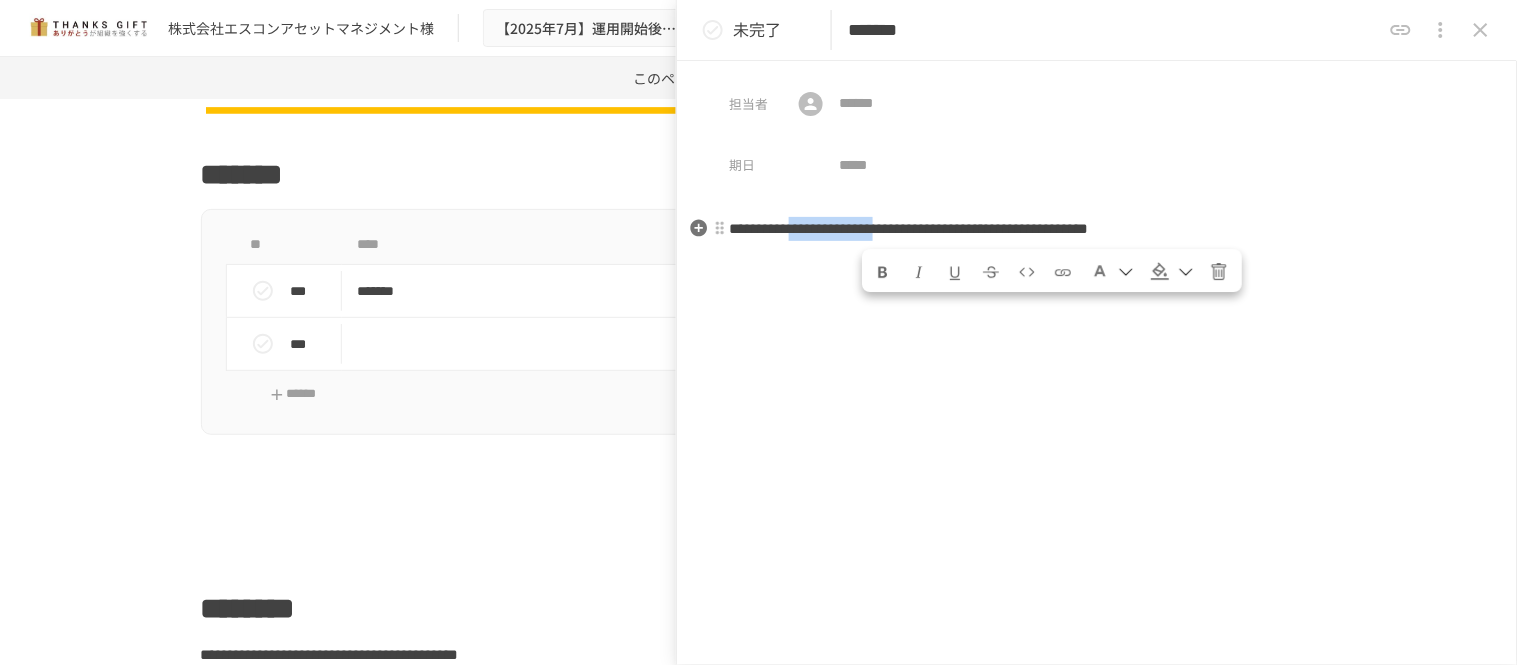 click on "**********" at bounding box center (909, 228) 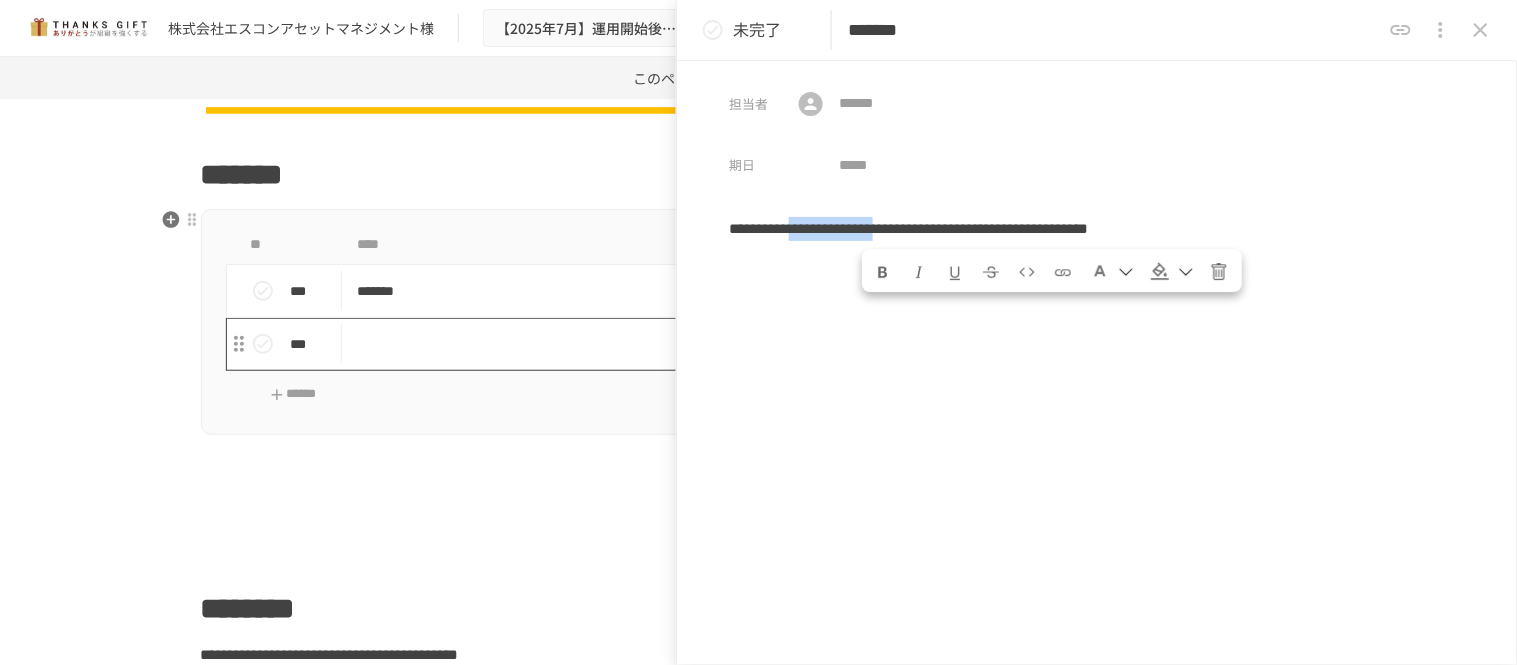 click at bounding box center [716, 344] 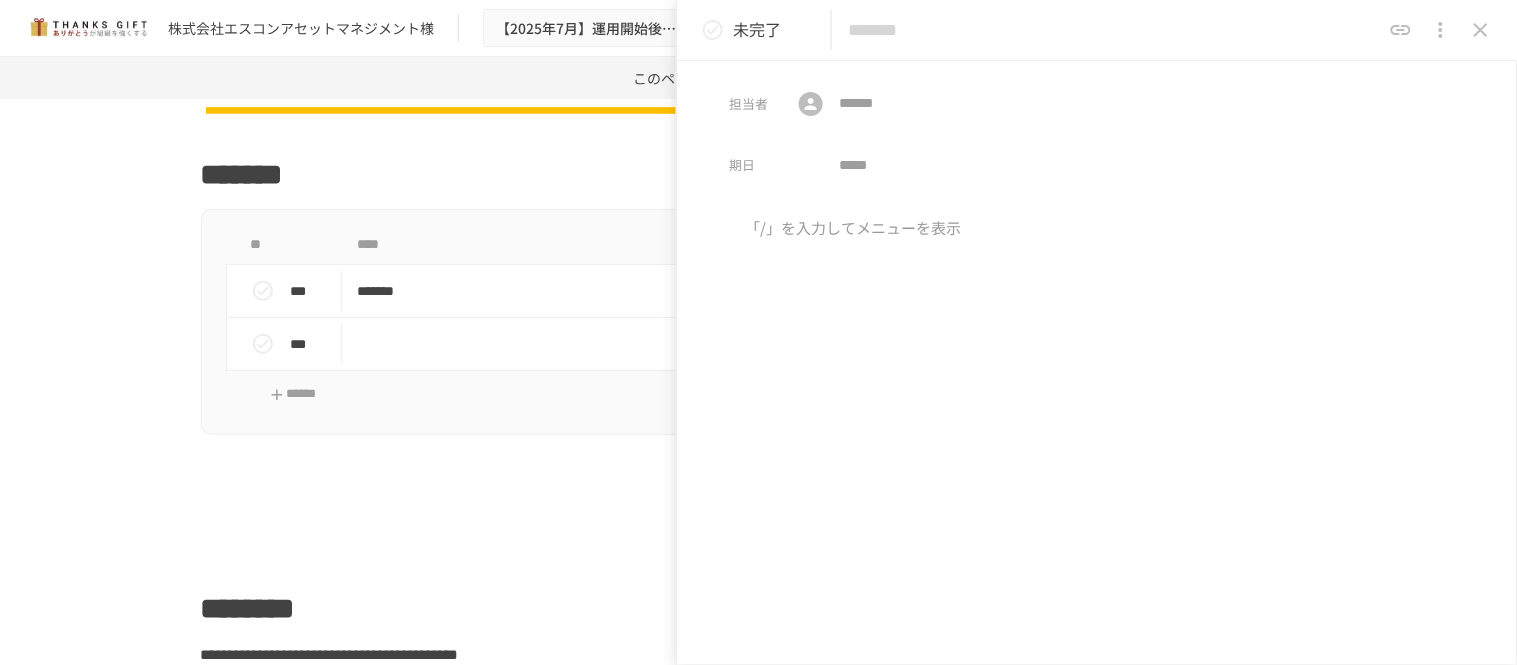 paste on "**********" 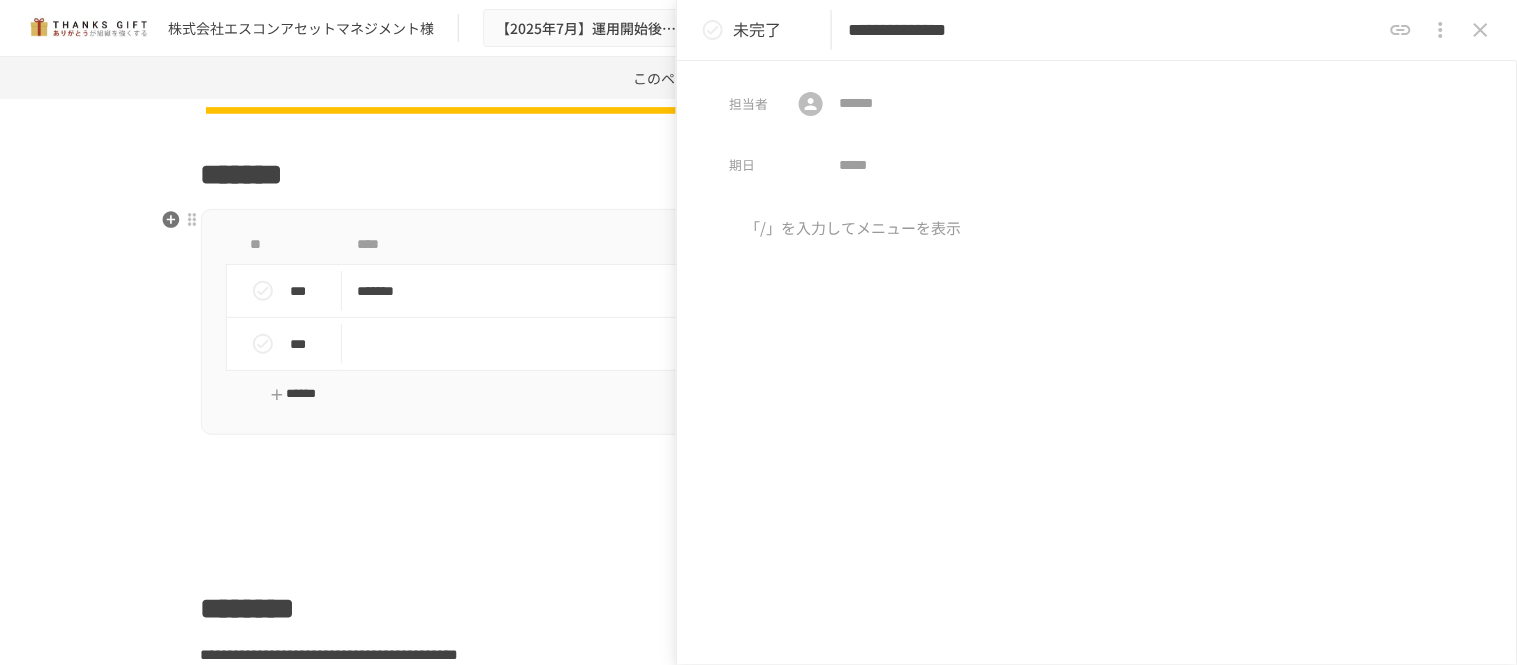 type on "**********" 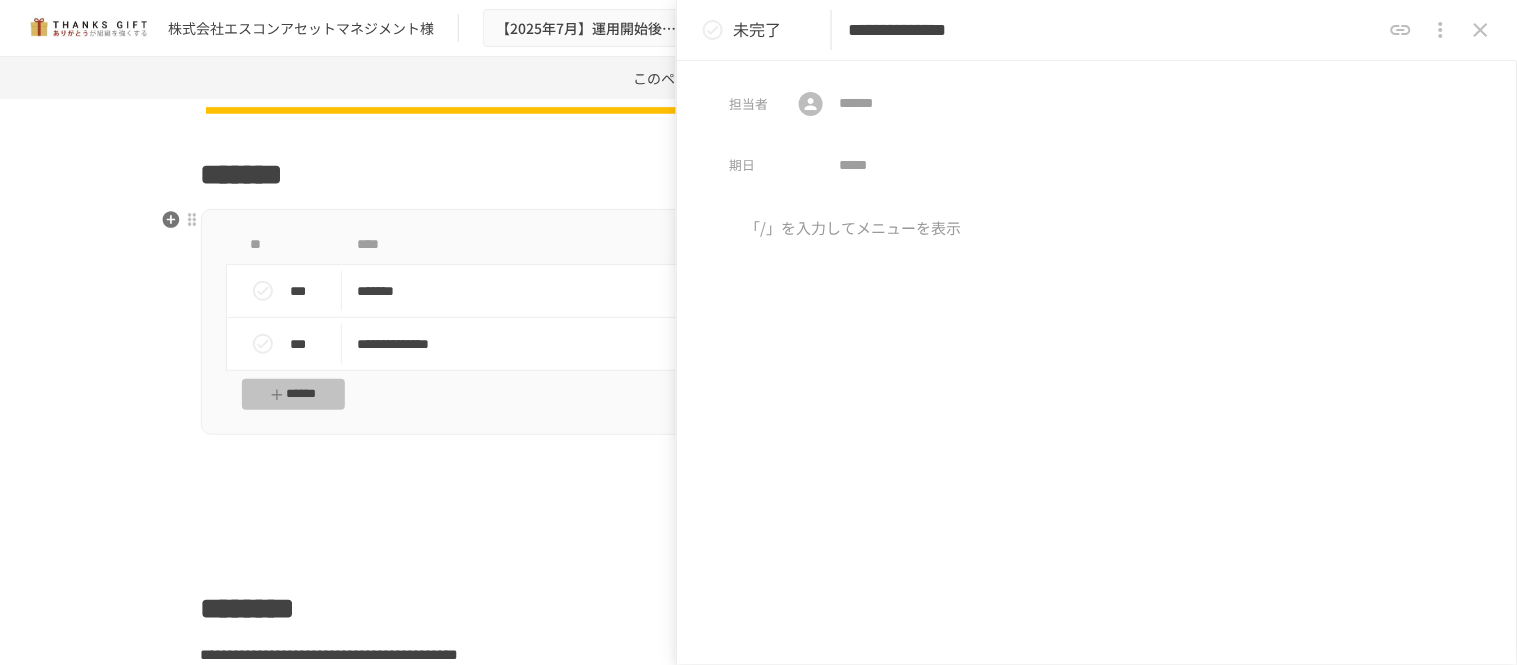 click on "******" at bounding box center [294, 394] 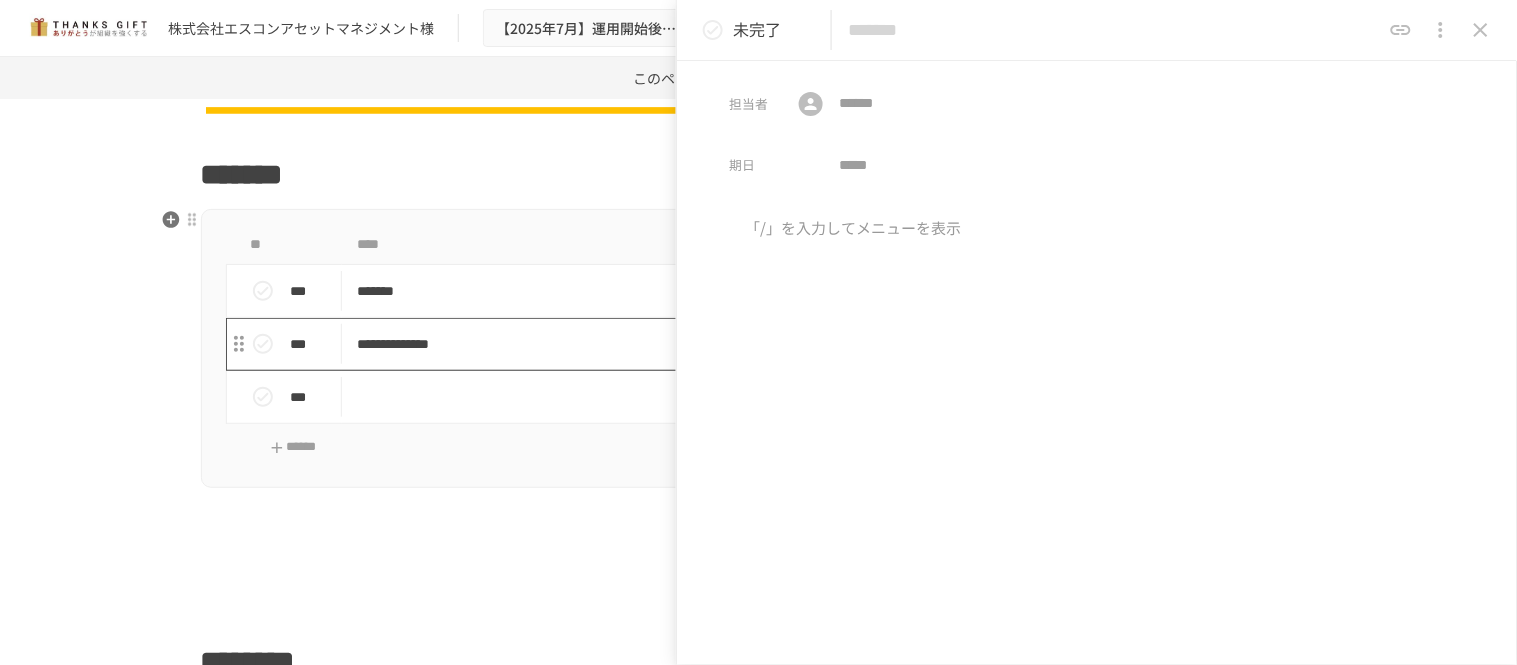 click on "**********" at bounding box center [716, 344] 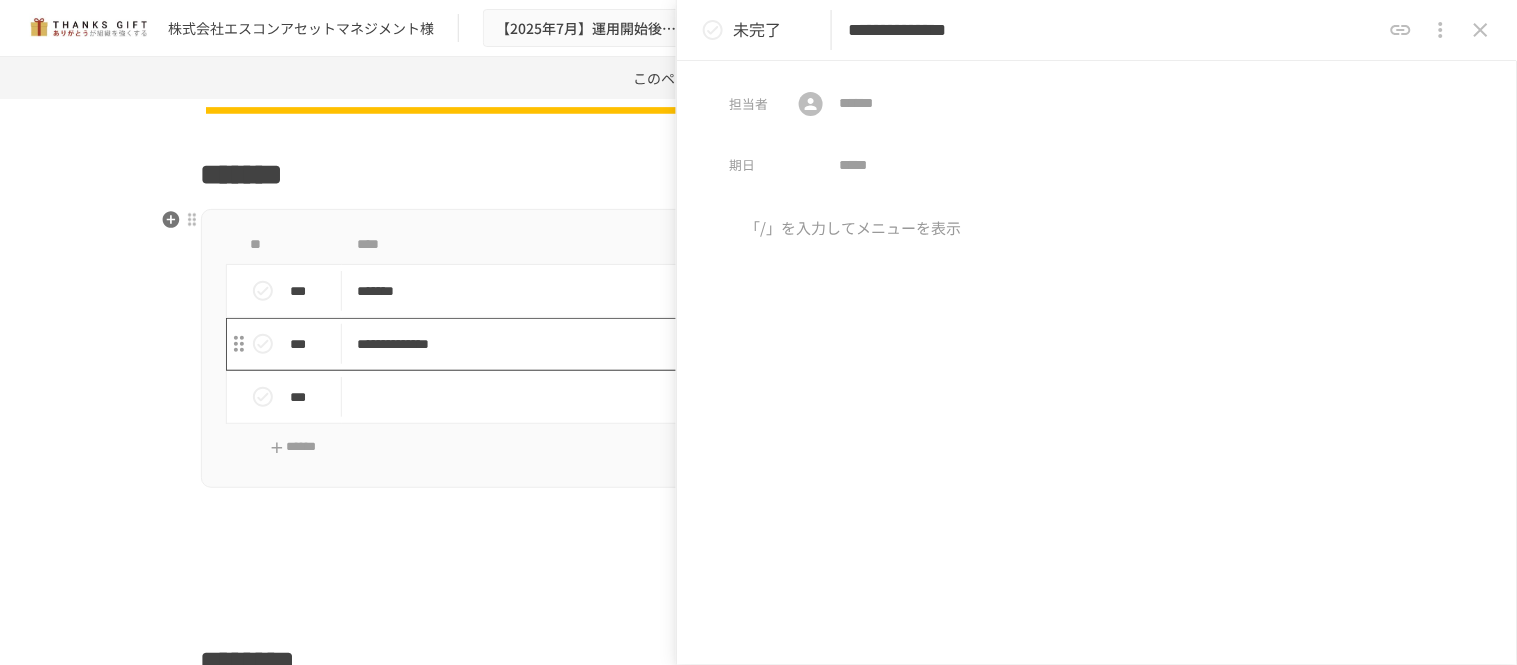 click on "**********" at bounding box center (716, 344) 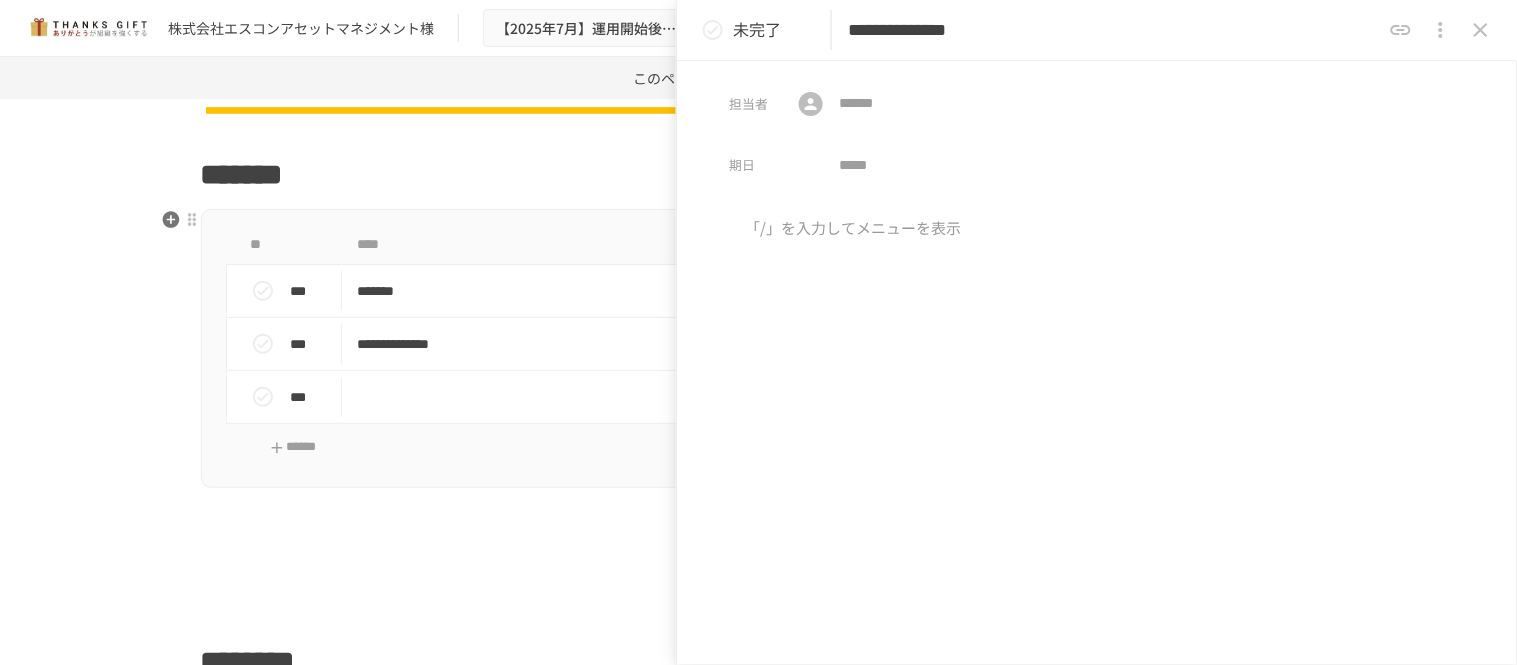 click on "****" at bounding box center (716, 245) 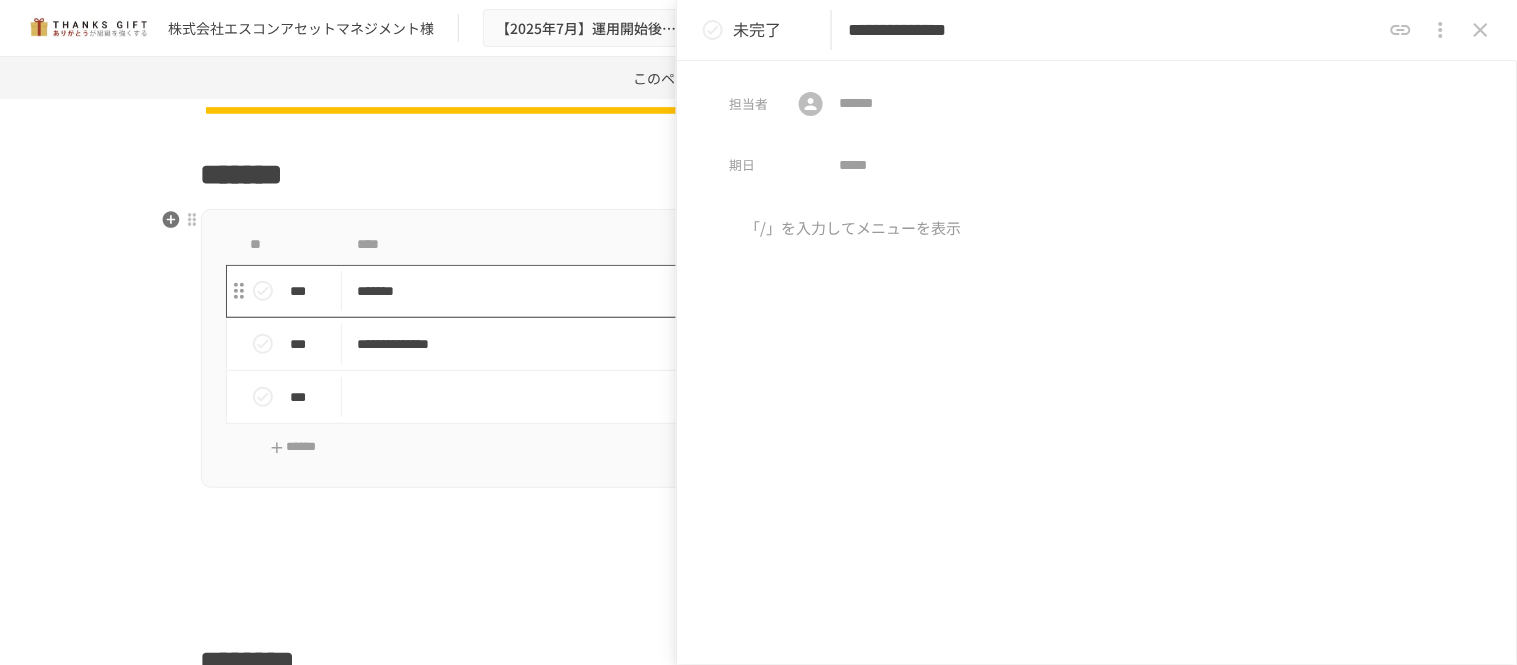 drag, startPoint x: 481, startPoint y: 284, endPoint x: 504, endPoint y: 283, distance: 23.021729 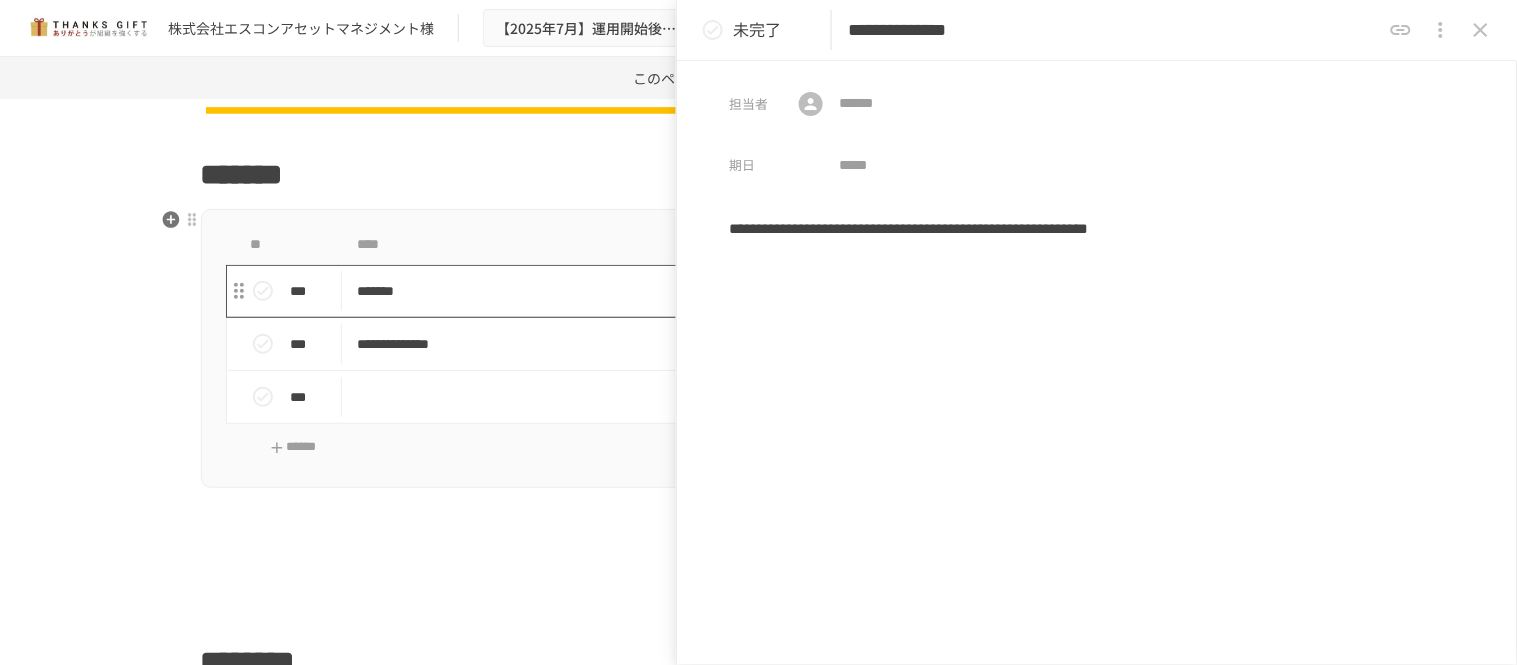 type on "*******" 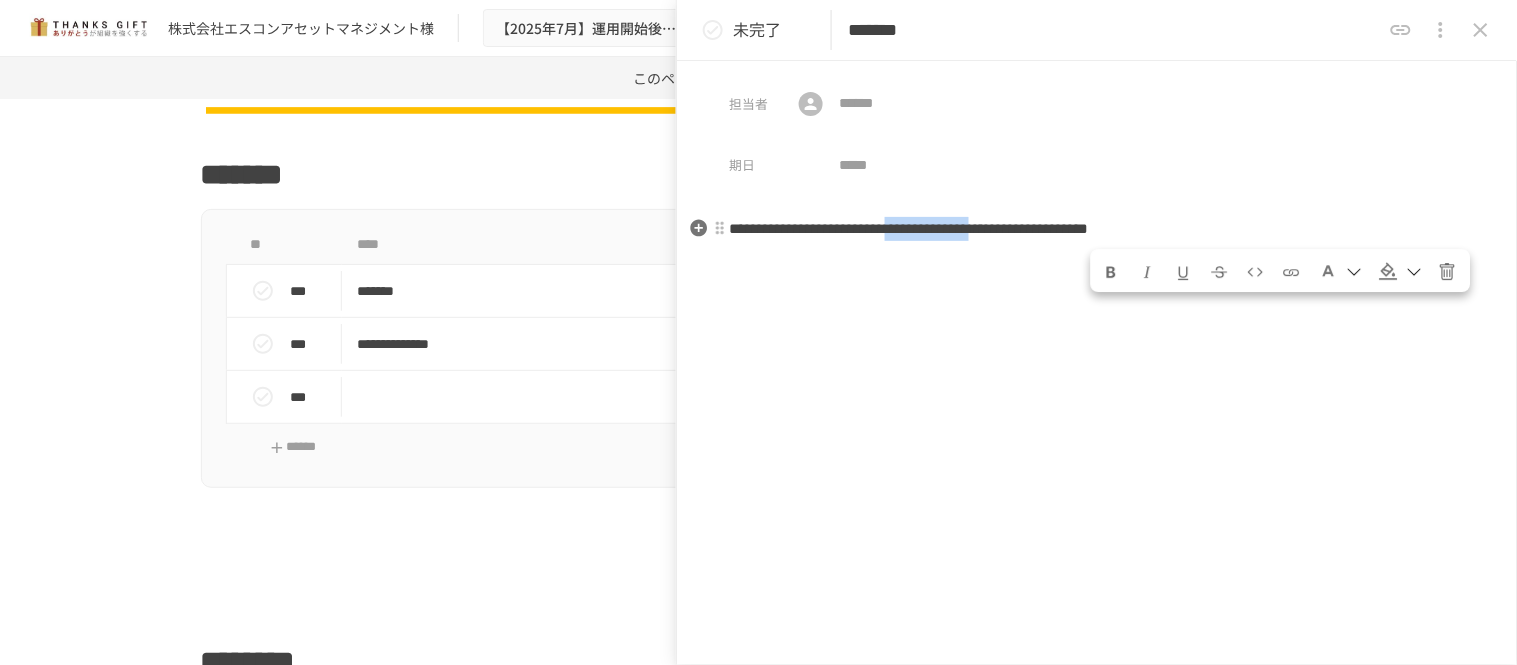drag, startPoint x: 1098, startPoint y: 232, endPoint x: 1296, endPoint y: 241, distance: 198.20444 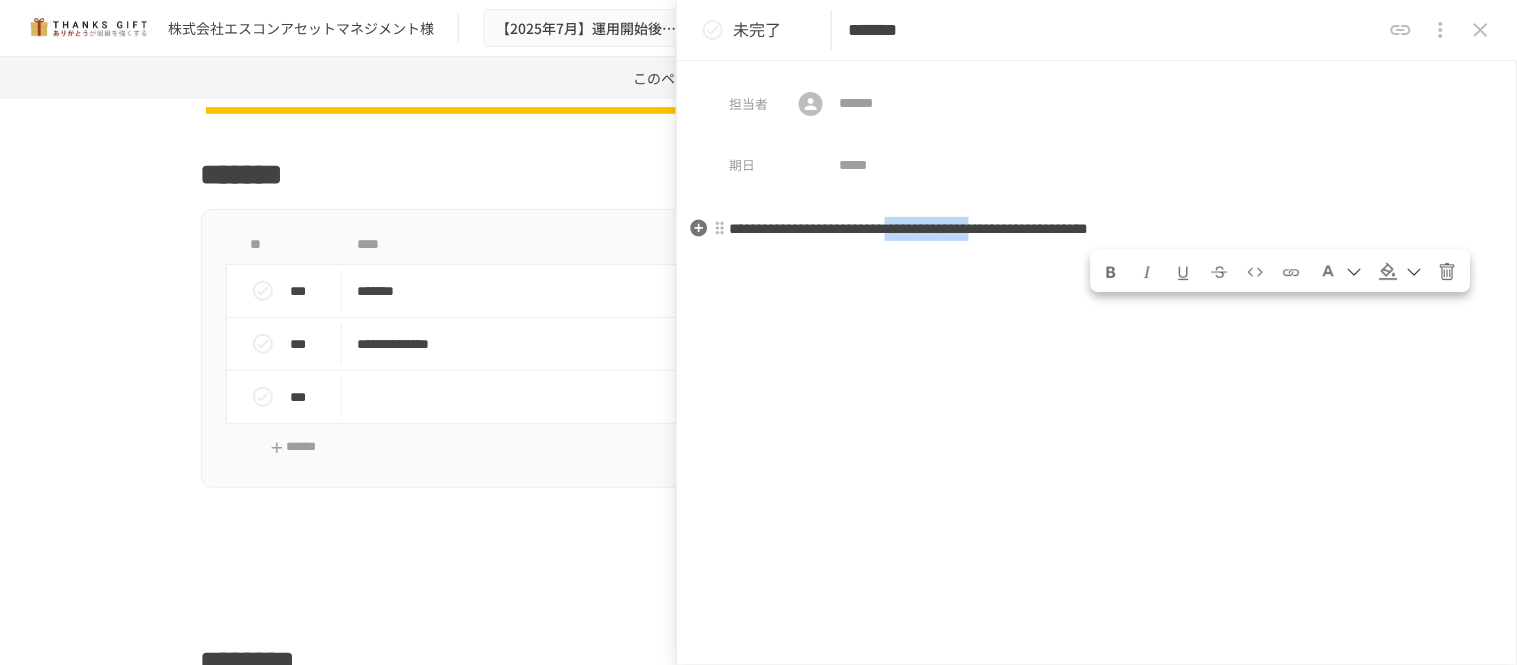 click on "**********" at bounding box center (1097, 229) 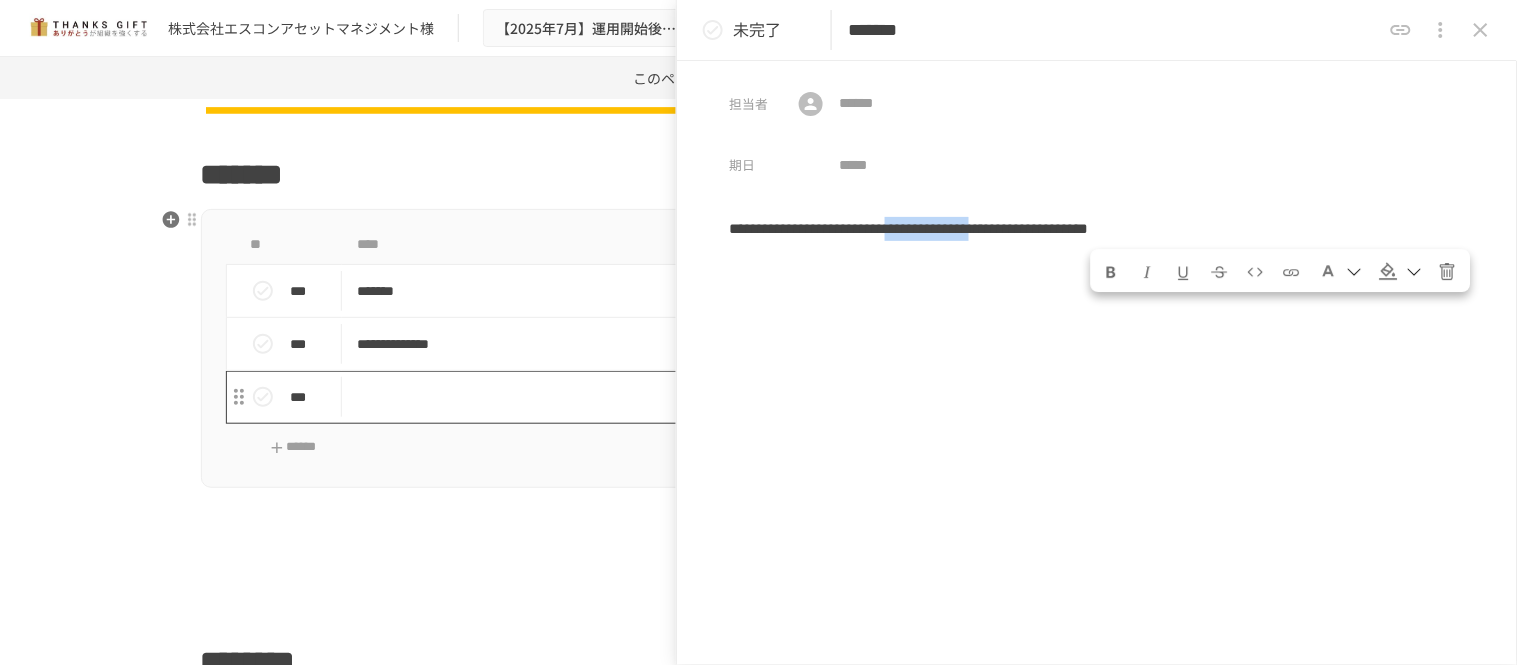 click at bounding box center [716, 397] 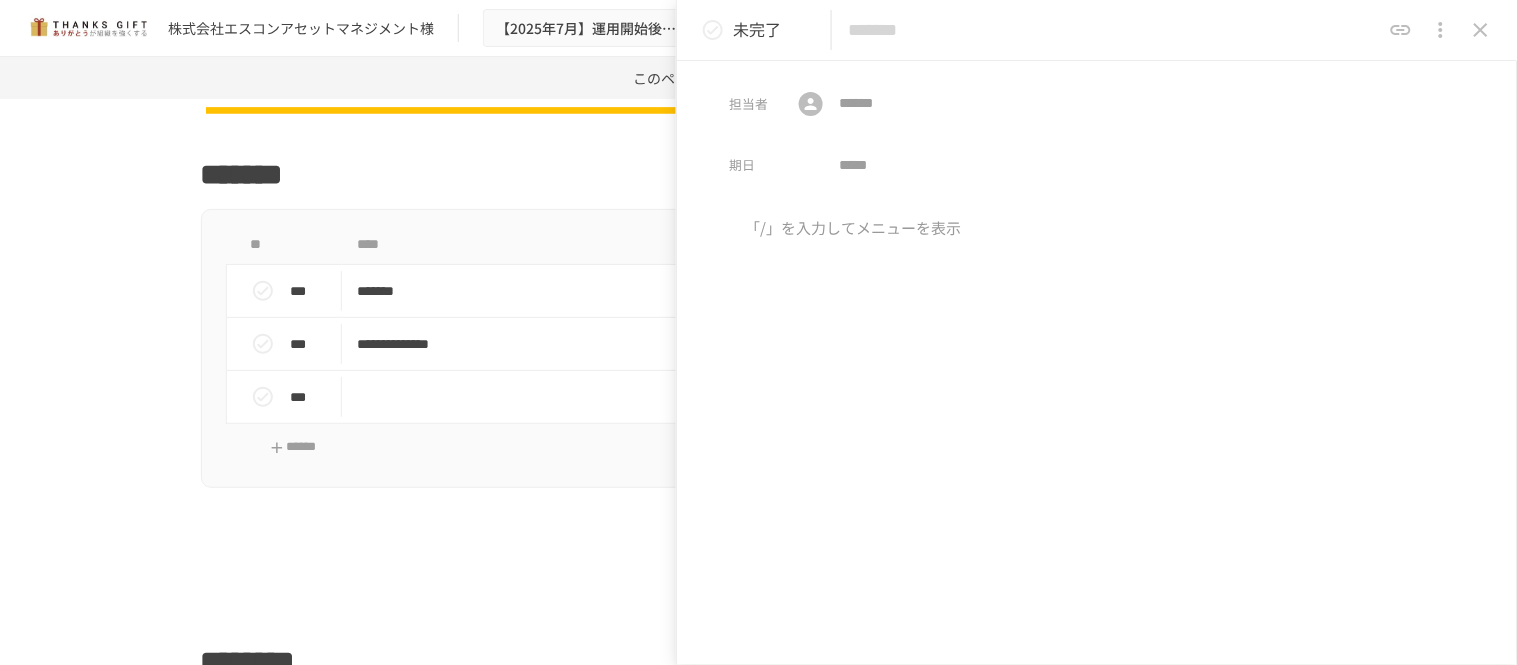 paste on "**********" 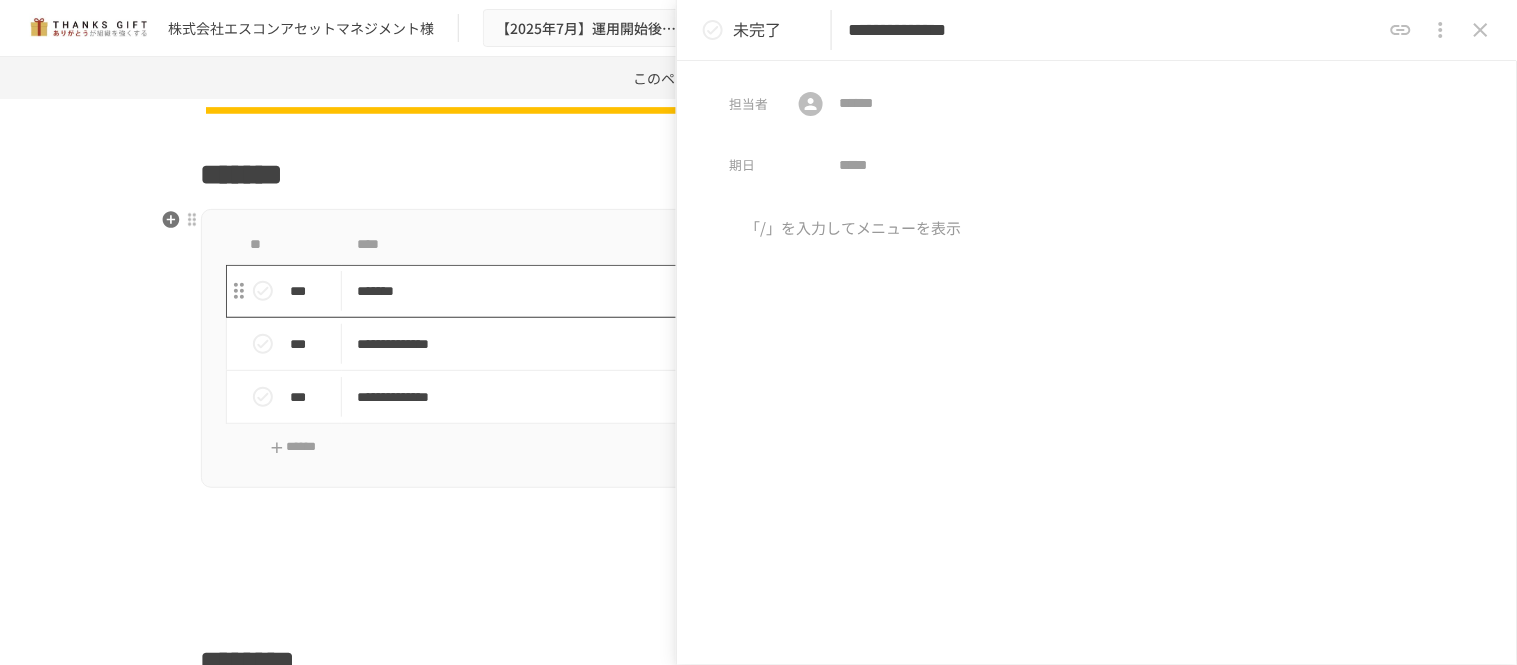 click on "*******" at bounding box center [716, 291] 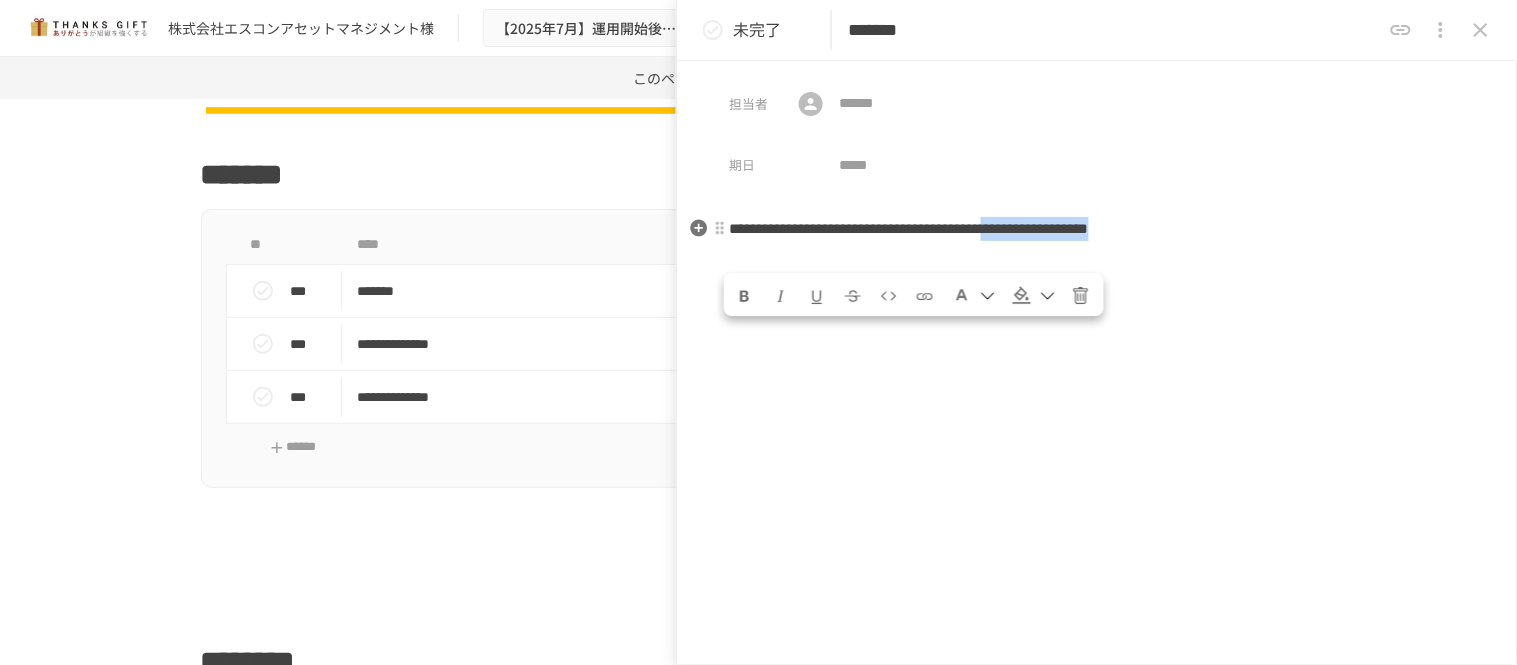 drag, startPoint x: 1318, startPoint y: 233, endPoint x: 1320, endPoint y: 252, distance: 19.104973 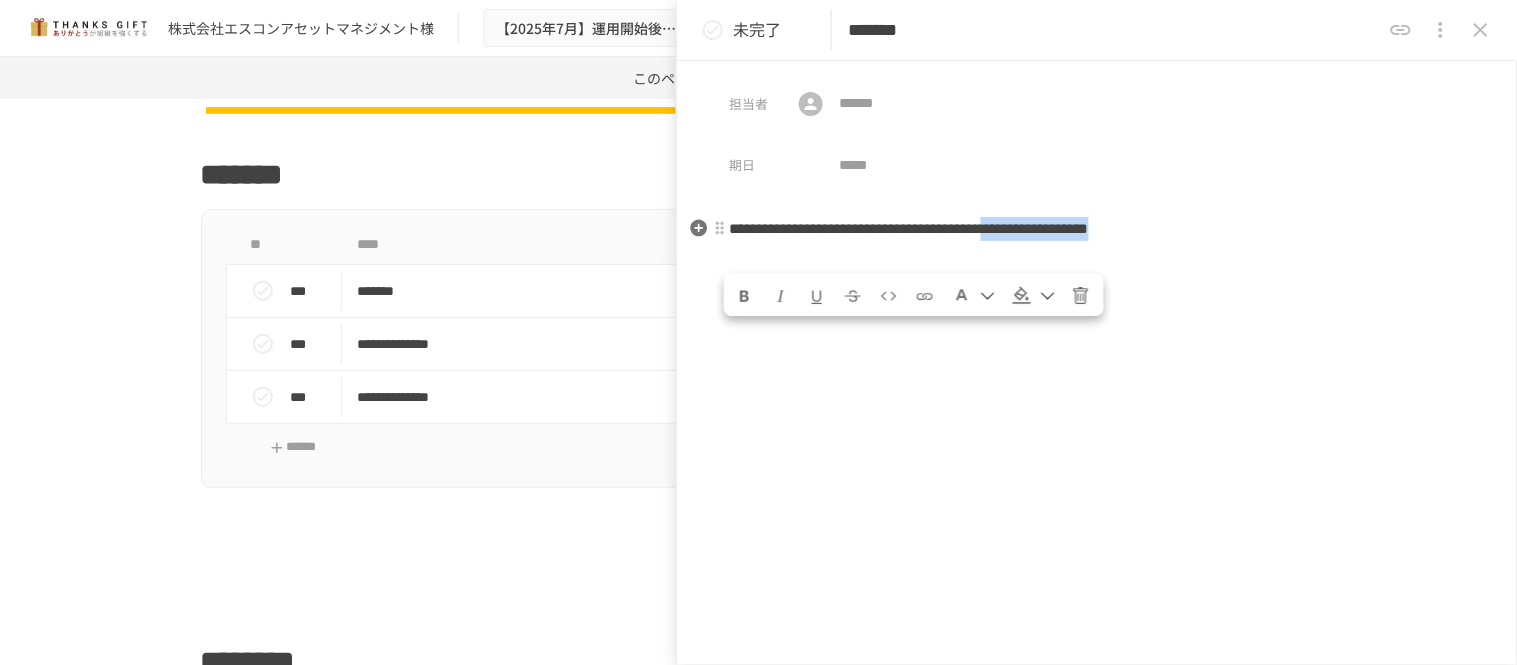 click on "**********" at bounding box center [1097, 229] 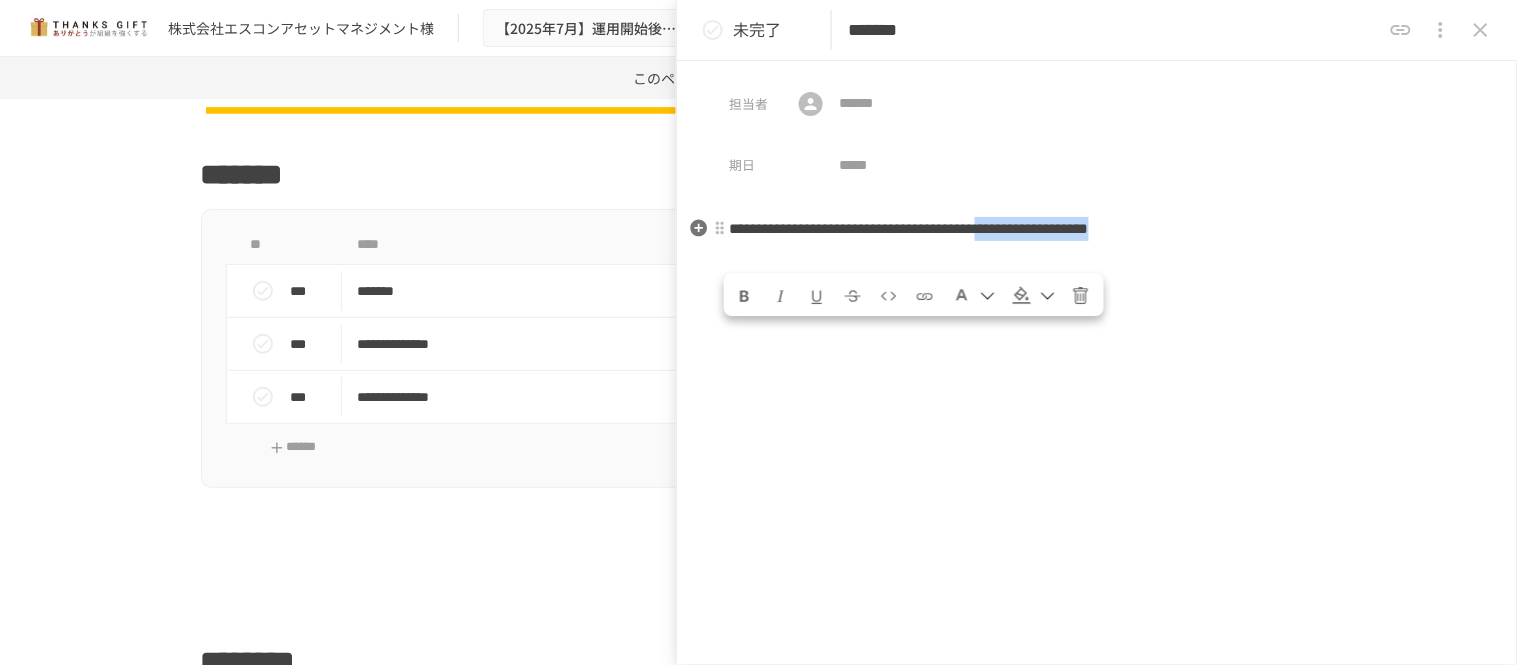 drag, startPoint x: 1312, startPoint y: 226, endPoint x: 1325, endPoint y: 254, distance: 30.870699 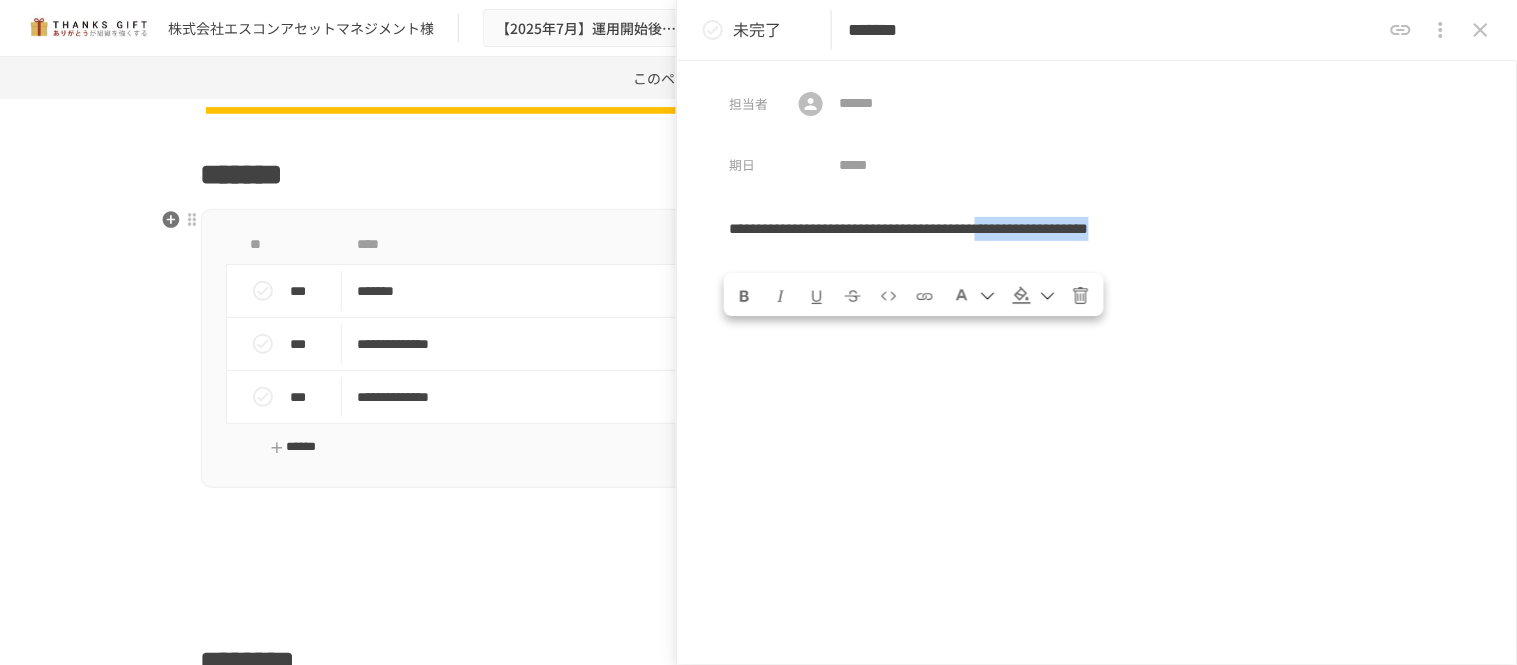 click on "******" at bounding box center [294, 447] 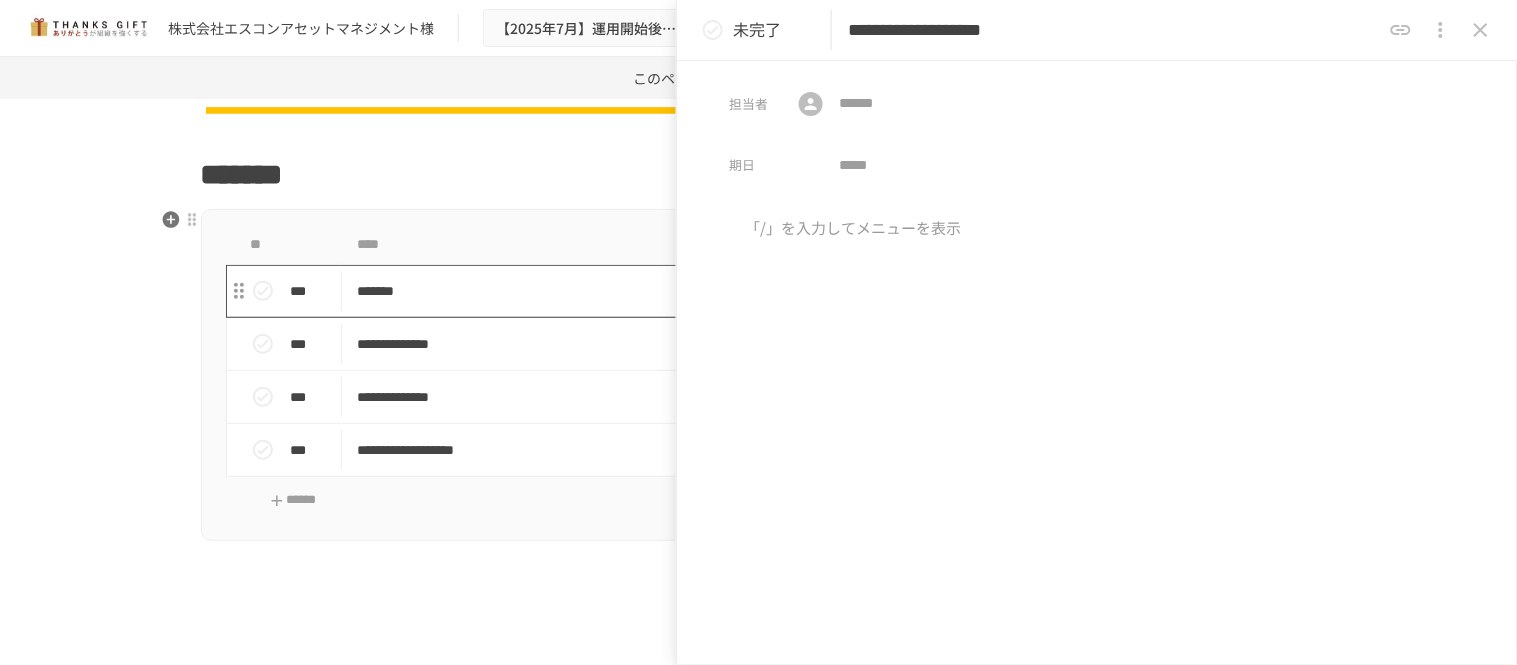 click on "*******" at bounding box center (716, 291) 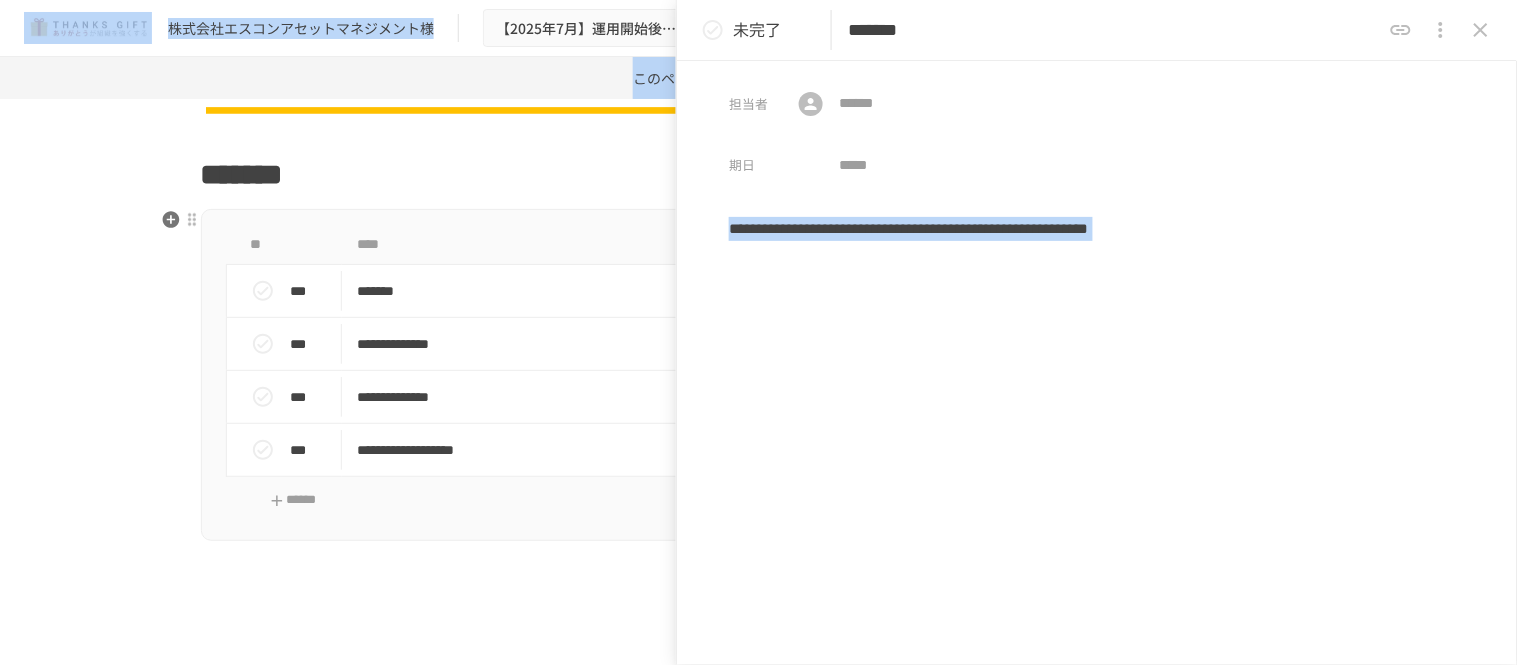 drag, startPoint x: 934, startPoint y: 271, endPoint x: 670, endPoint y: 244, distance: 265.37708 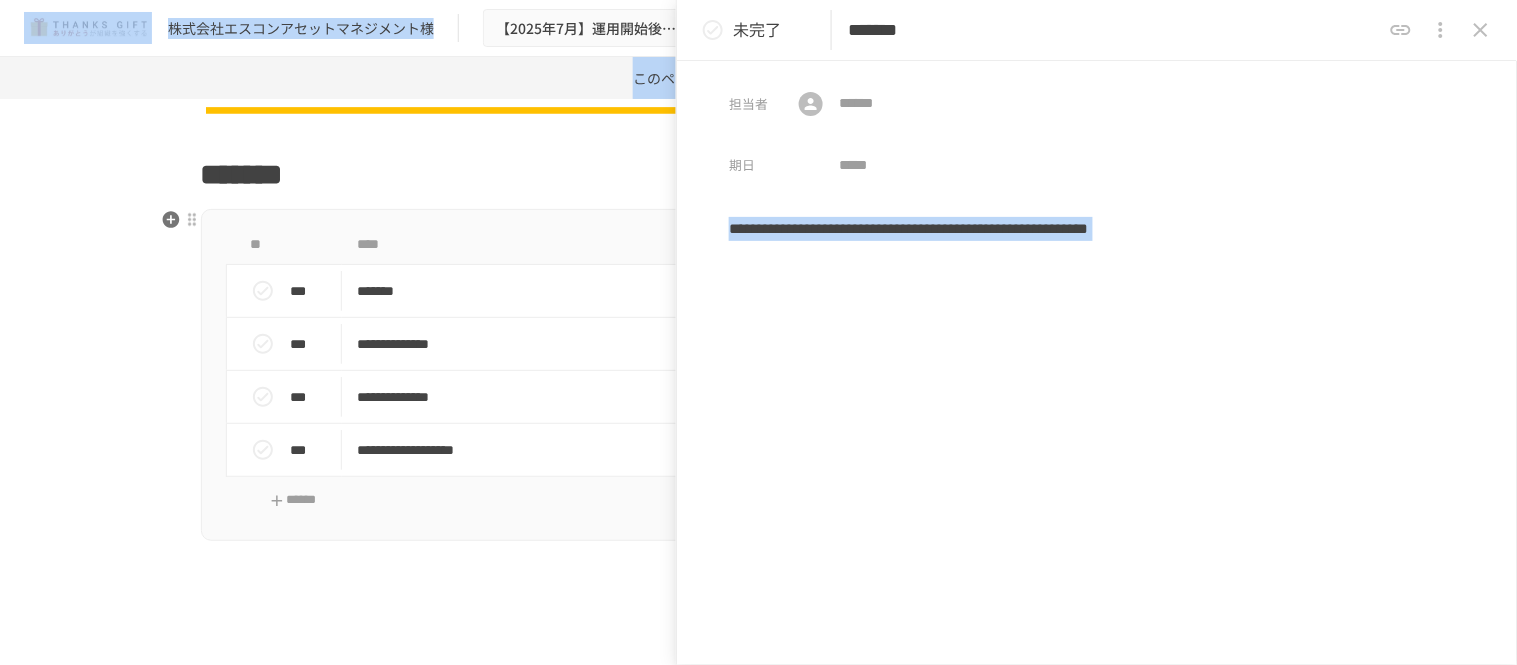 click on "**********" at bounding box center [758, 332] 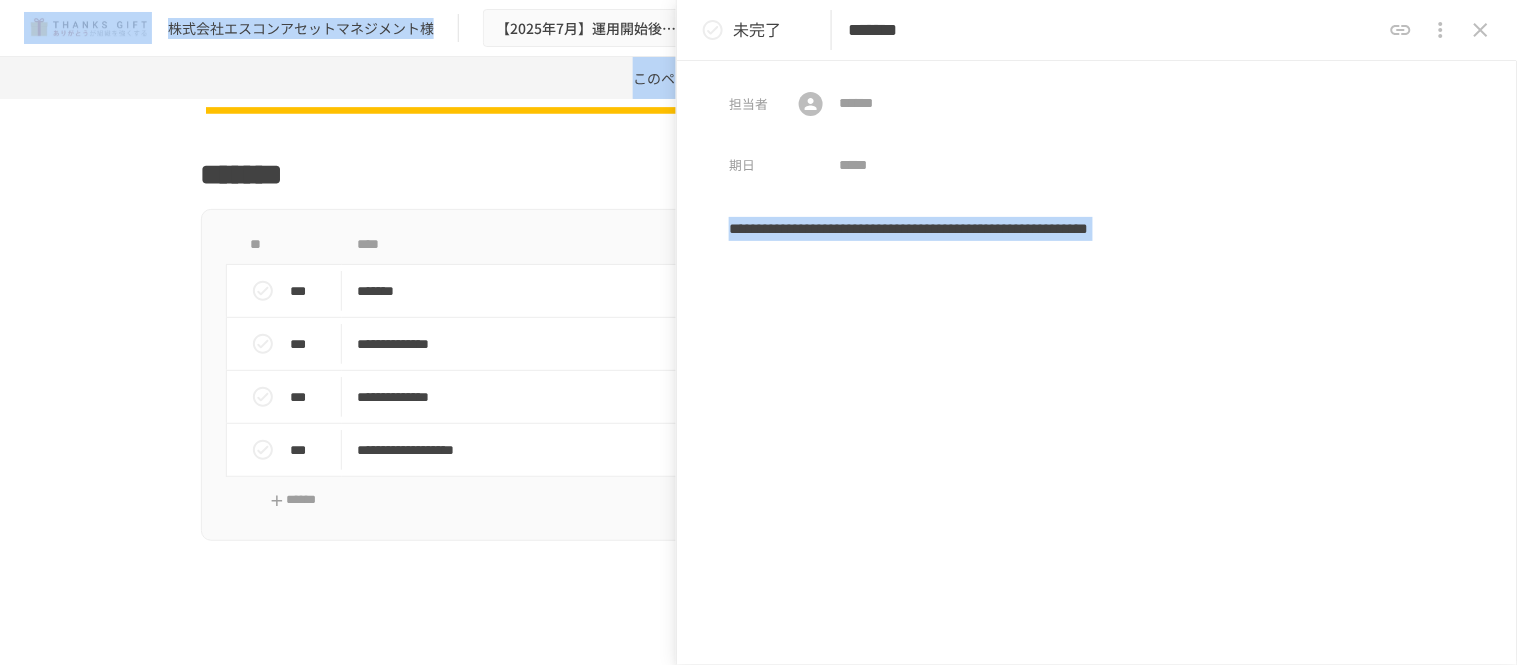 drag, startPoint x: 1016, startPoint y: 323, endPoint x: 1006, endPoint y: 306, distance: 19.723083 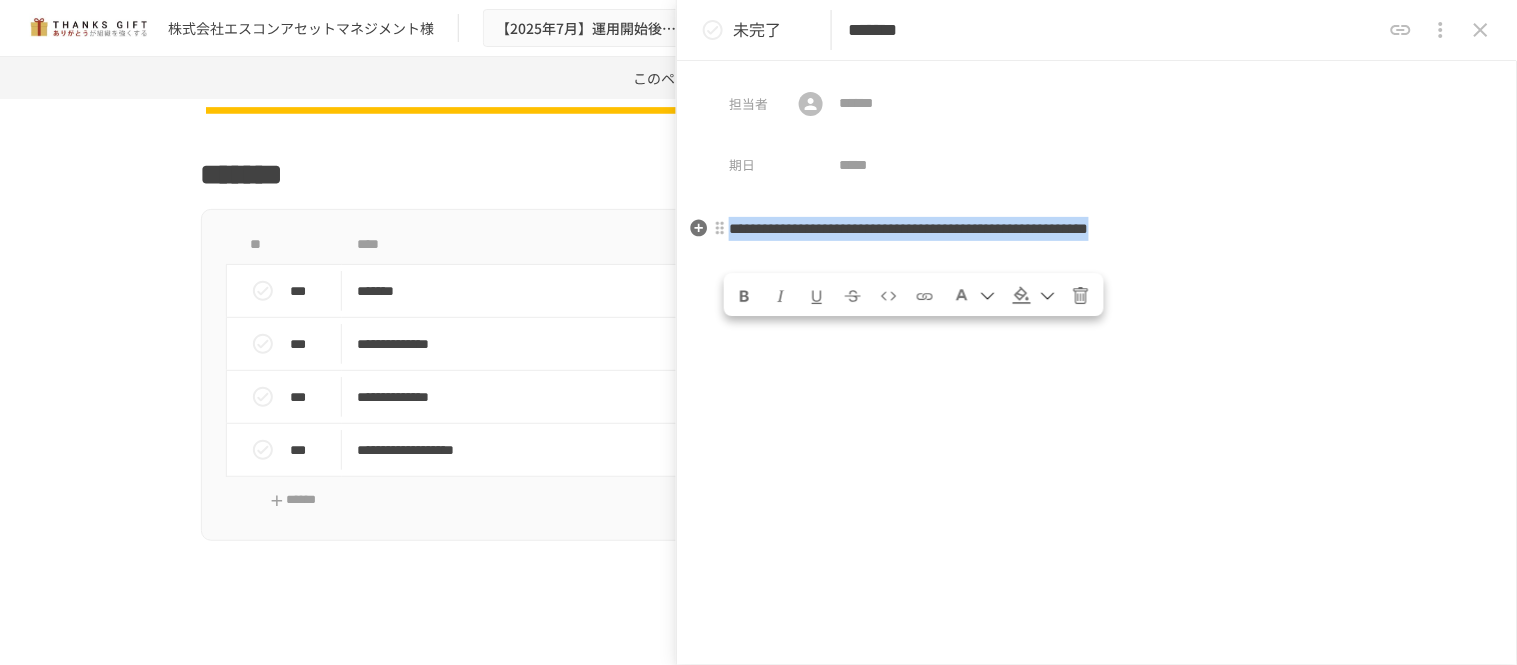 drag, startPoint x: 863, startPoint y: 258, endPoint x: 736, endPoint y: 218, distance: 133.15028 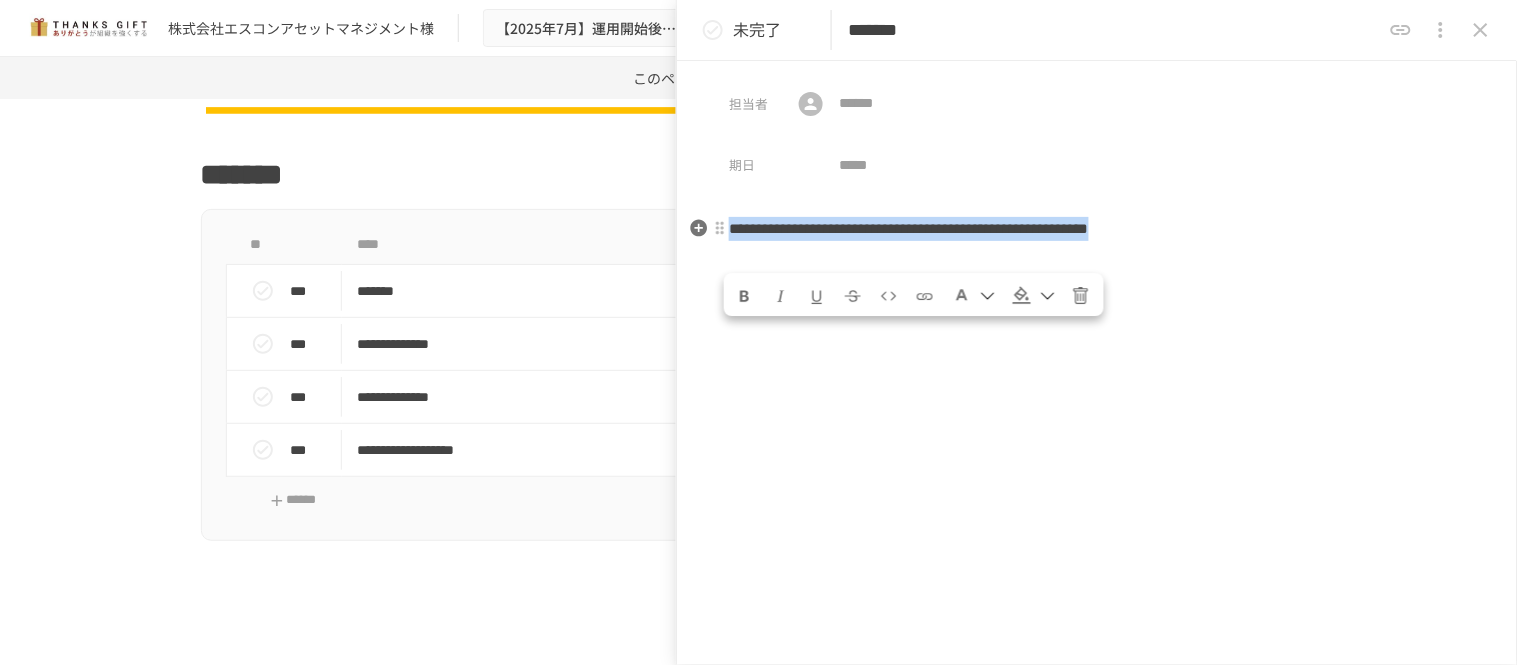 click on "**********" at bounding box center (1097, 229) 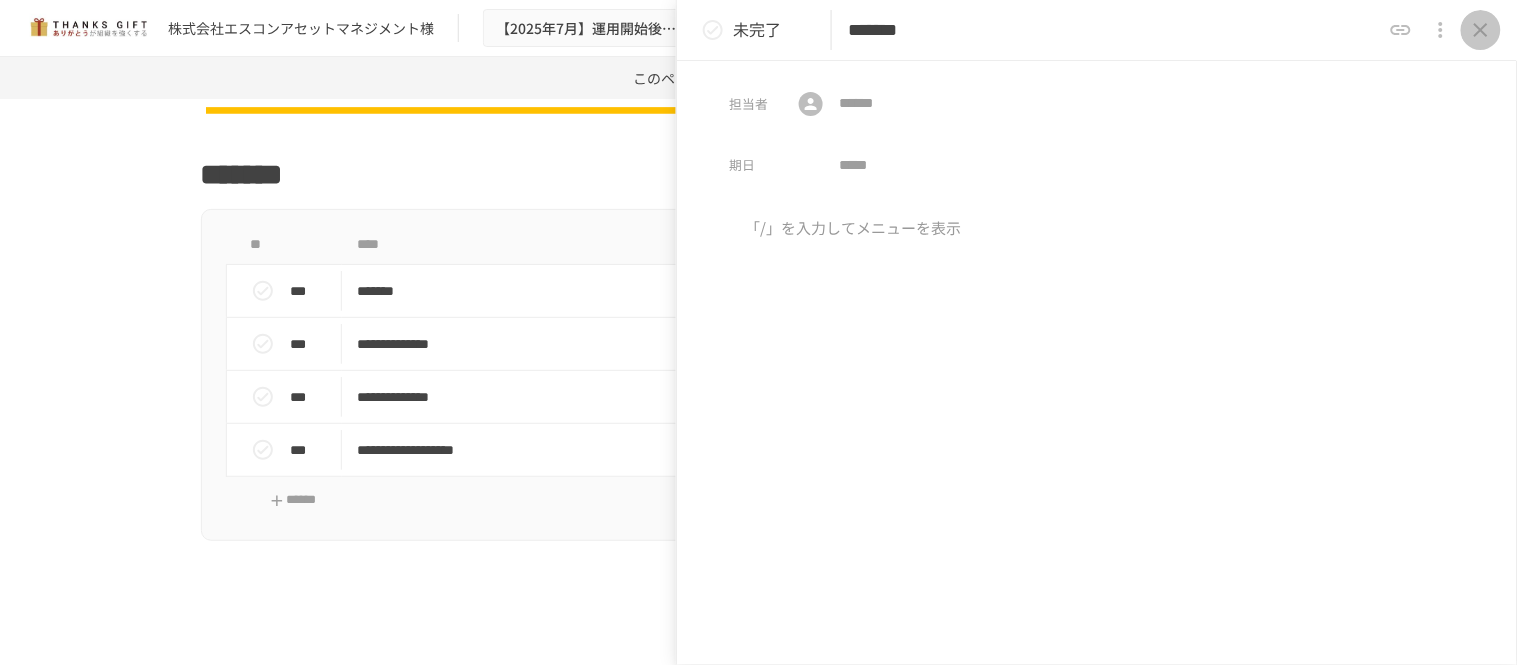 click 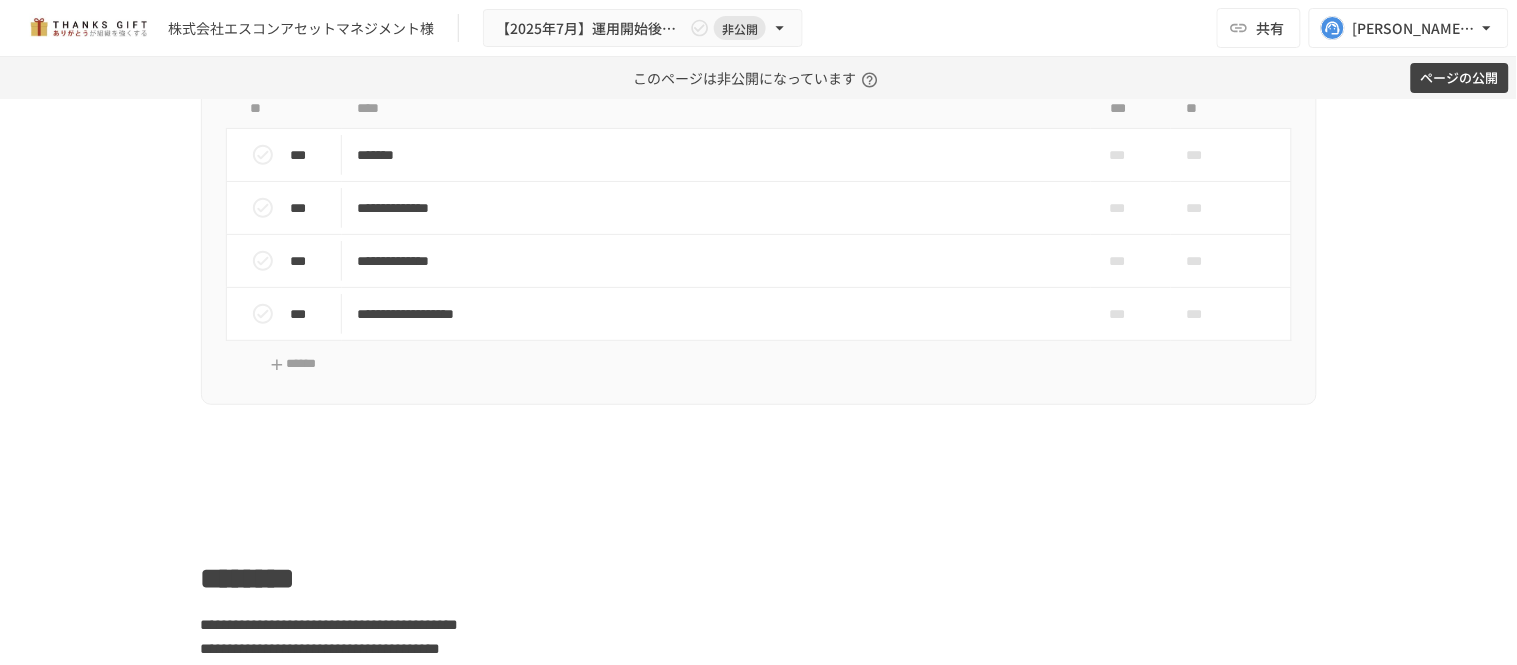scroll, scrollTop: 2555, scrollLeft: 0, axis: vertical 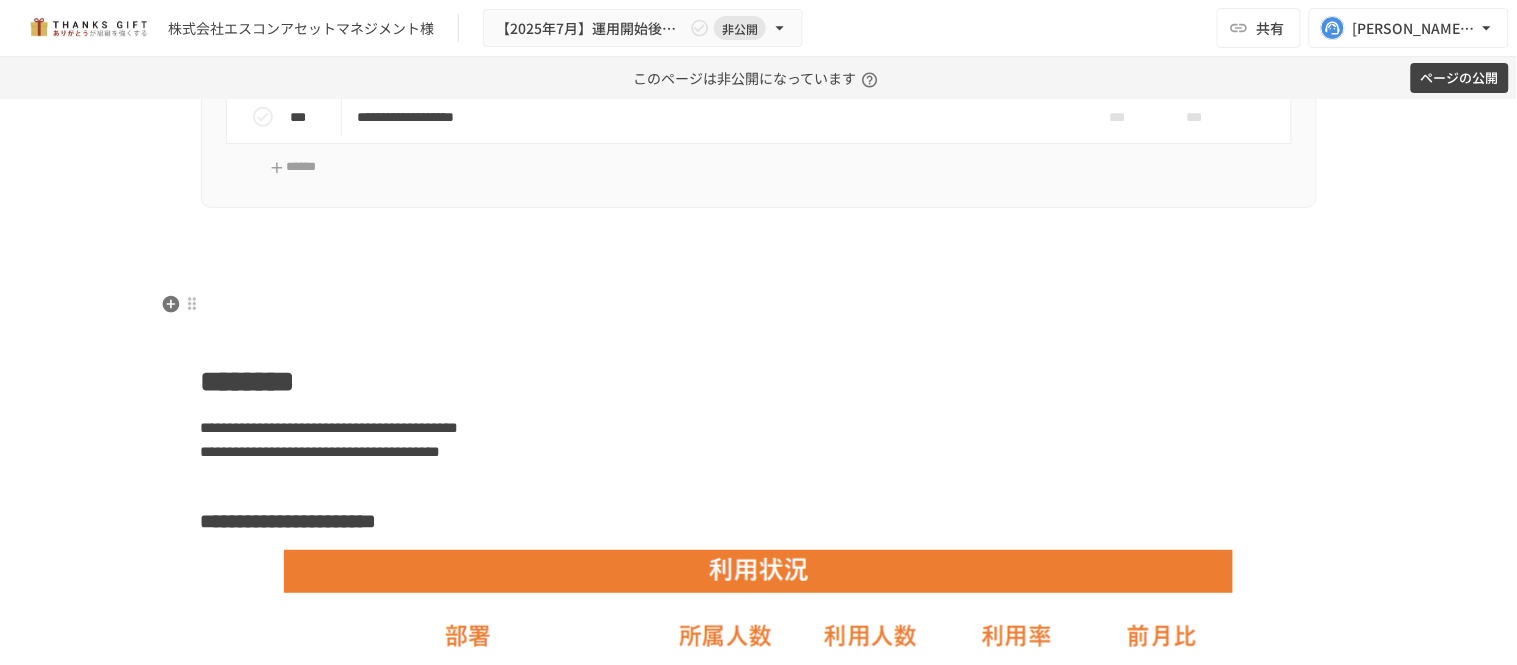 click at bounding box center (759, 305) 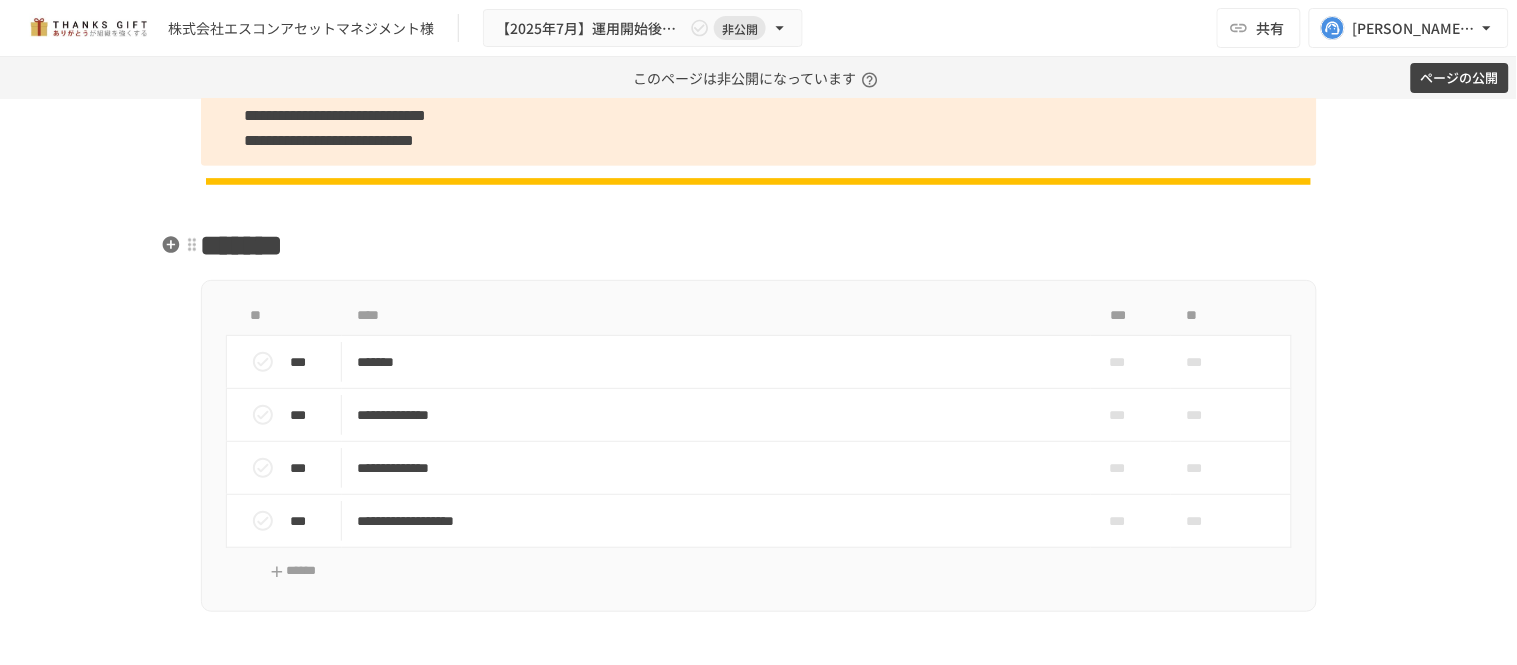 scroll, scrollTop: 2111, scrollLeft: 0, axis: vertical 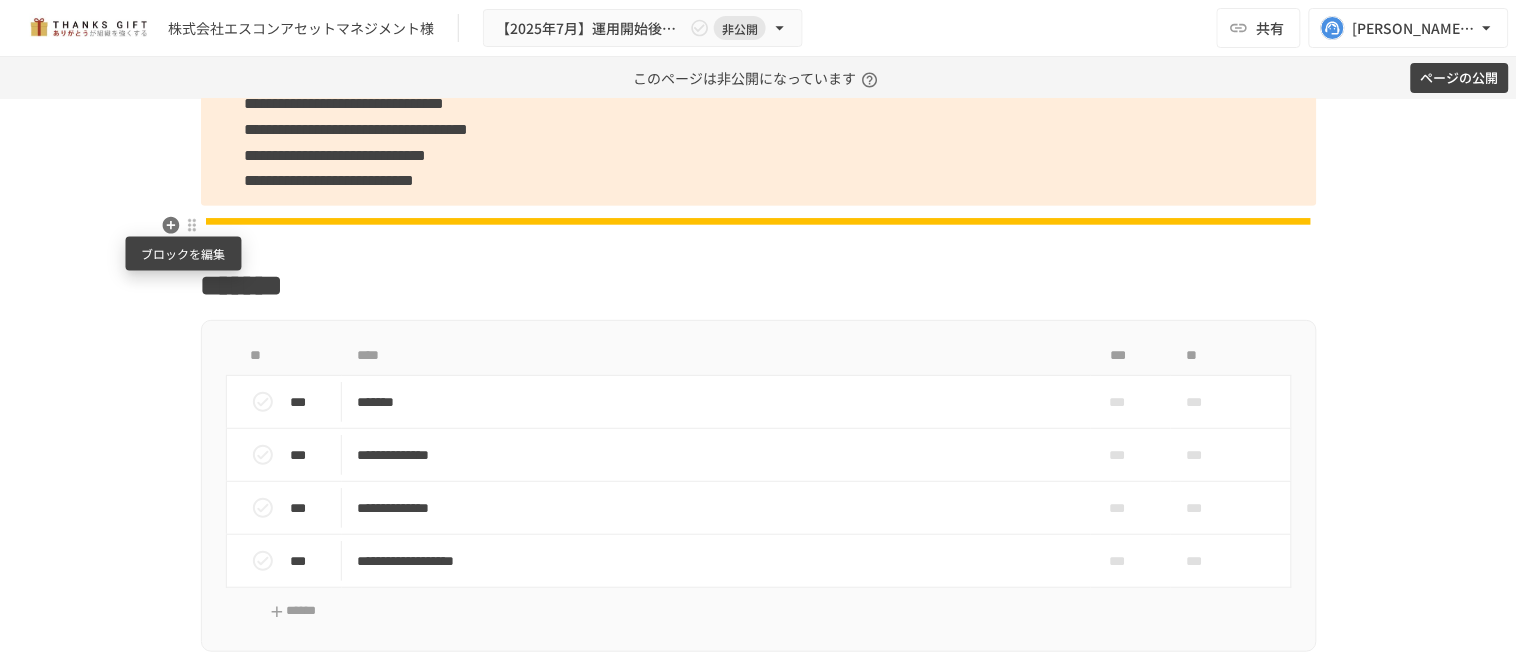 click at bounding box center (192, 225) 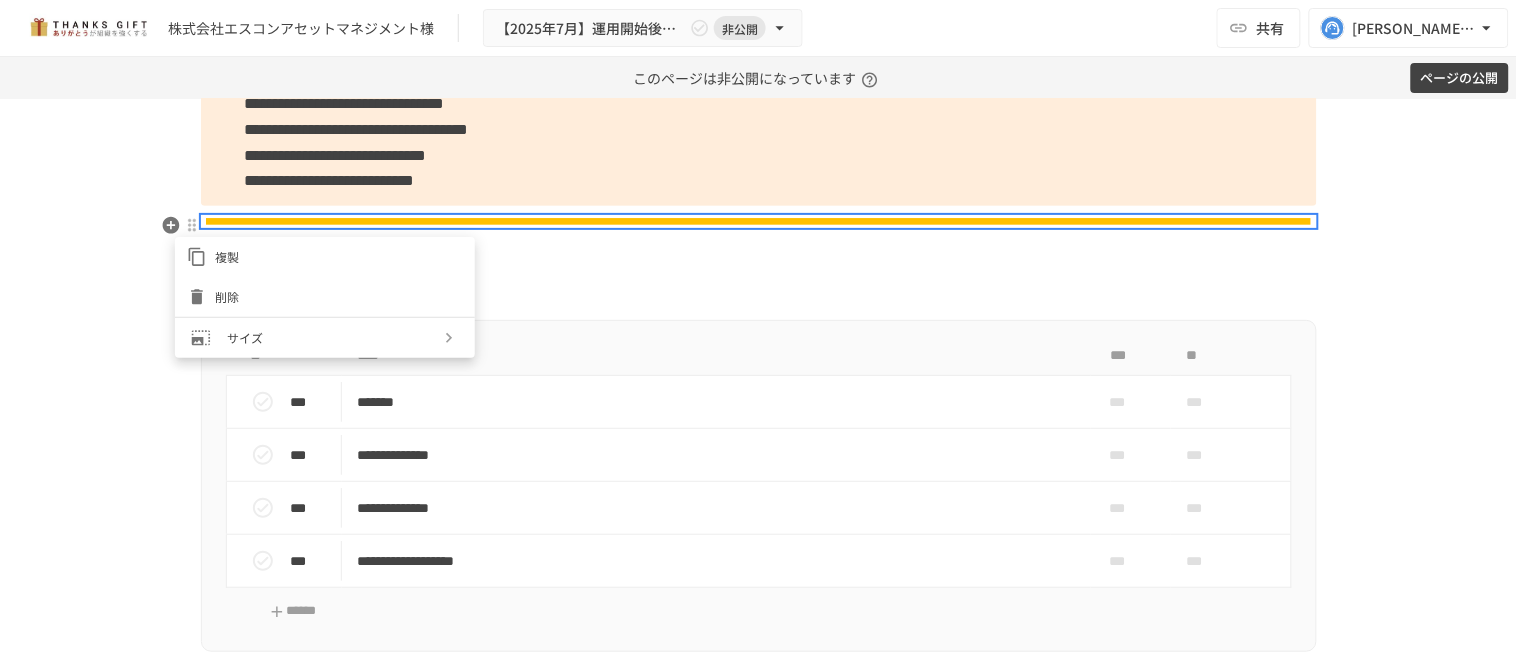 click on "複製" at bounding box center (339, 256) 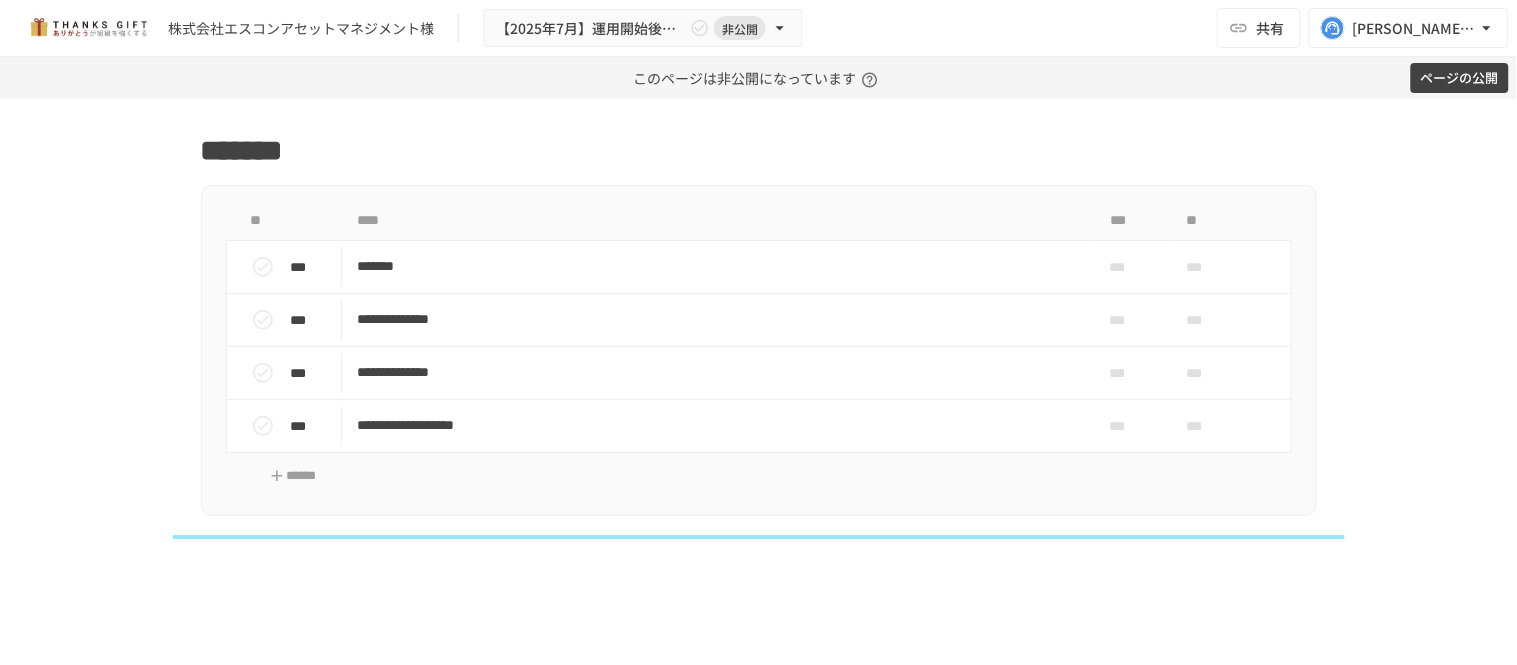 scroll, scrollTop: 2438, scrollLeft: 0, axis: vertical 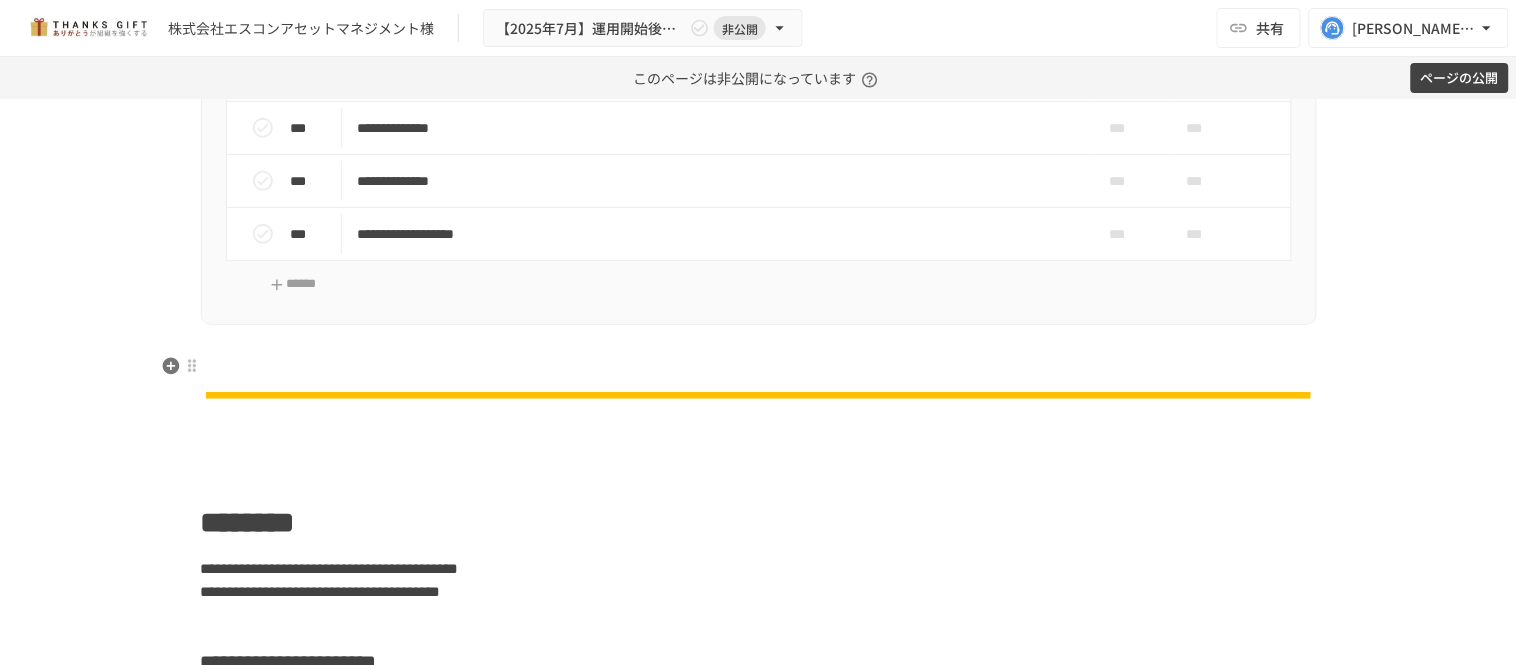click at bounding box center (759, 367) 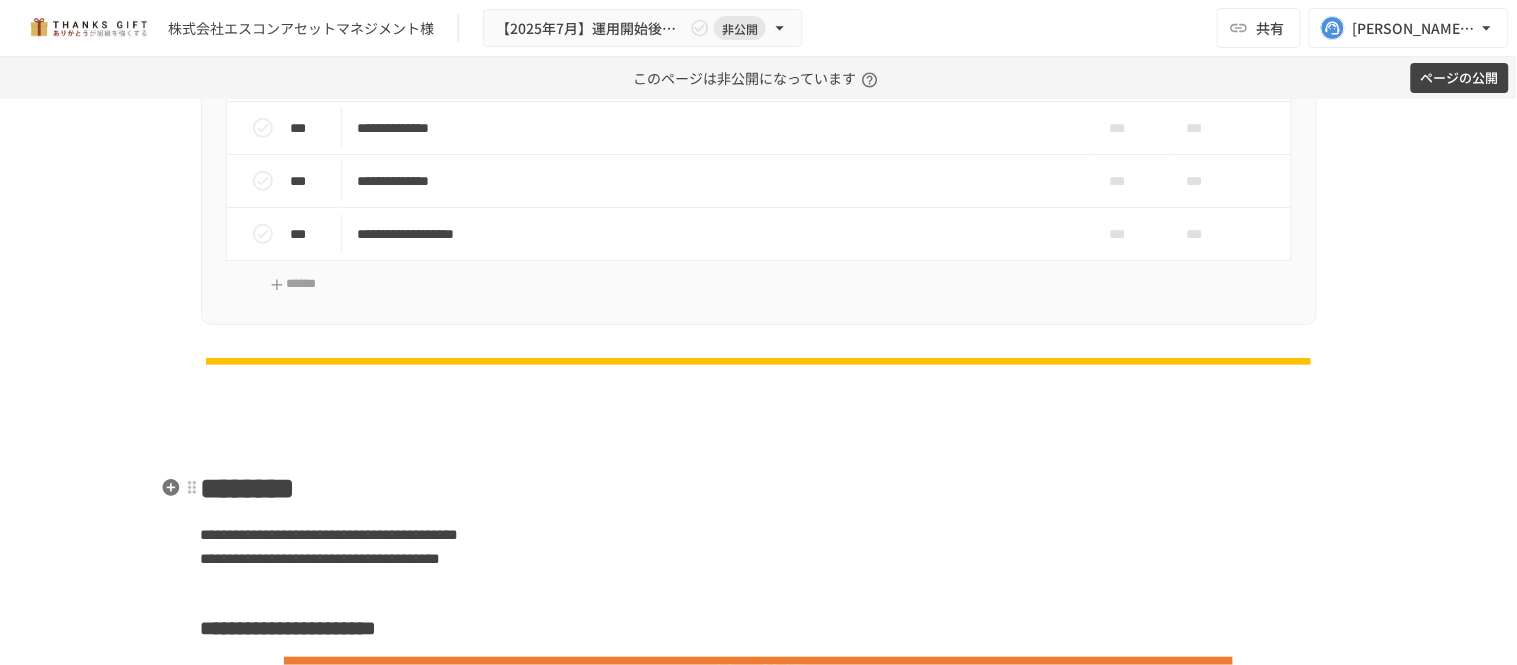 click on "**********" at bounding box center (759, 3710) 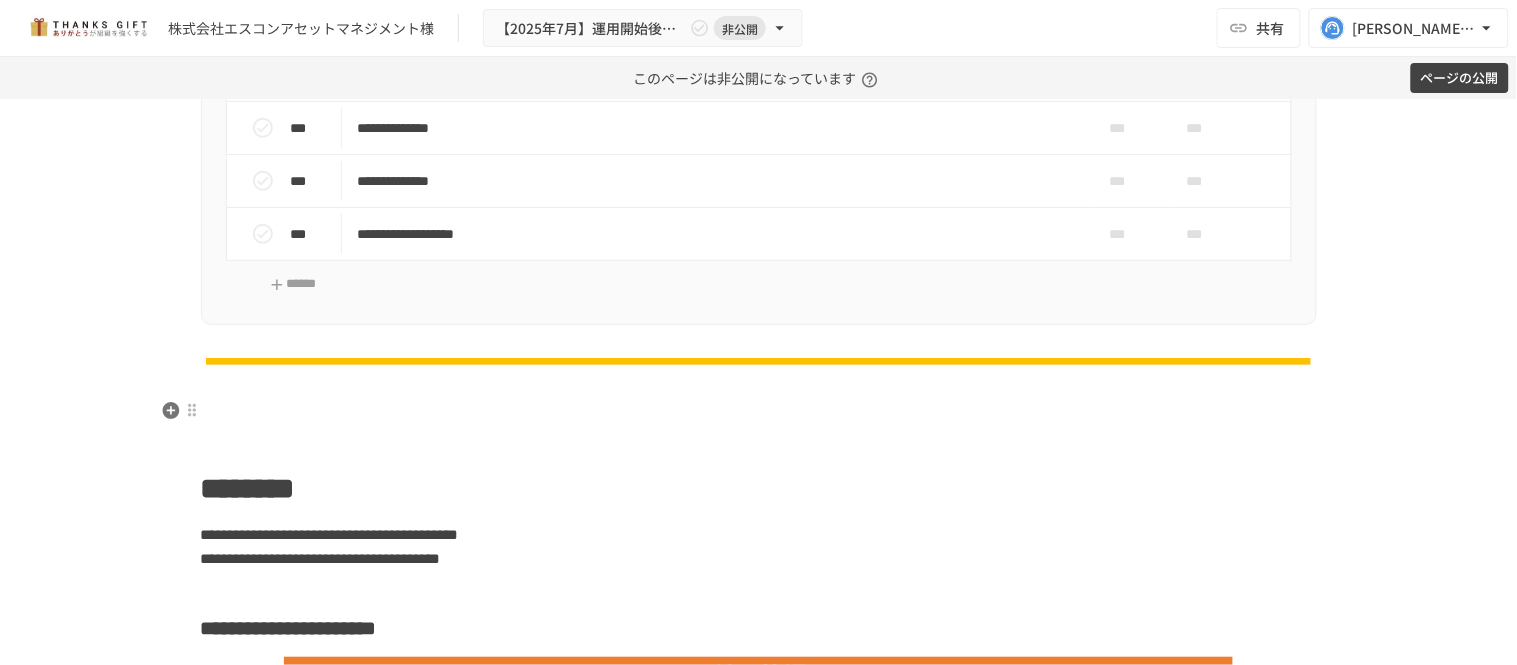 click at bounding box center [759, 411] 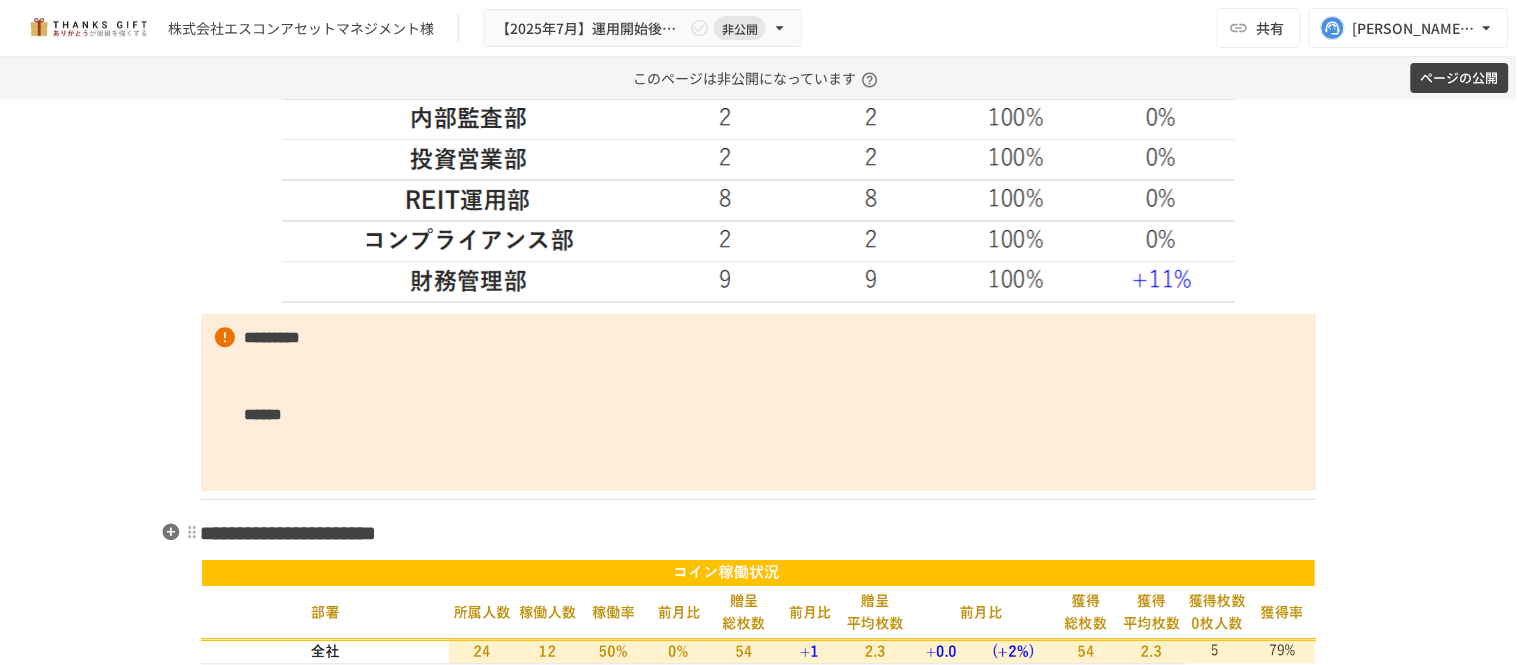 scroll, scrollTop: 3105, scrollLeft: 0, axis: vertical 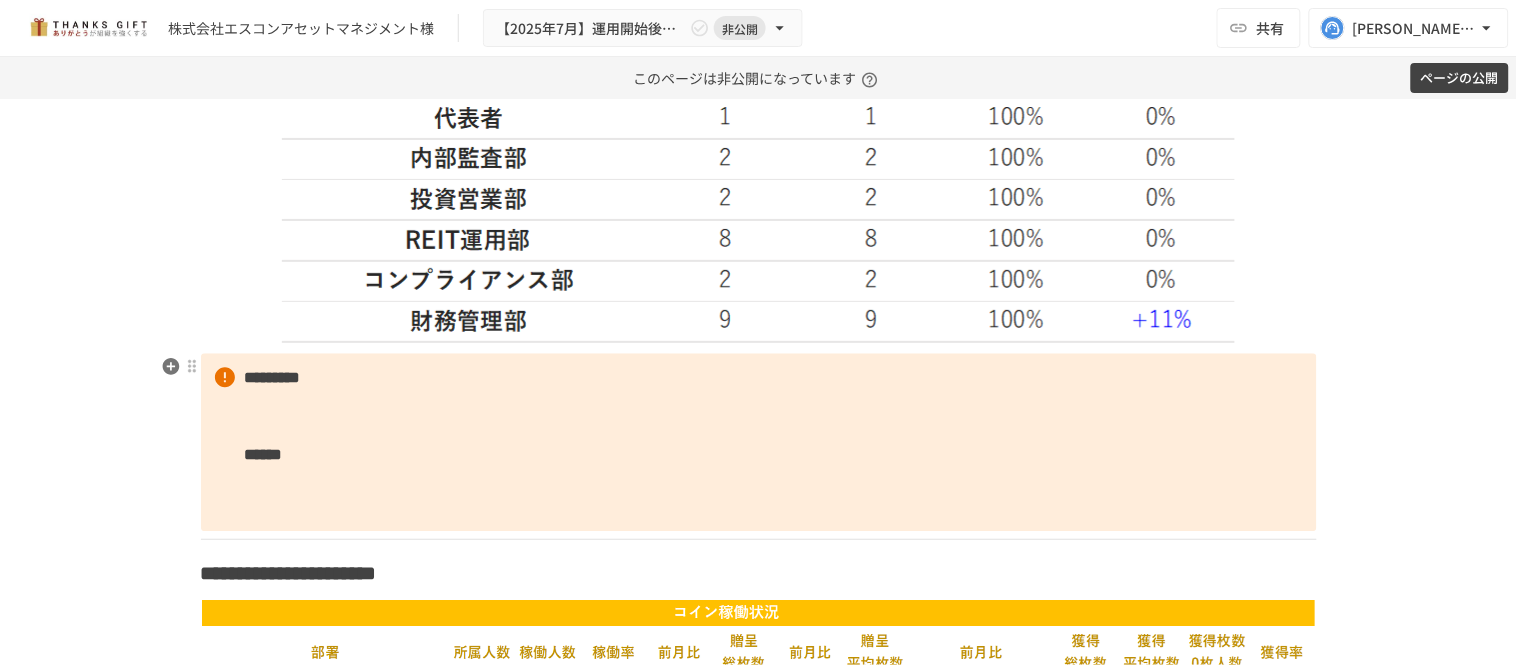 click on "********* ******" at bounding box center [759, 442] 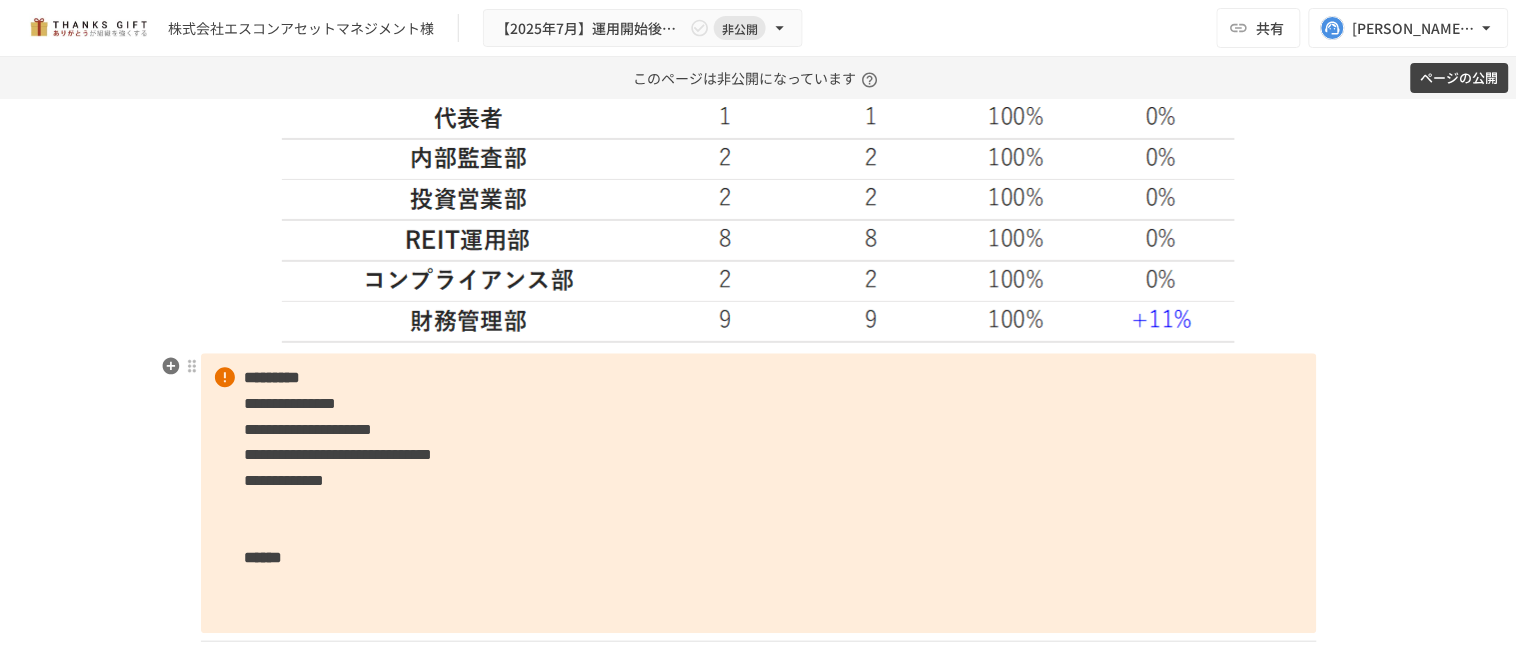 click on "**********" at bounding box center (759, 493) 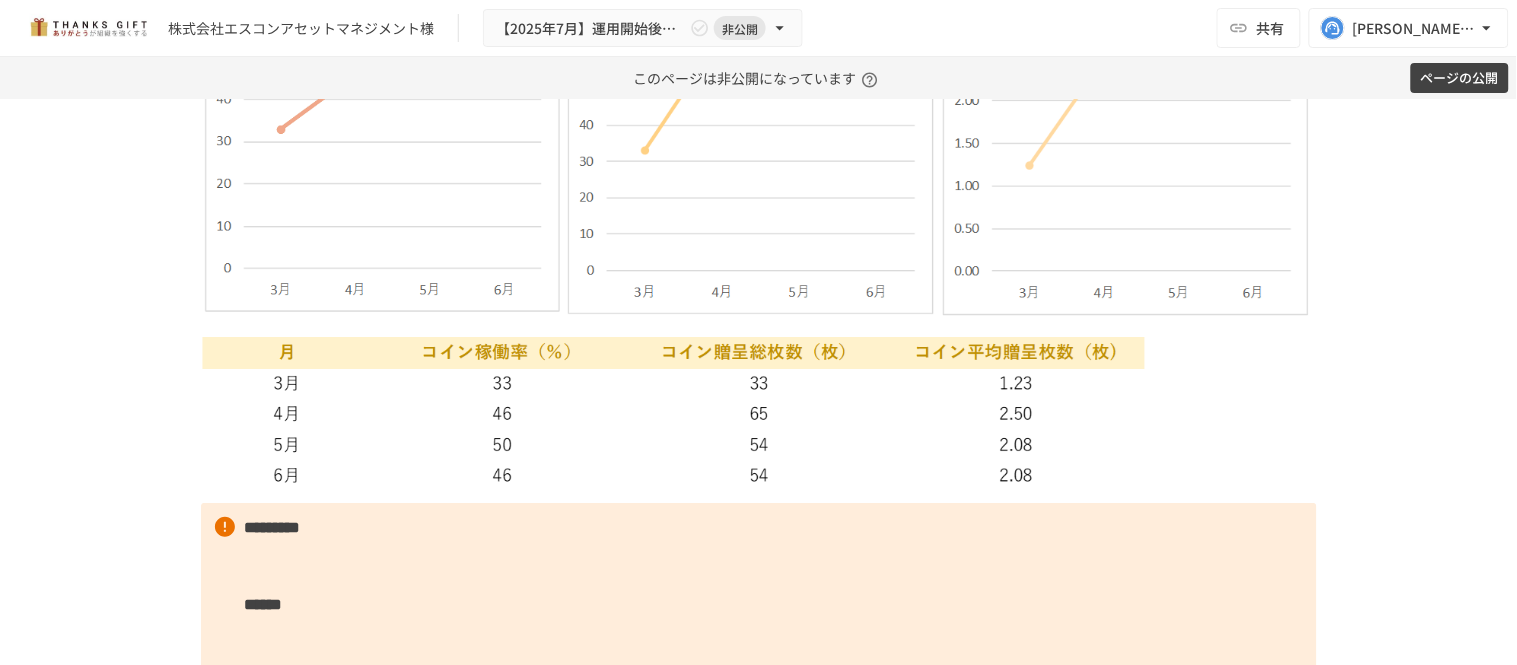 scroll, scrollTop: 4216, scrollLeft: 0, axis: vertical 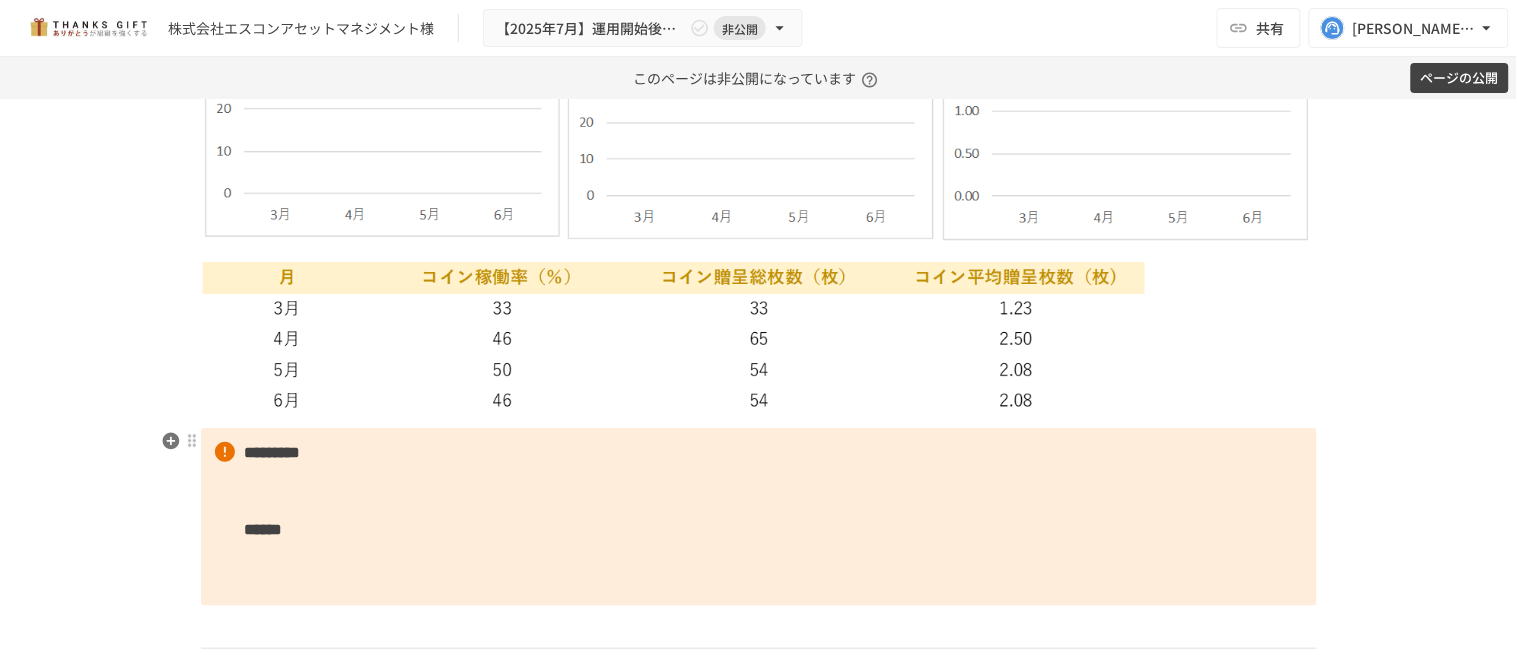 click on "********* ******" at bounding box center [759, 517] 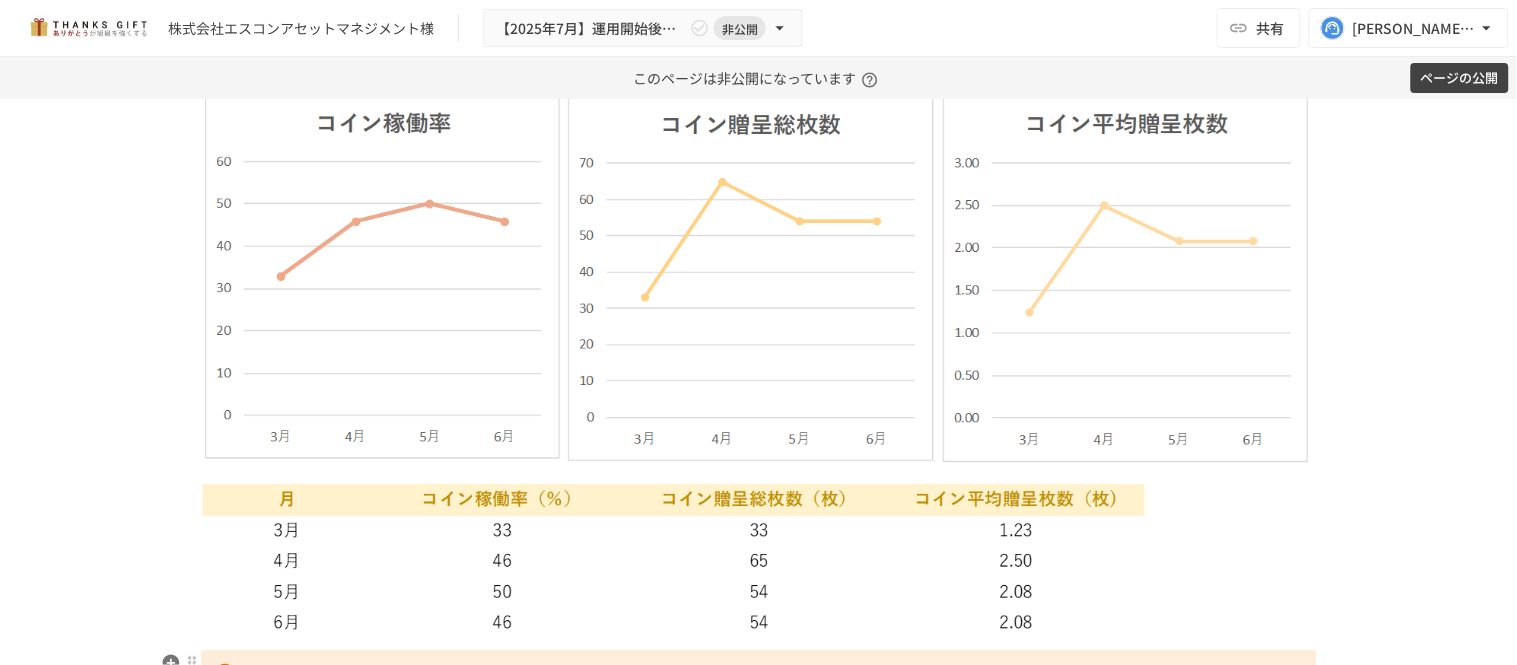 scroll, scrollTop: 4216, scrollLeft: 0, axis: vertical 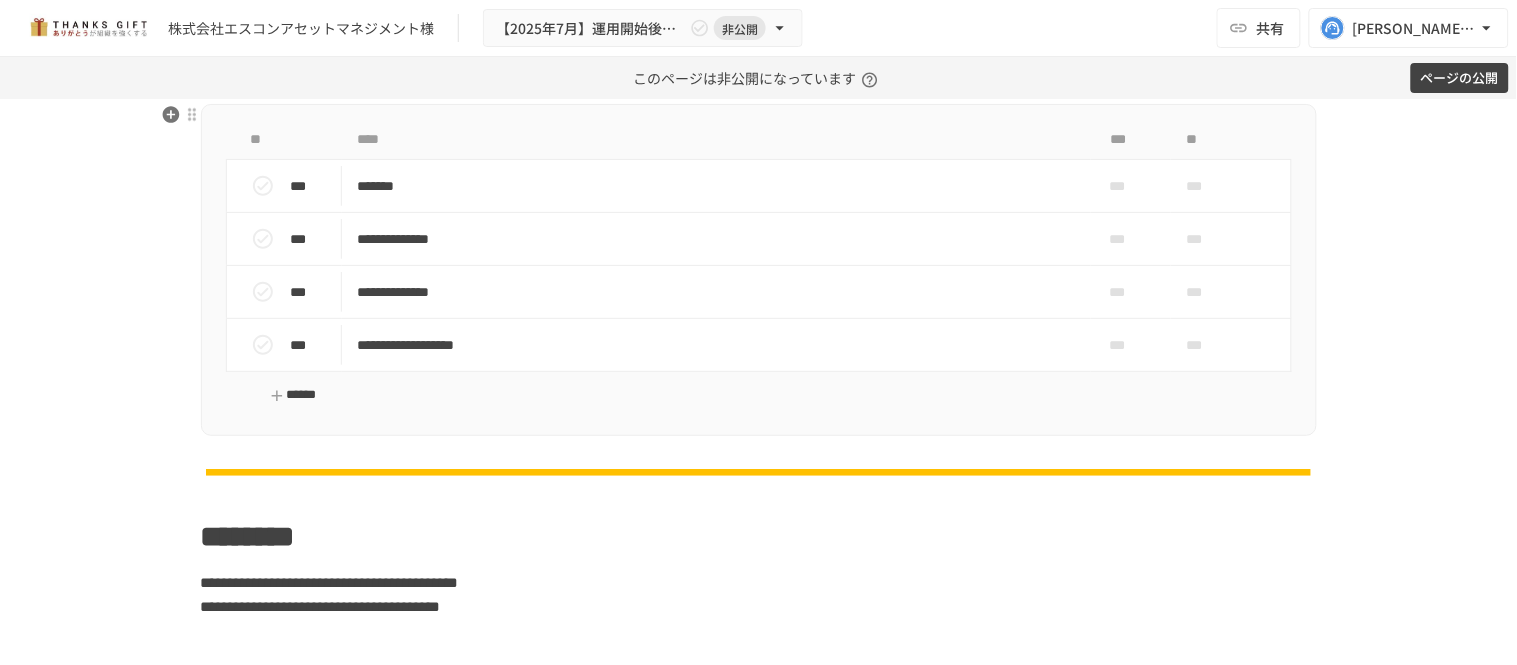 click on "******" at bounding box center (294, 395) 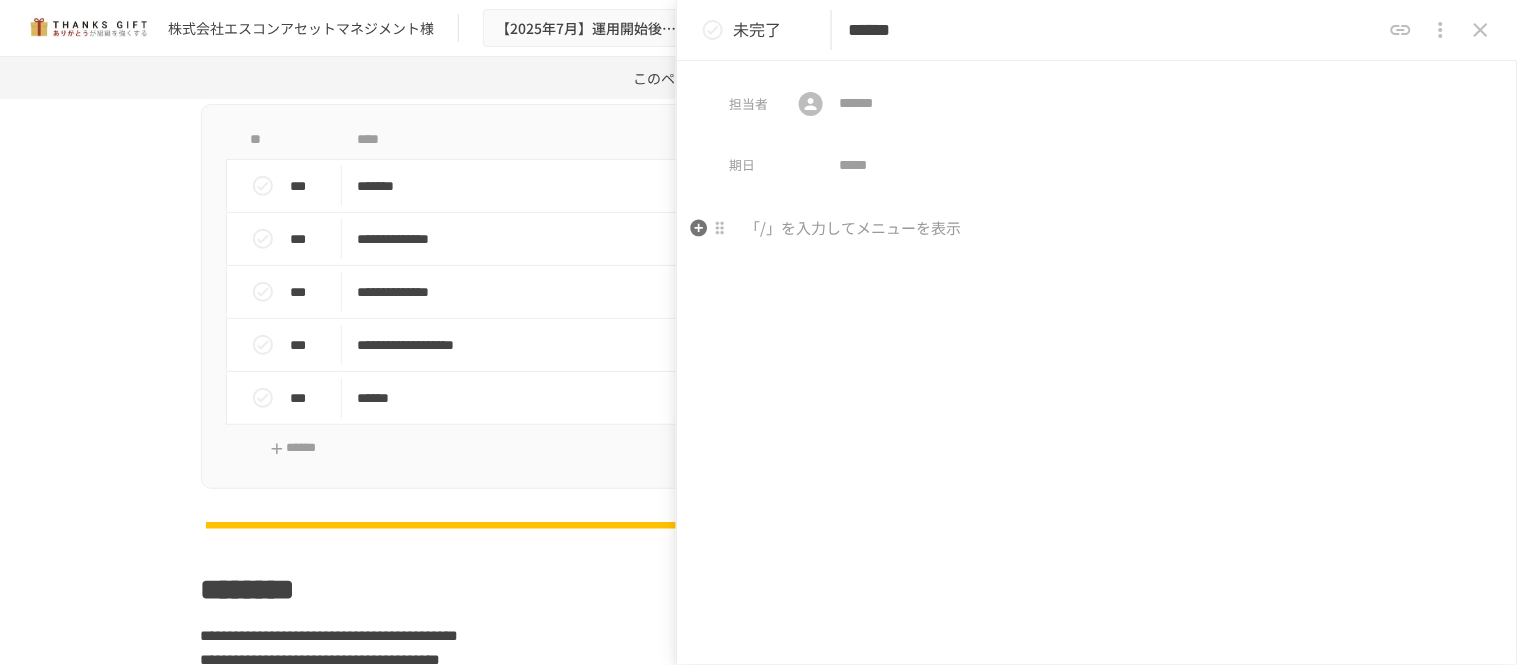 type on "******" 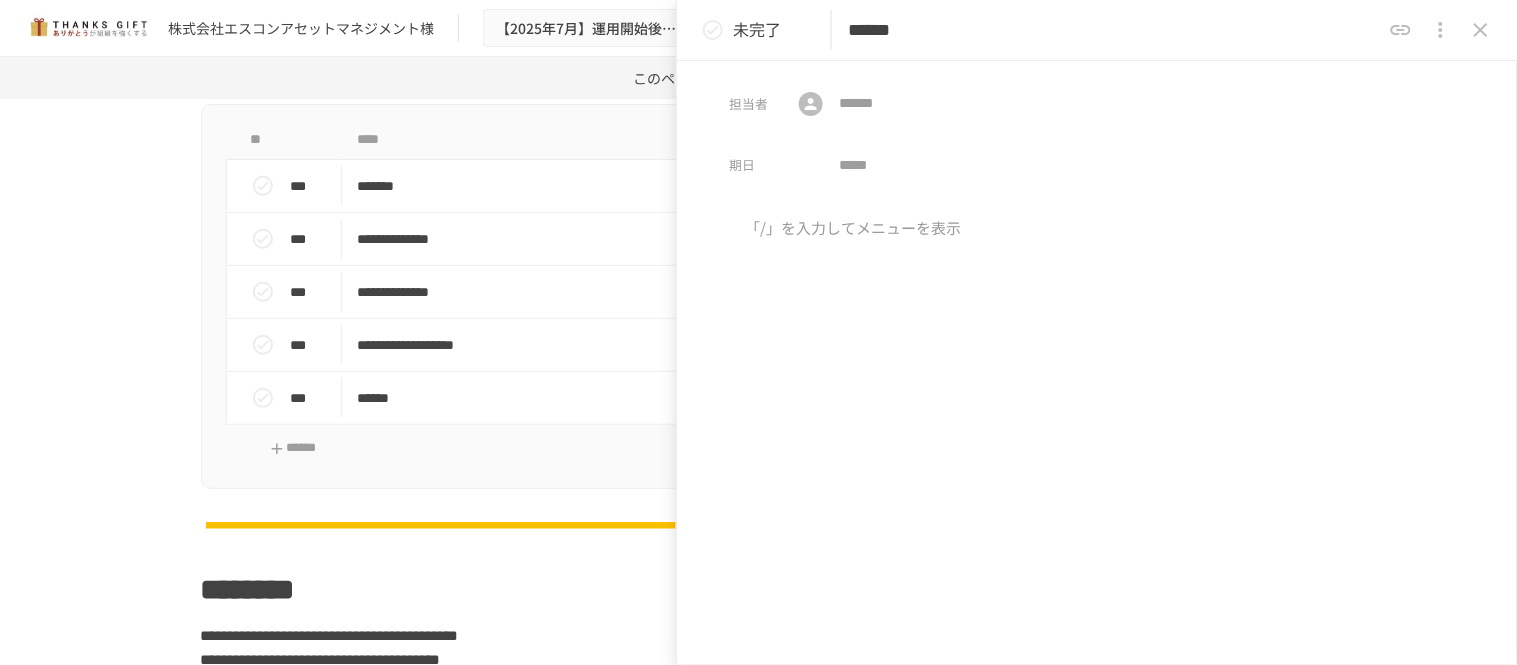 click on "******" at bounding box center [1114, 30] 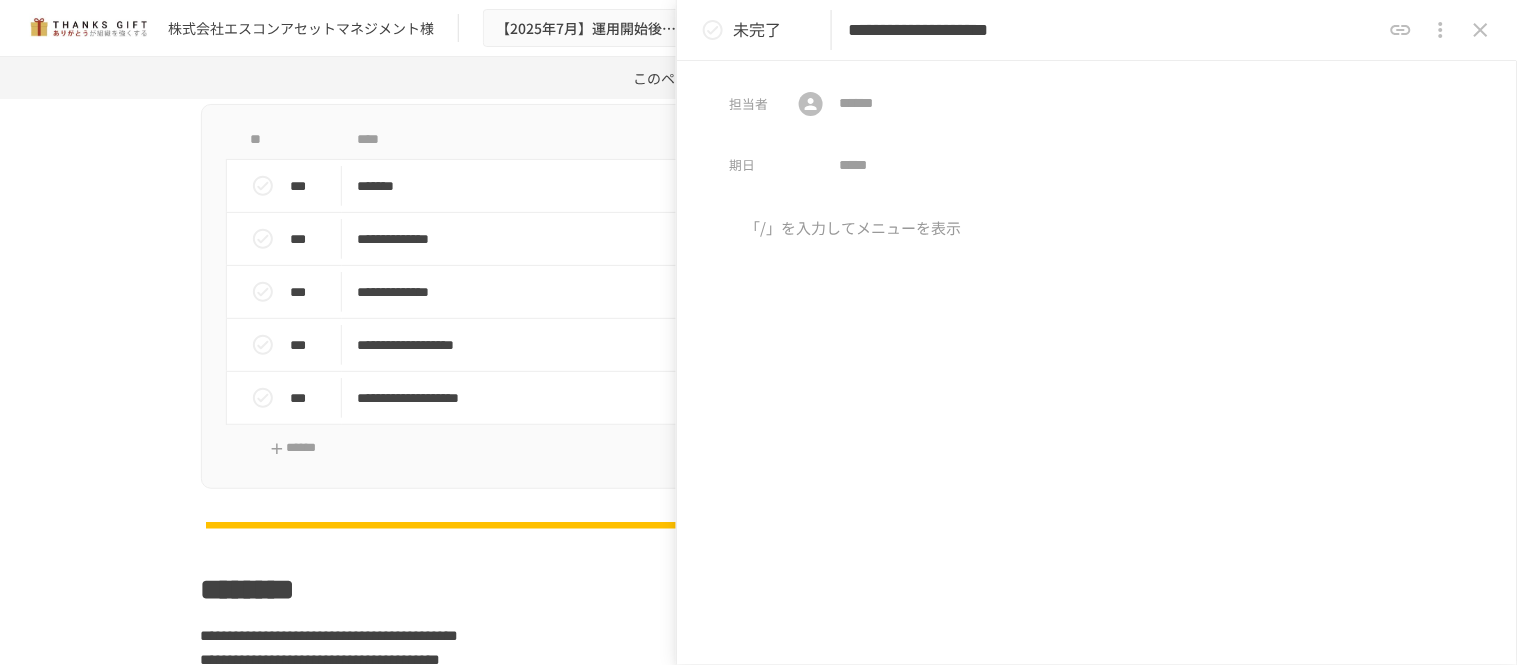 type on "**********" 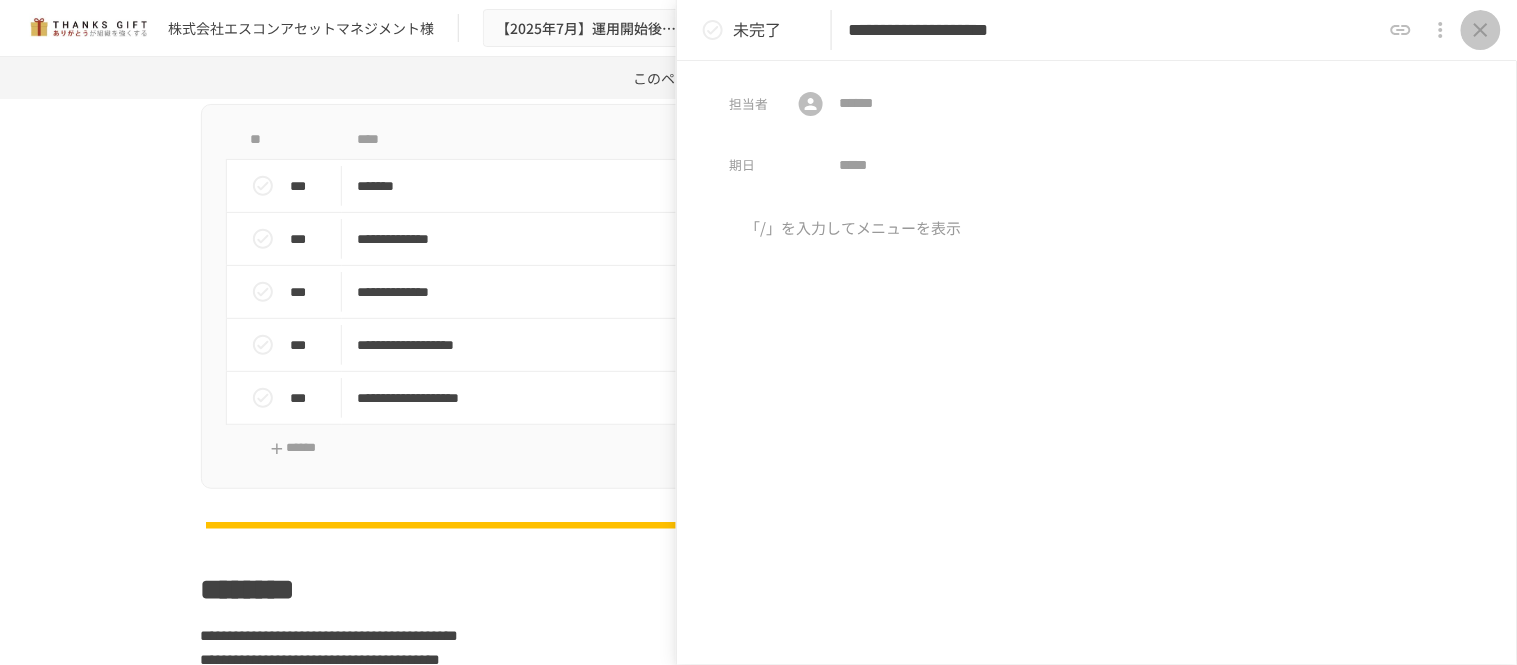 click at bounding box center (1481, 30) 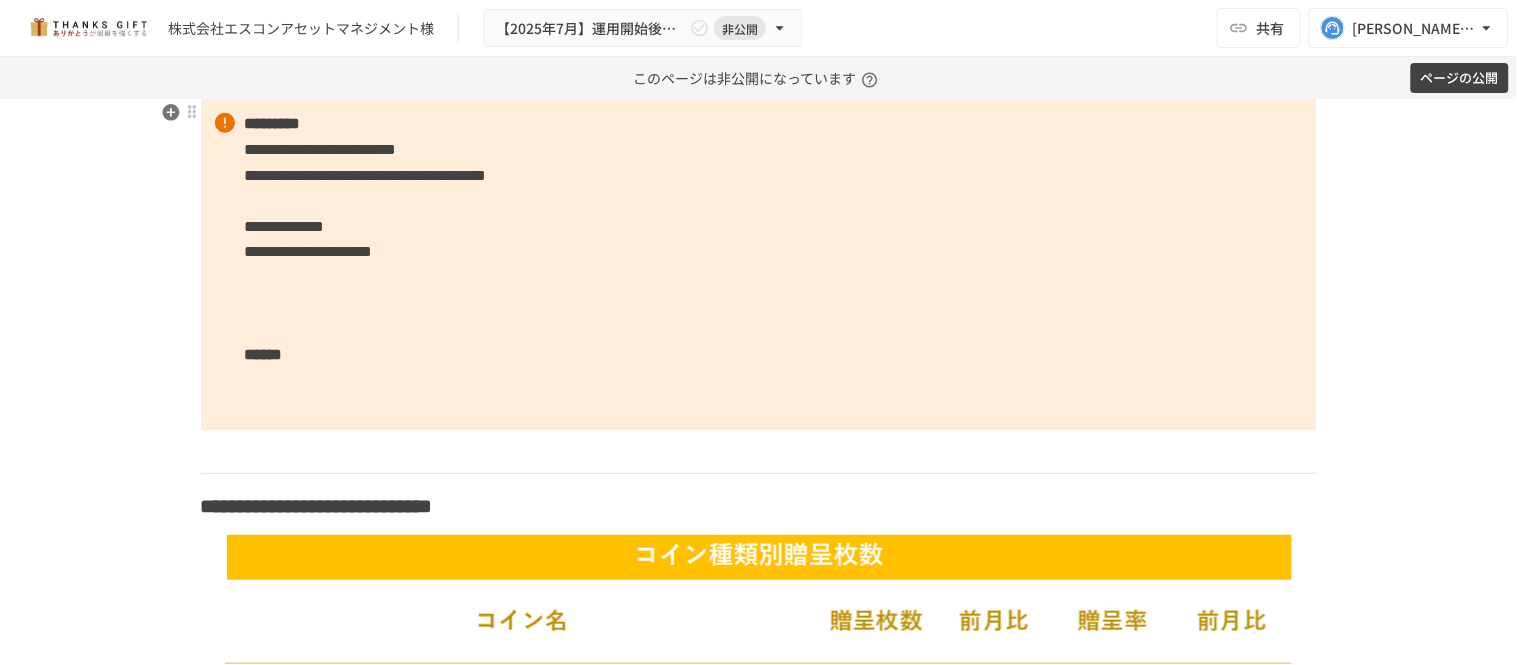 scroll, scrollTop: 4470, scrollLeft: 0, axis: vertical 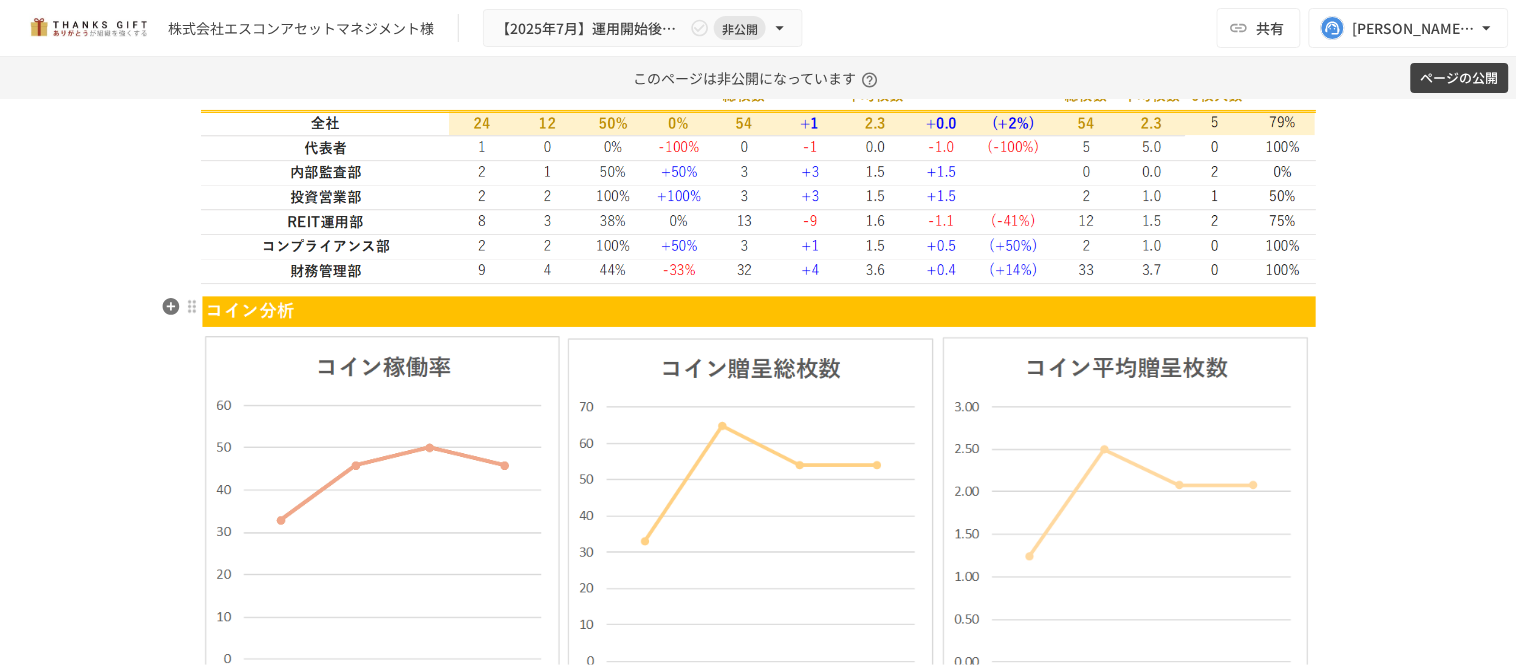 click 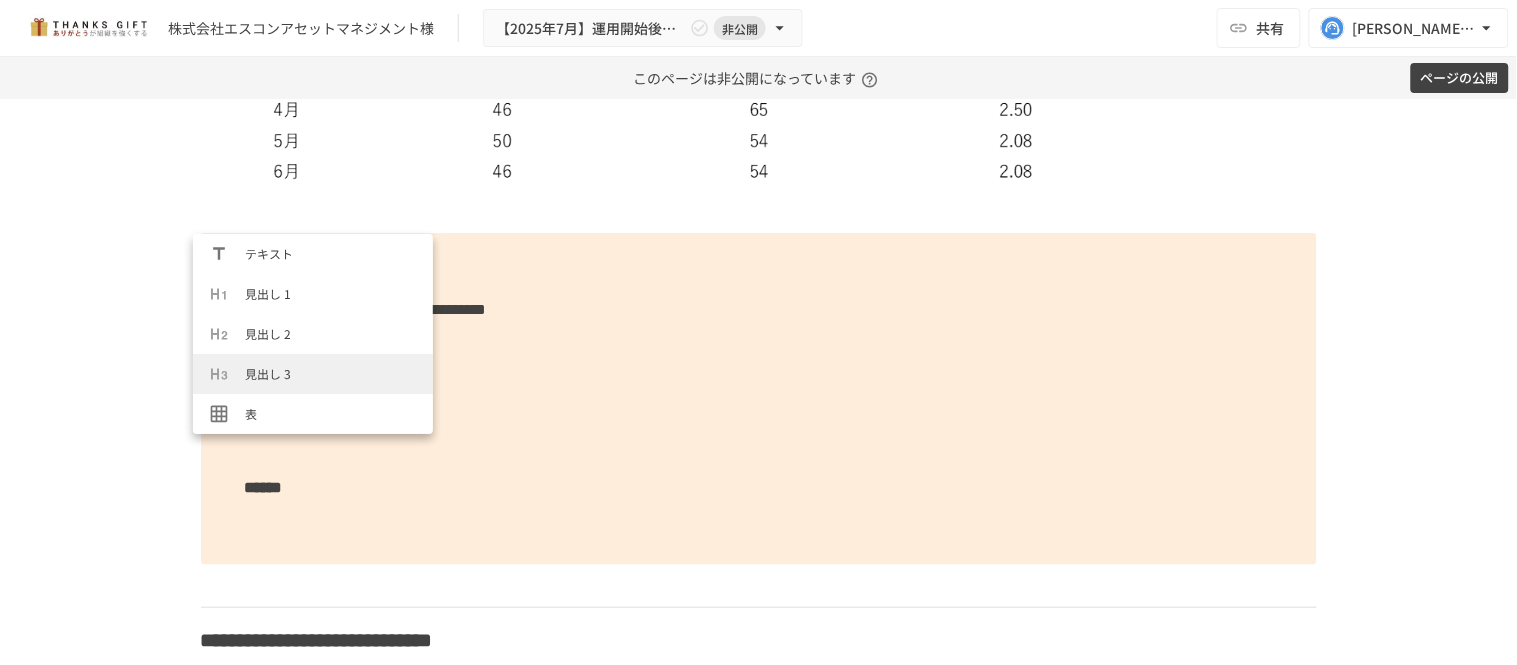 scroll, scrollTop: 4500, scrollLeft: 0, axis: vertical 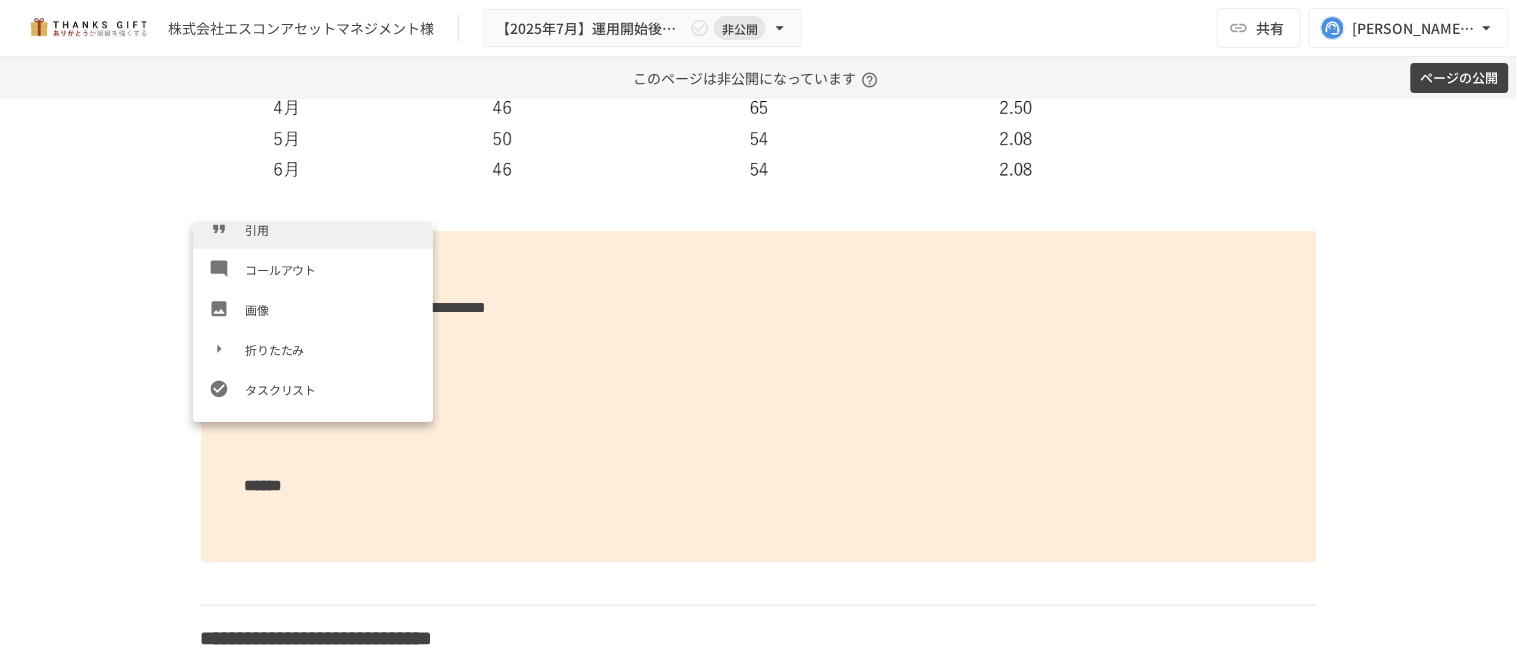click at bounding box center (759, -107) 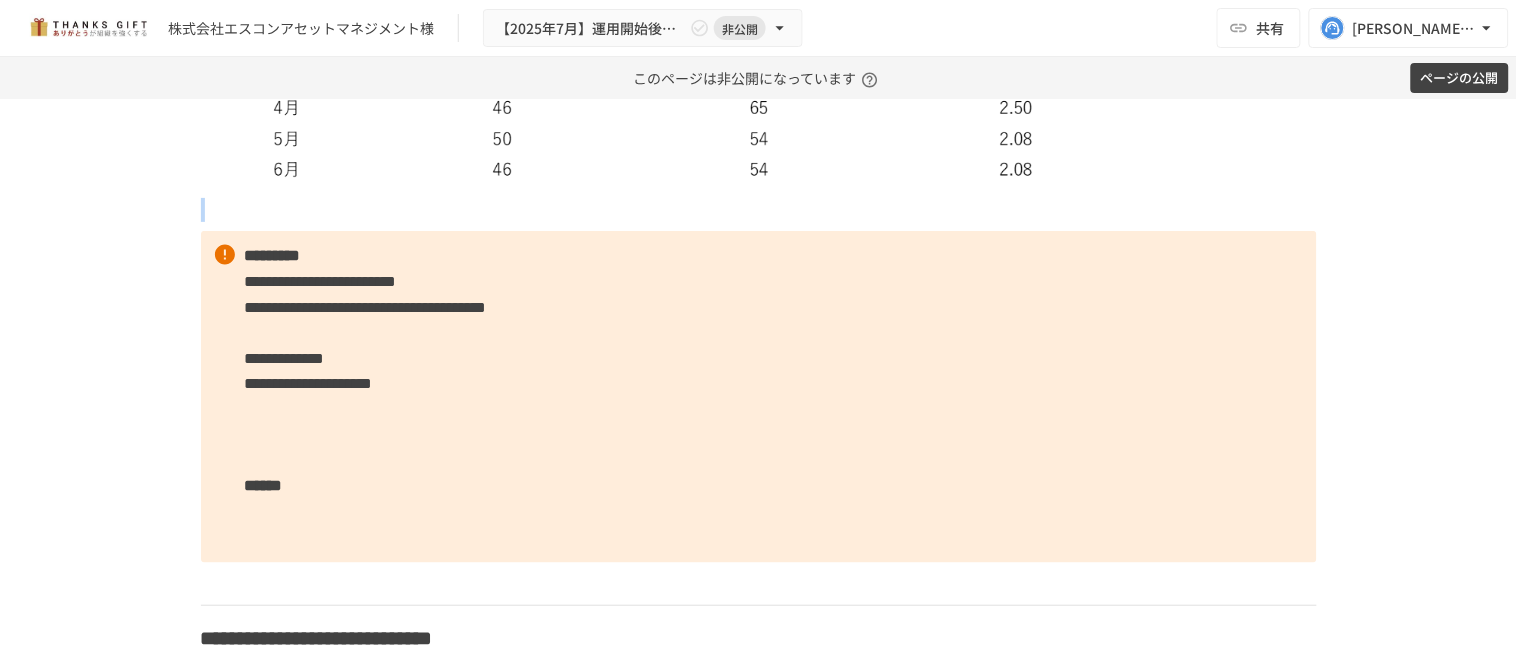 click at bounding box center (759, 210) 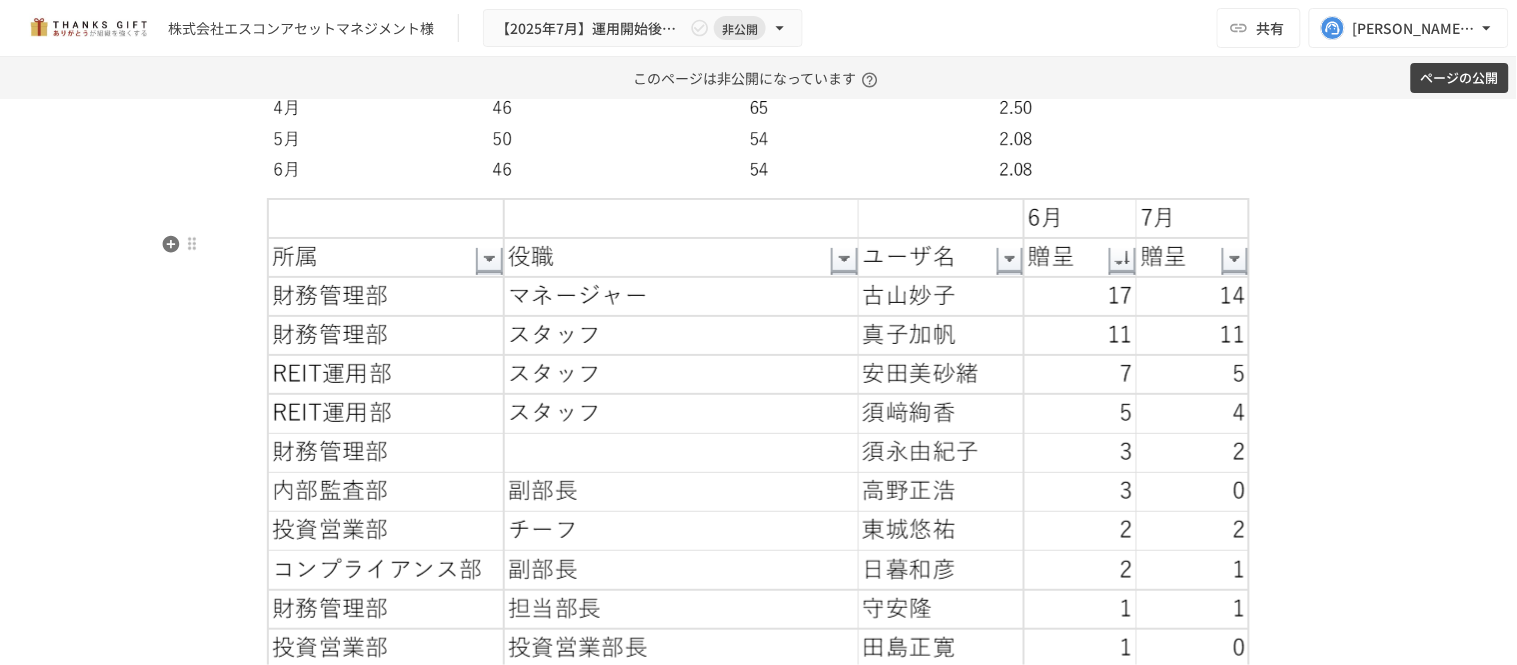 click at bounding box center [759, 1239] 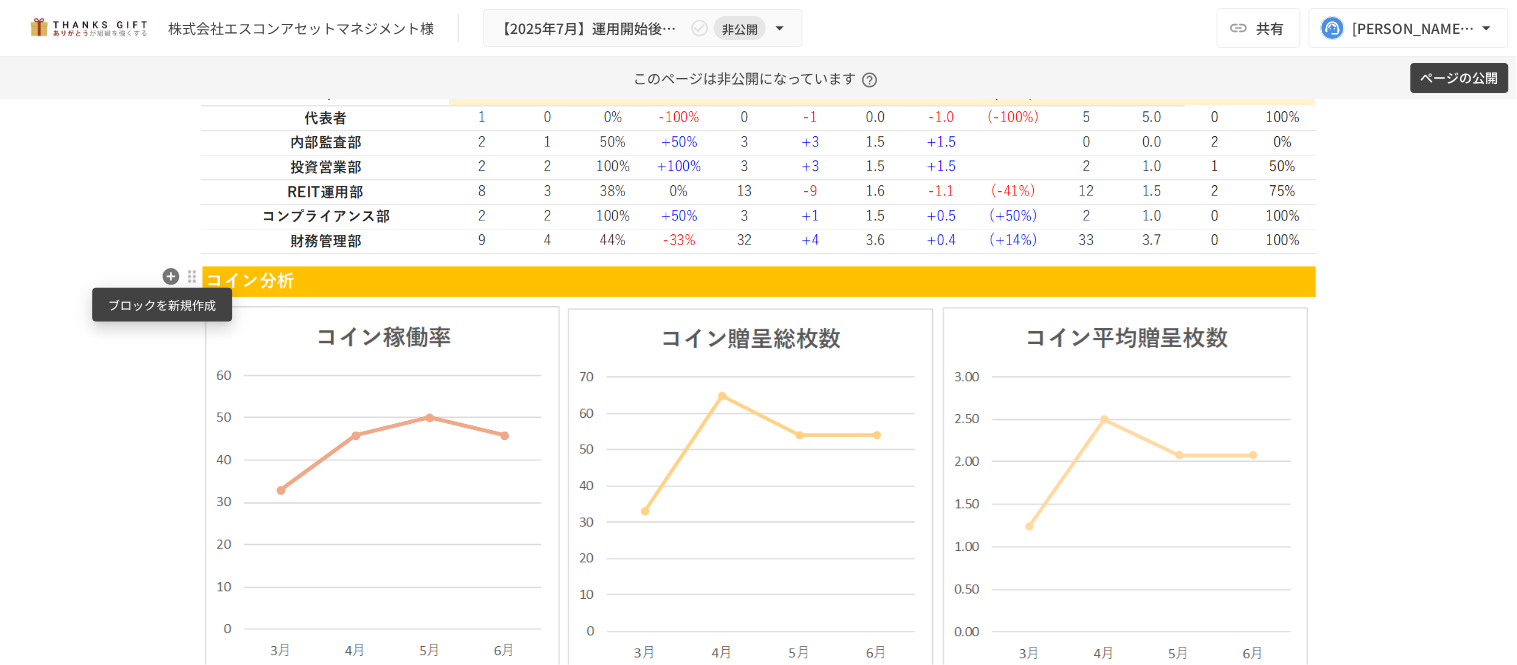 click 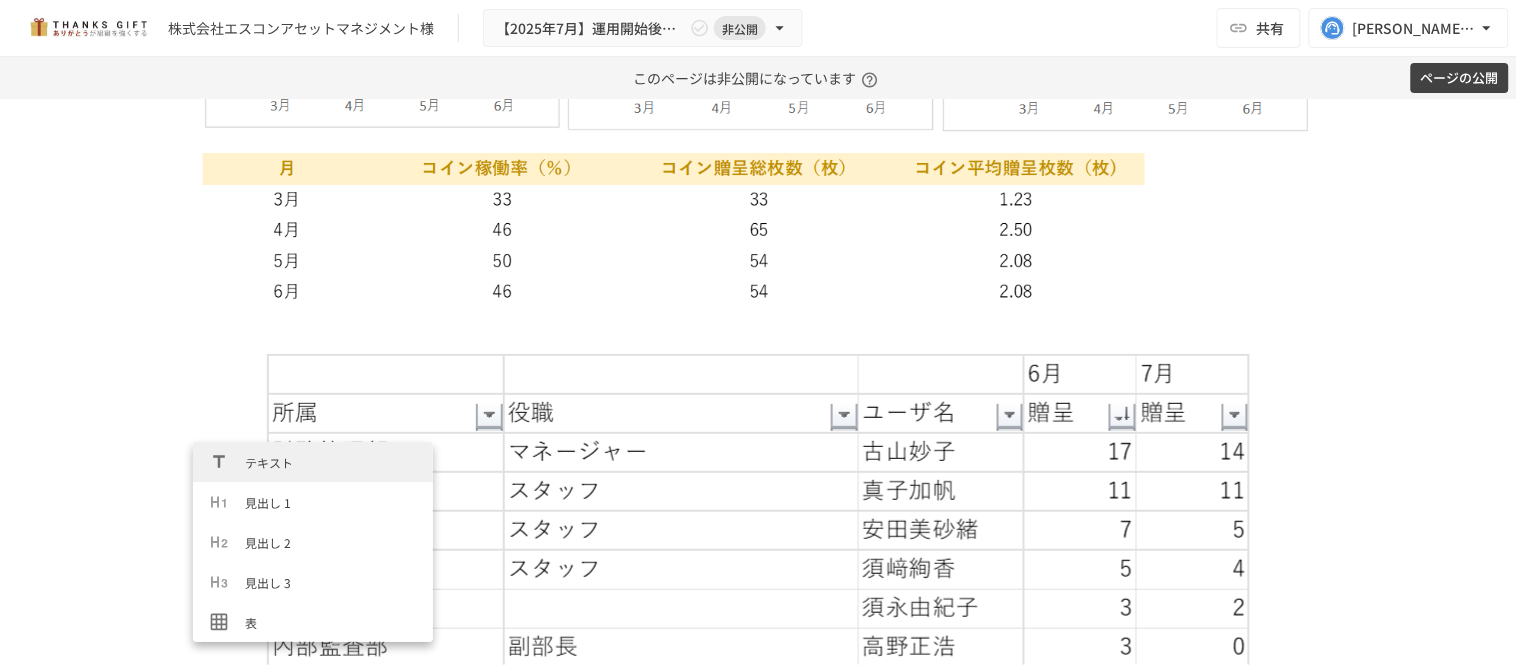 scroll, scrollTop: 4388, scrollLeft: 0, axis: vertical 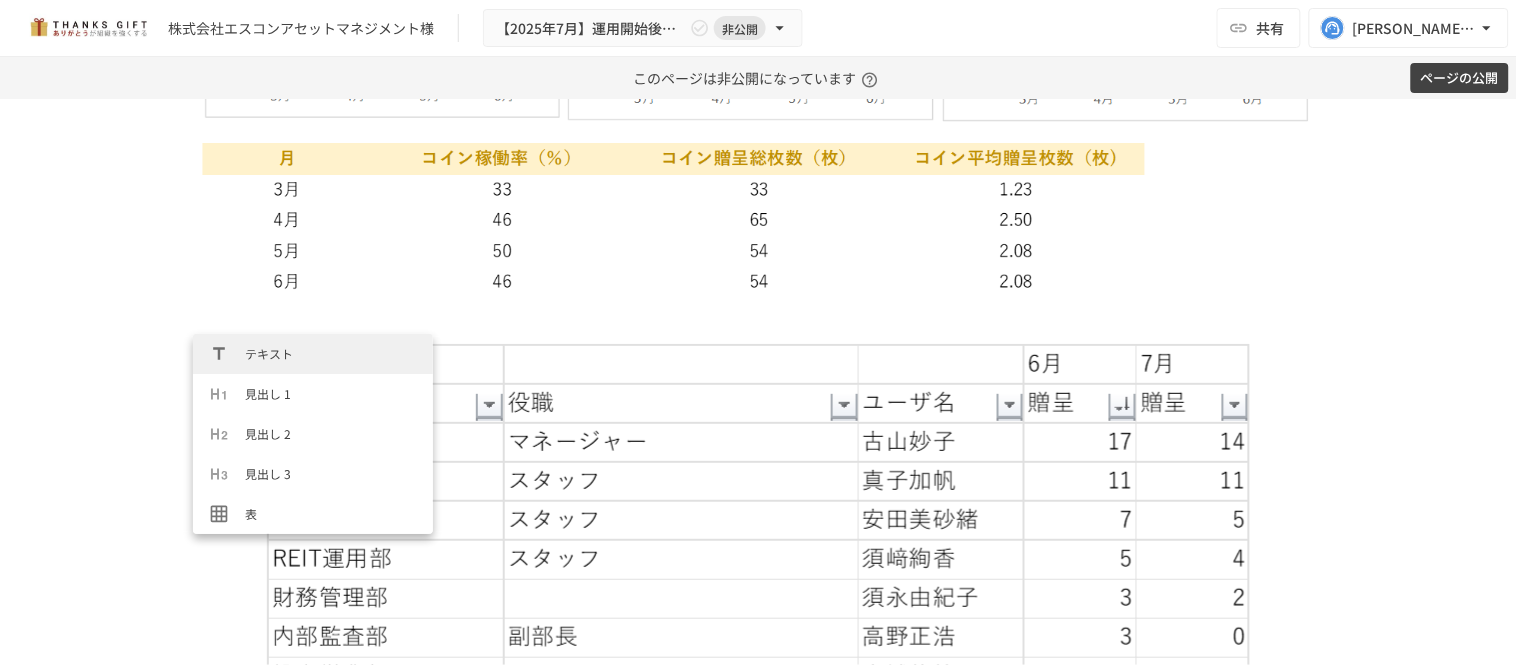 click on "**********" at bounding box center (759, 2419) 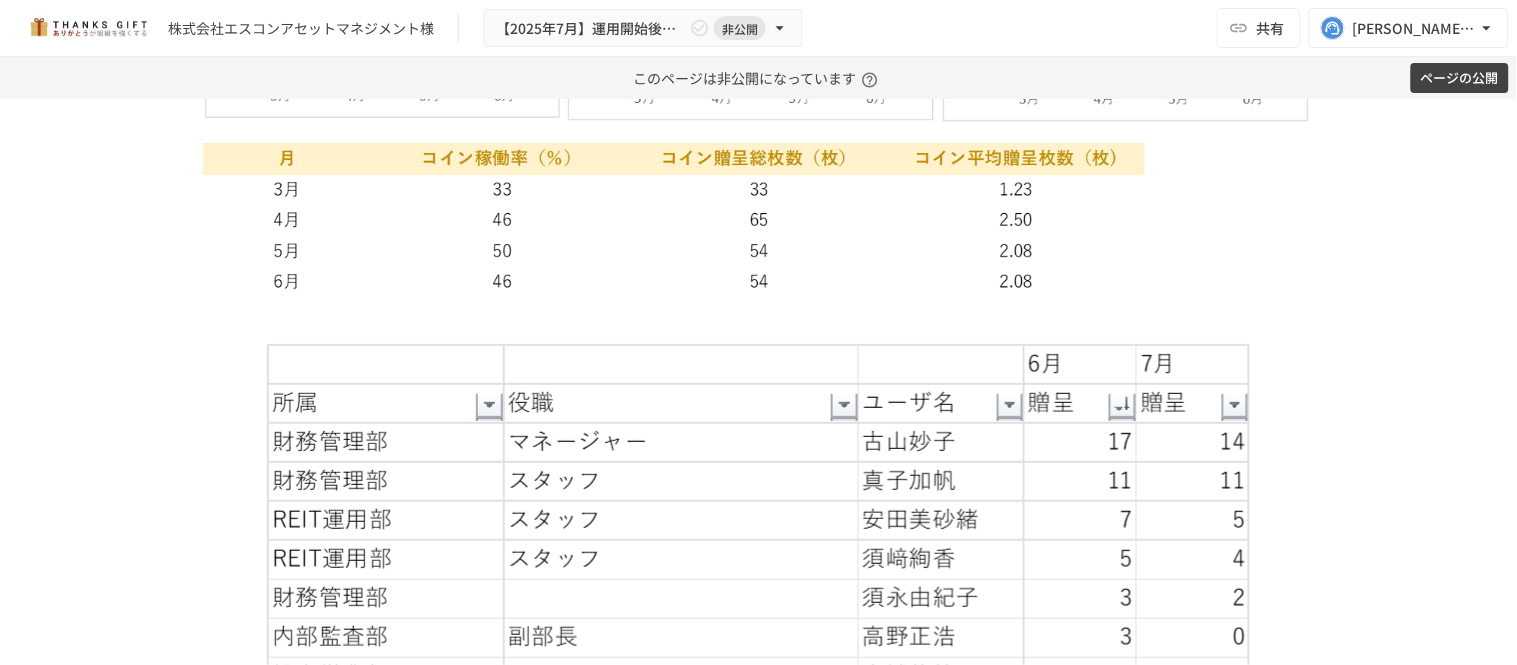 click at bounding box center (759, 322) 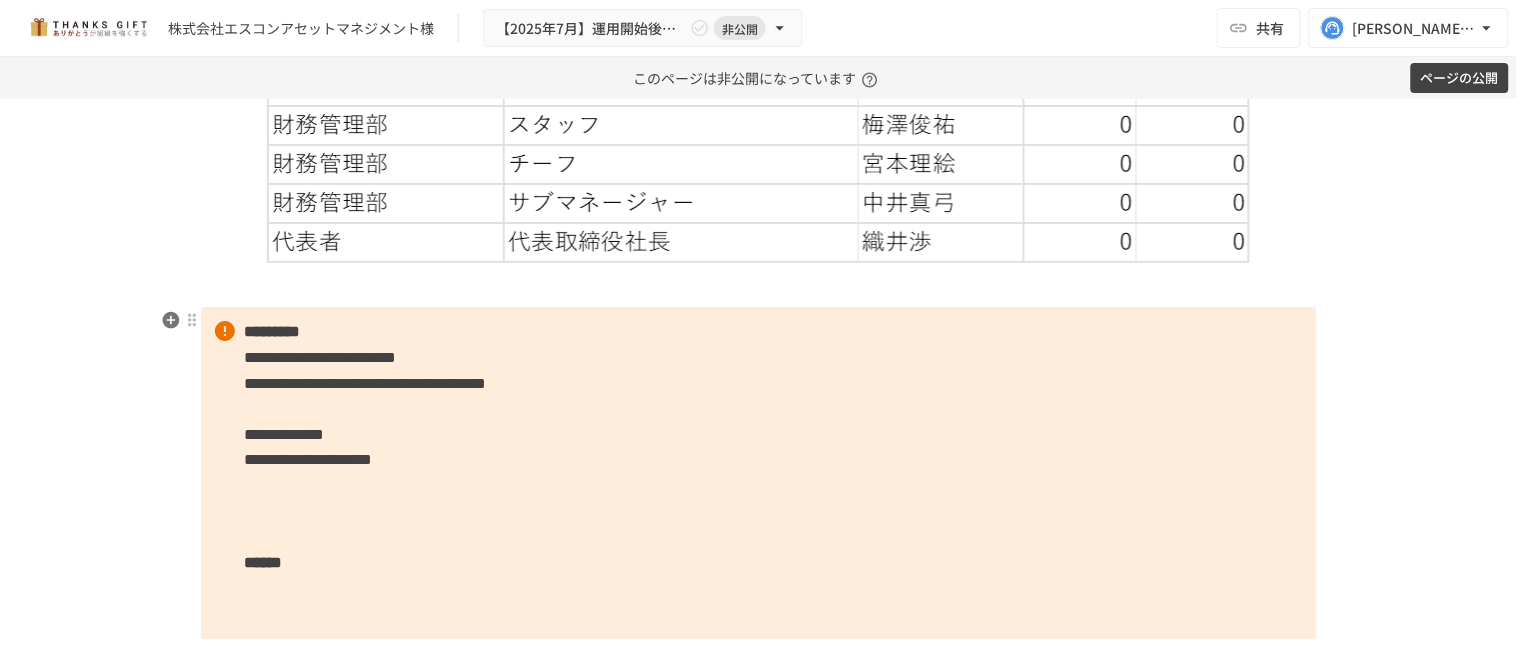scroll, scrollTop: 5500, scrollLeft: 0, axis: vertical 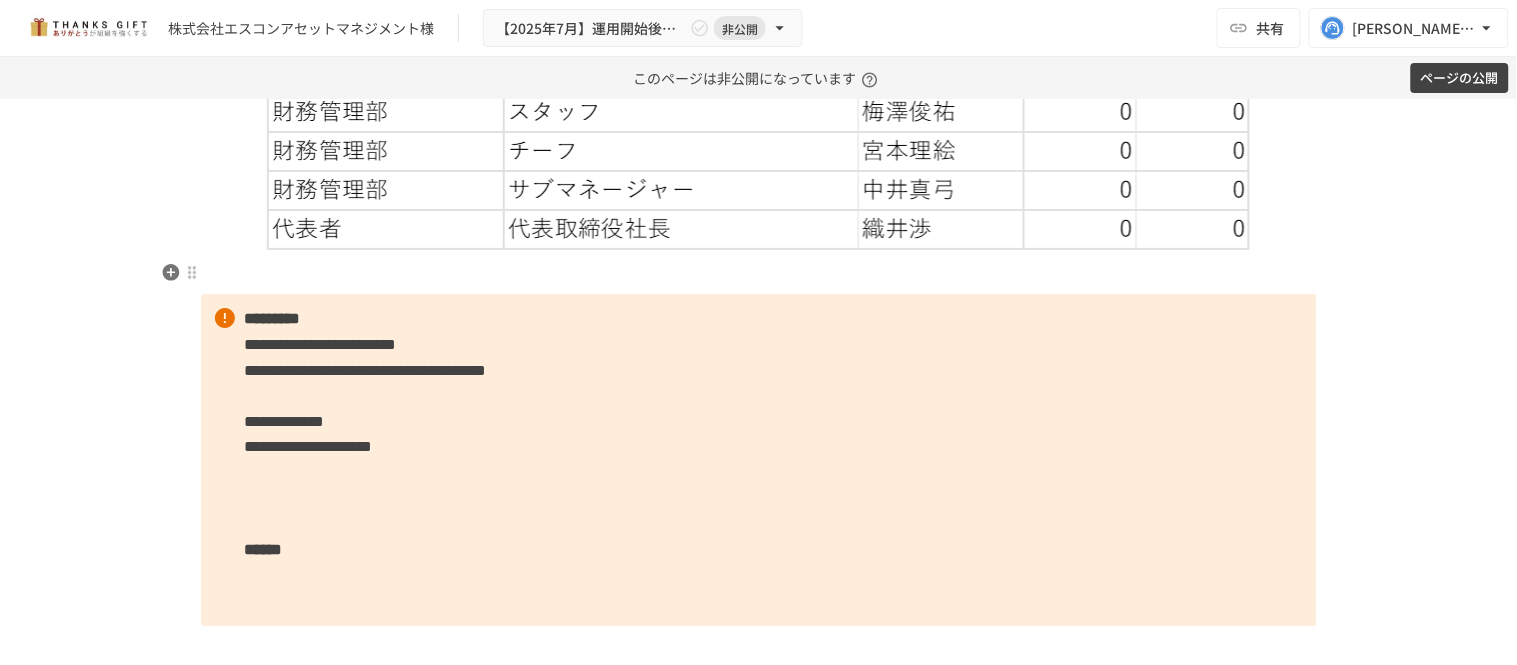 click at bounding box center [759, 273] 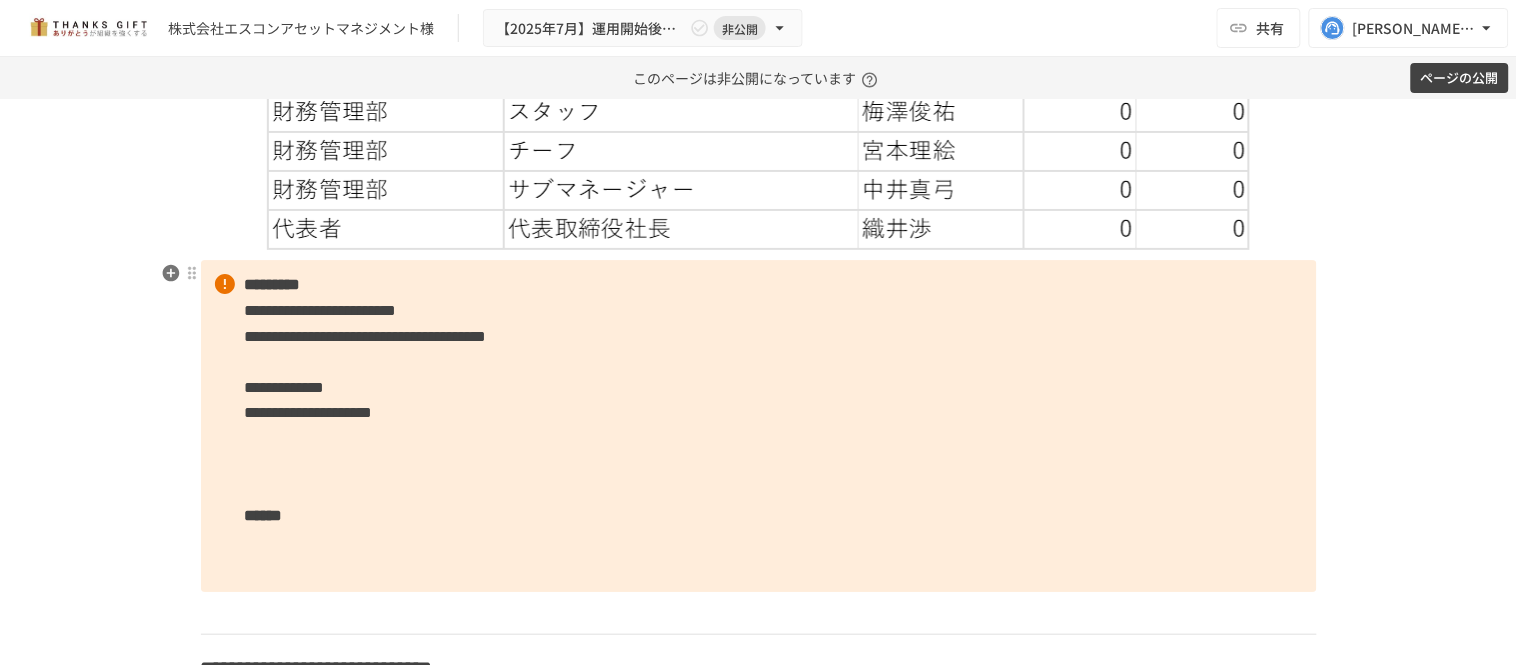 click on "**********" at bounding box center (759, 425) 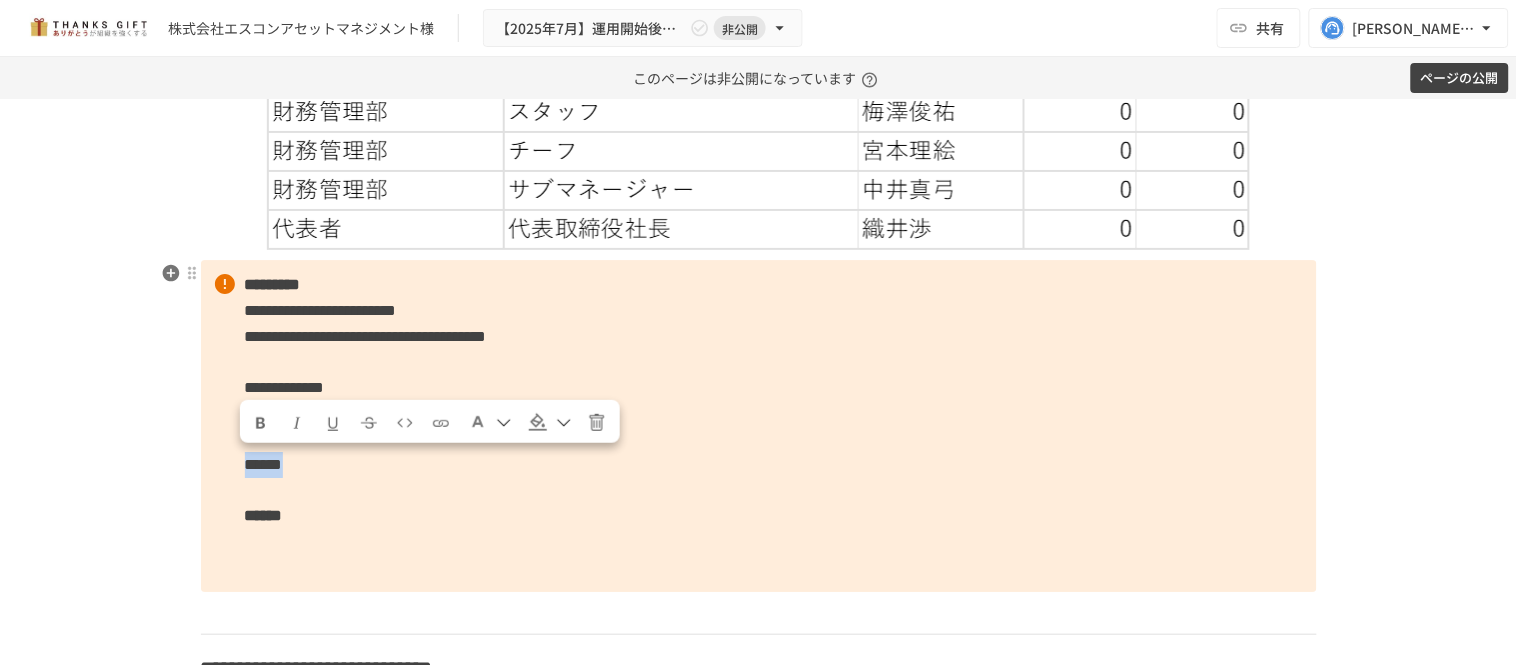 drag, startPoint x: 360, startPoint y: 462, endPoint x: 228, endPoint y: 461, distance: 132.00378 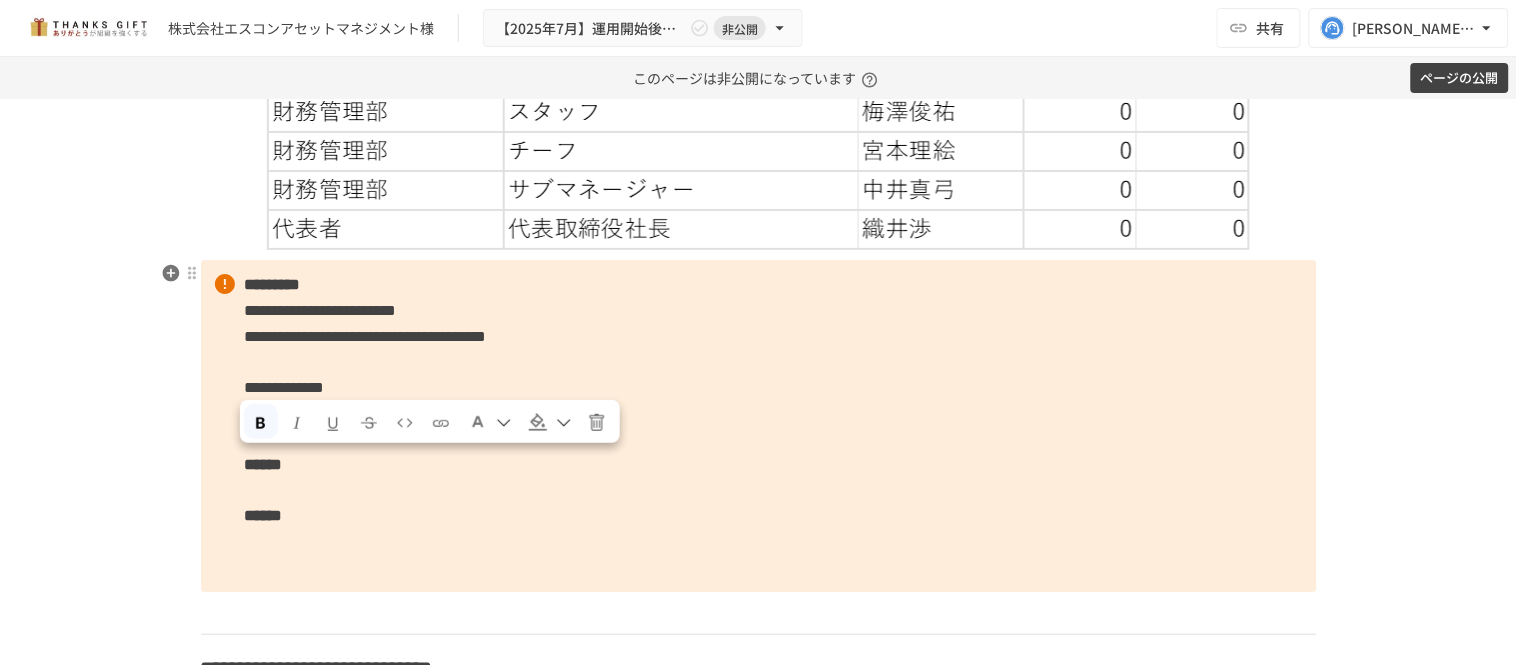 click on "**********" at bounding box center [759, 425] 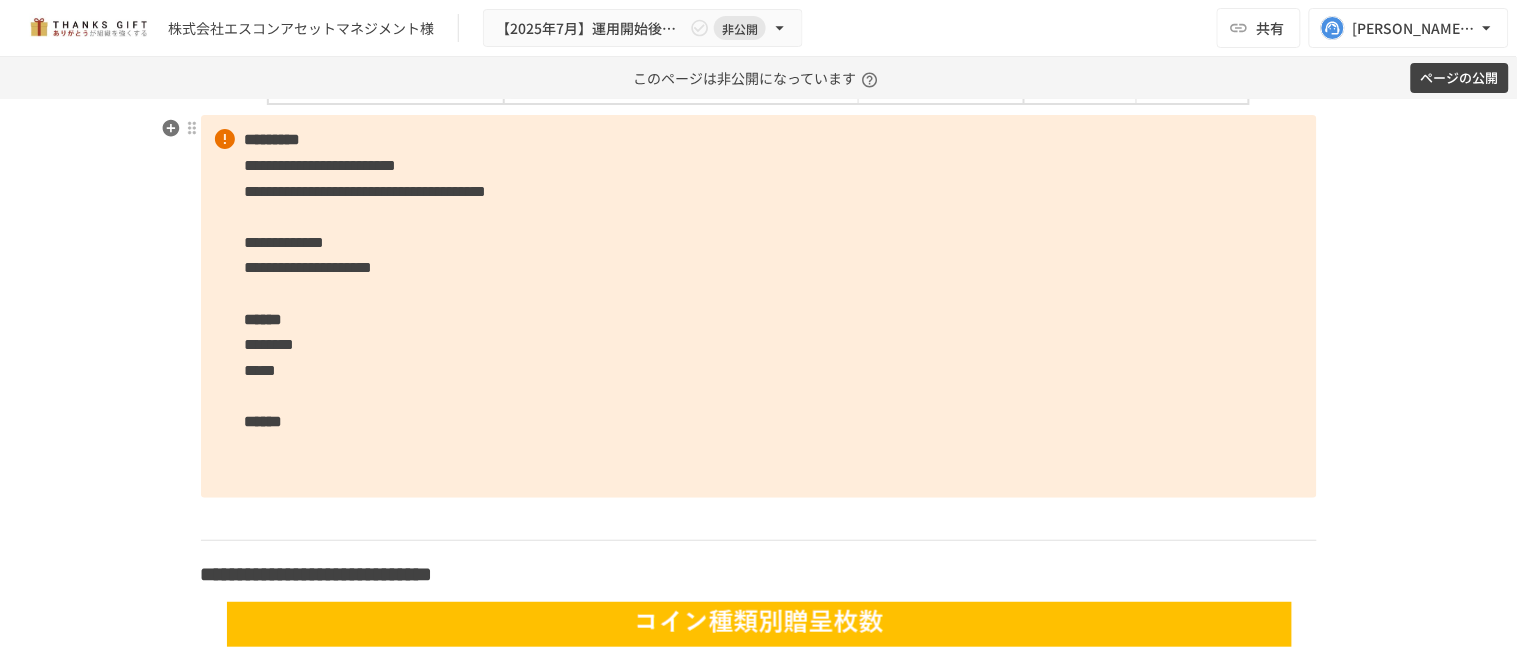 scroll, scrollTop: 5611, scrollLeft: 0, axis: vertical 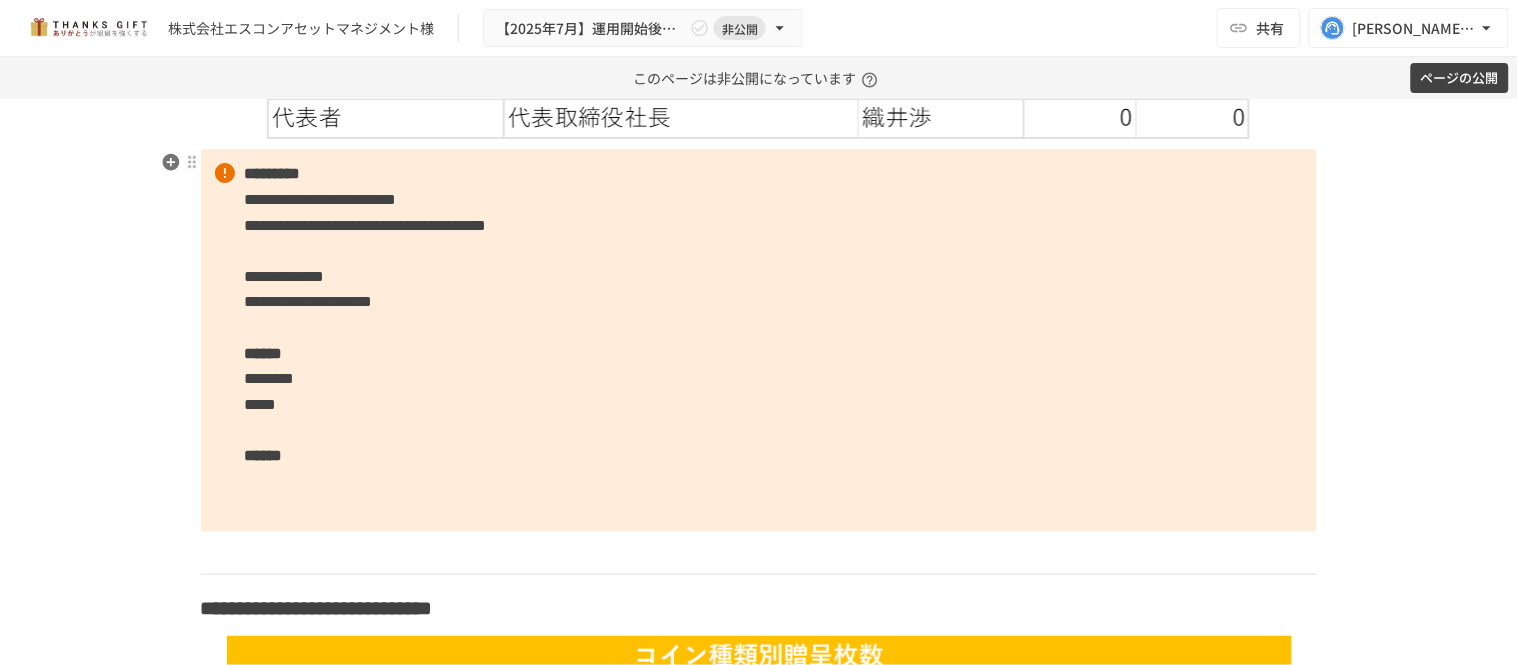 click on "**********" at bounding box center (759, 340) 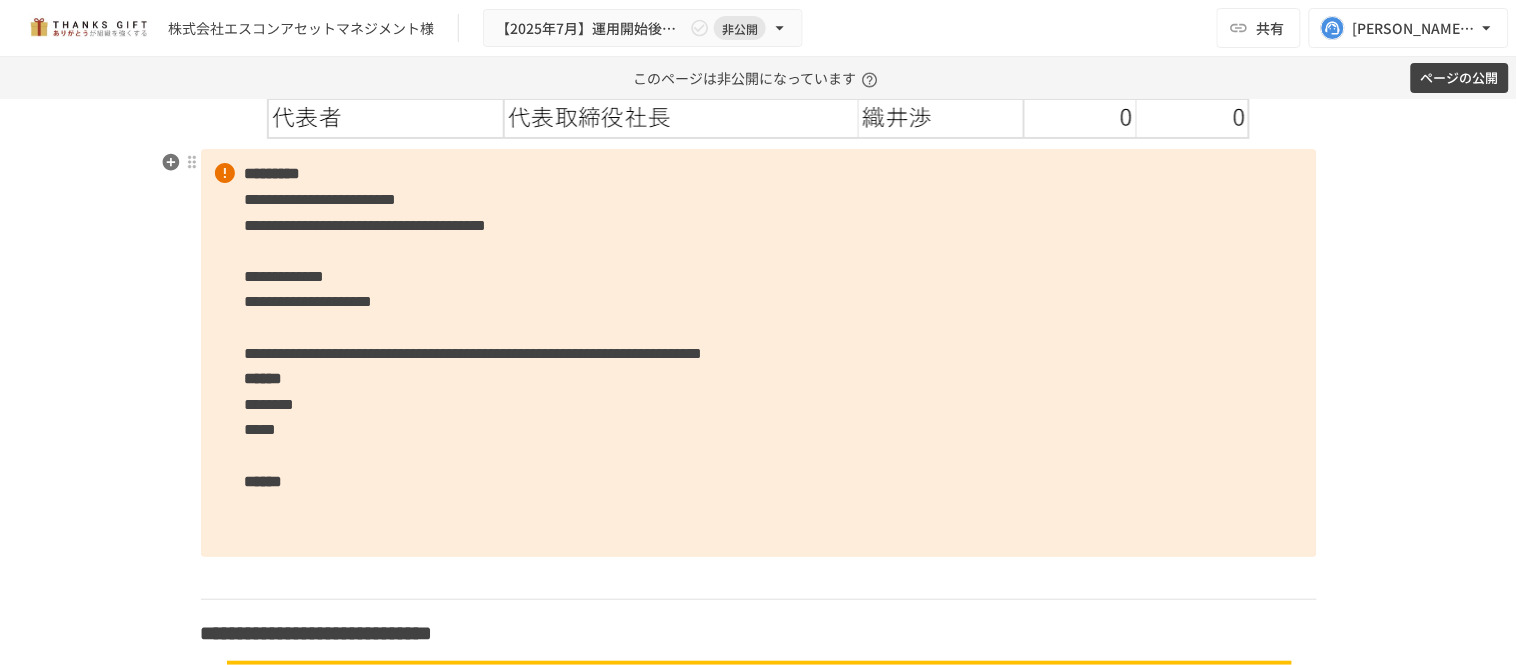 click on "**********" at bounding box center [474, 353] 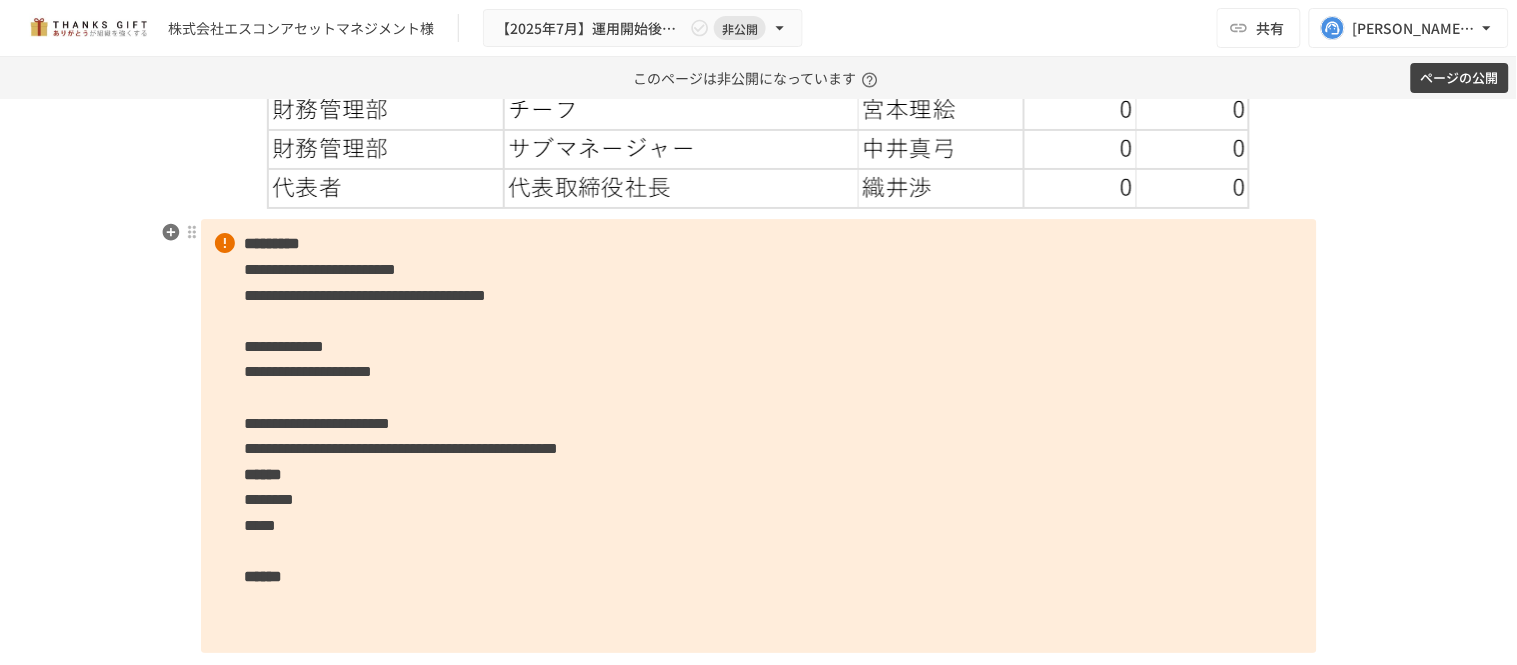 scroll, scrollTop: 5833, scrollLeft: 0, axis: vertical 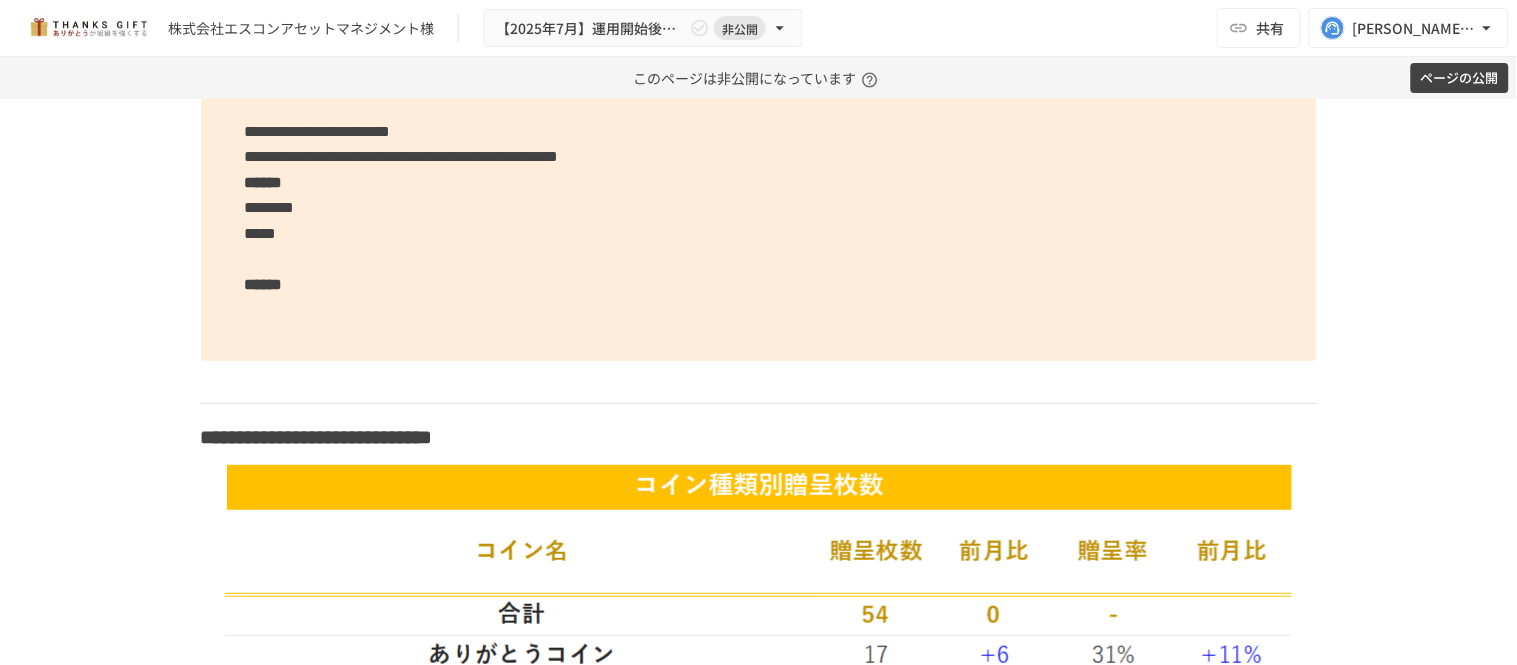 click on "**********" at bounding box center [759, 144] 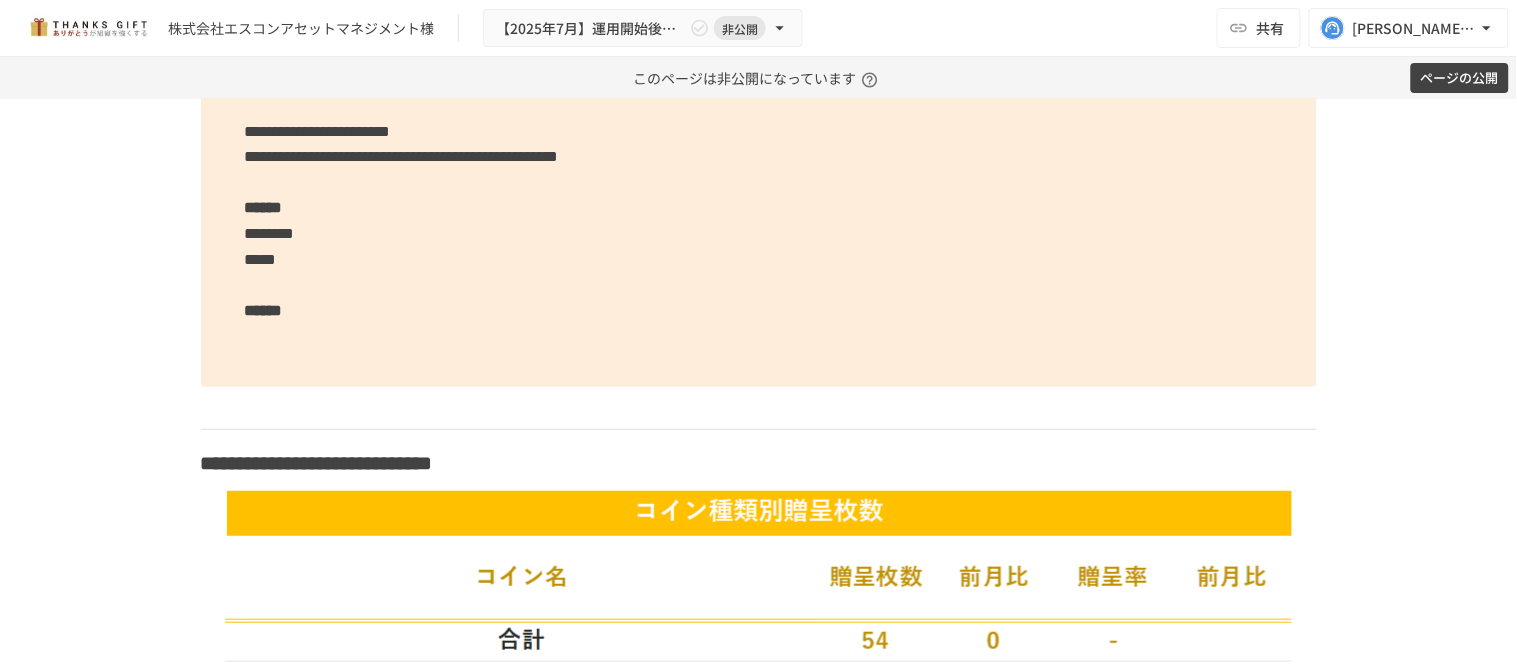 click on "**********" at bounding box center [759, 156] 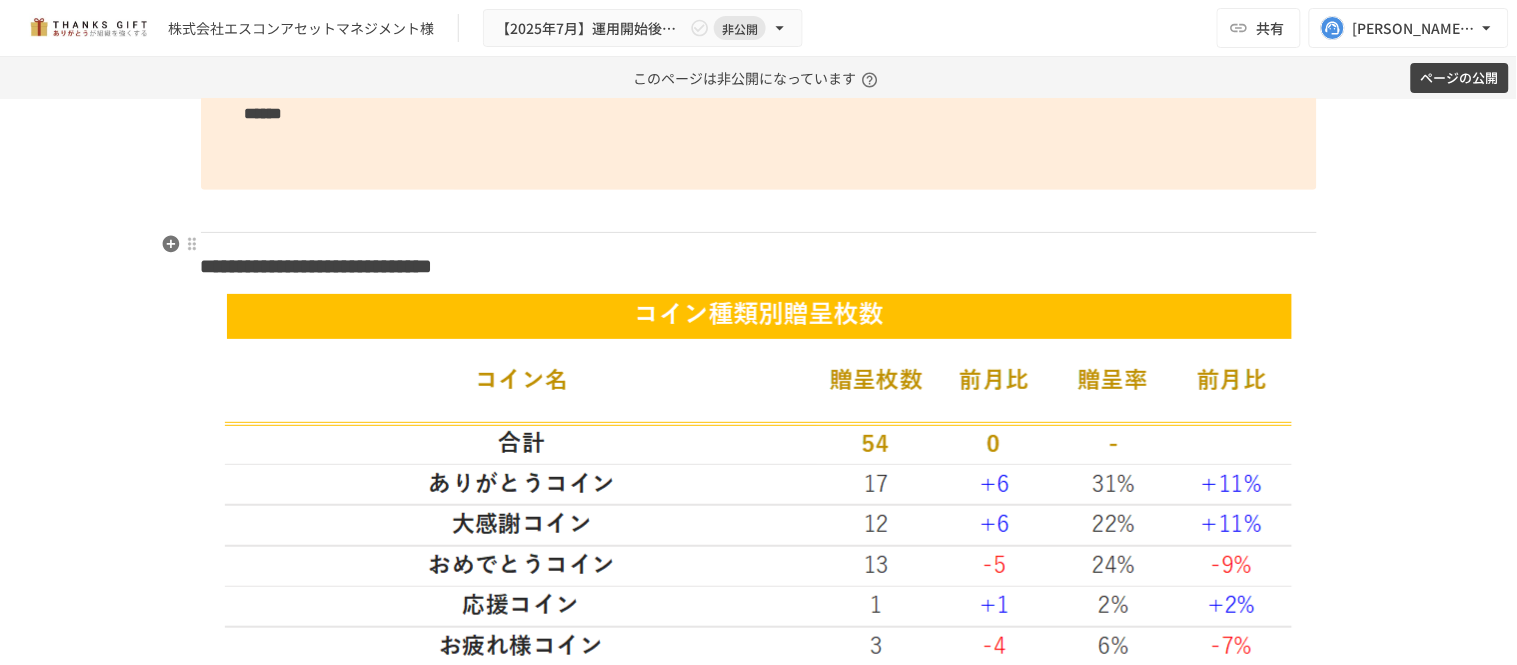 scroll, scrollTop: 5833, scrollLeft: 0, axis: vertical 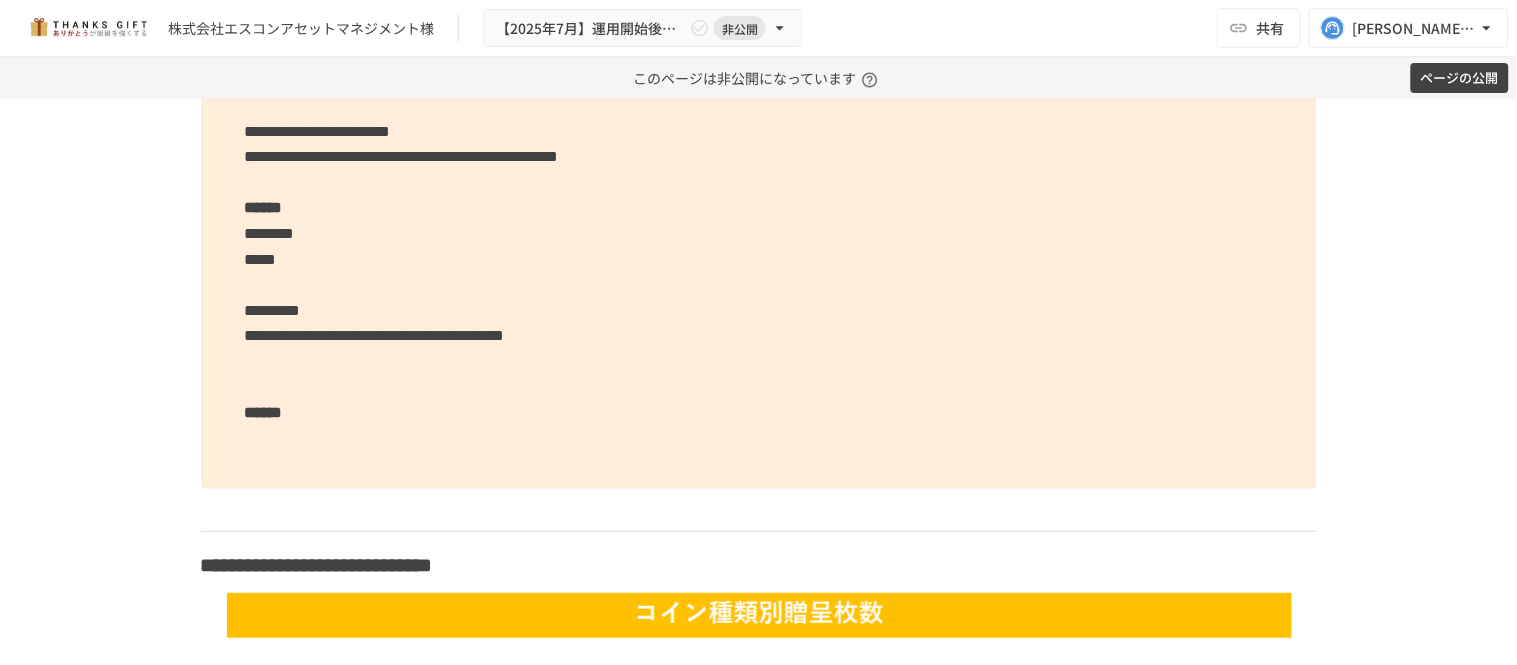click on "**********" at bounding box center [759, 207] 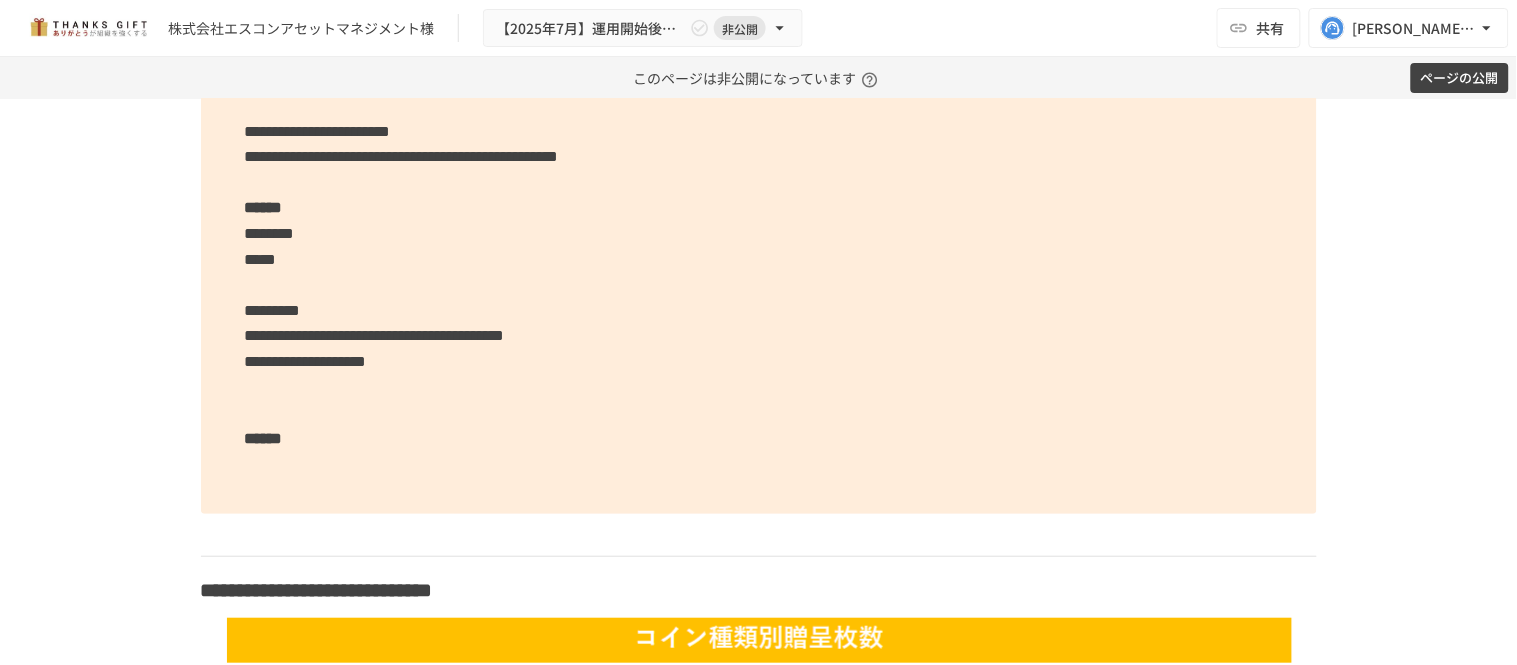 click on "**********" at bounding box center (759, 220) 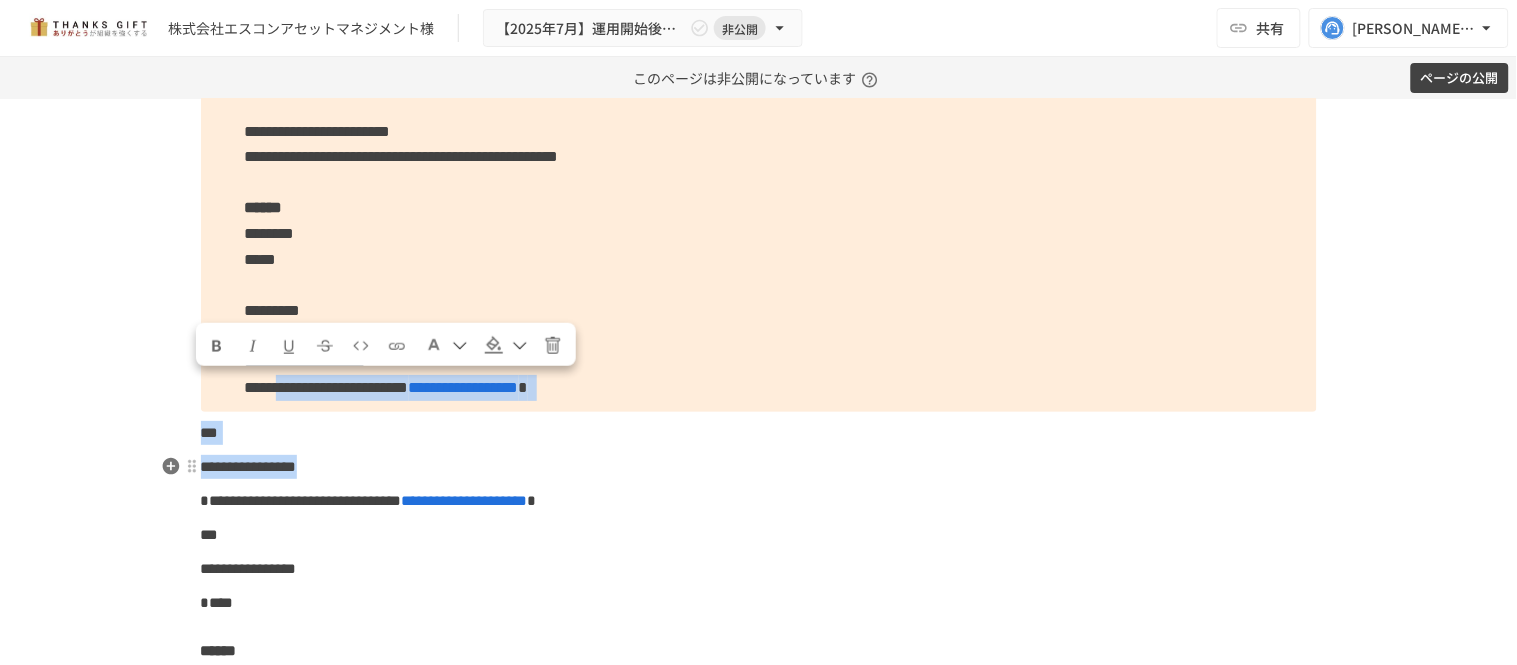 drag, startPoint x: 305, startPoint y: 383, endPoint x: 360, endPoint y: 473, distance: 105.47511 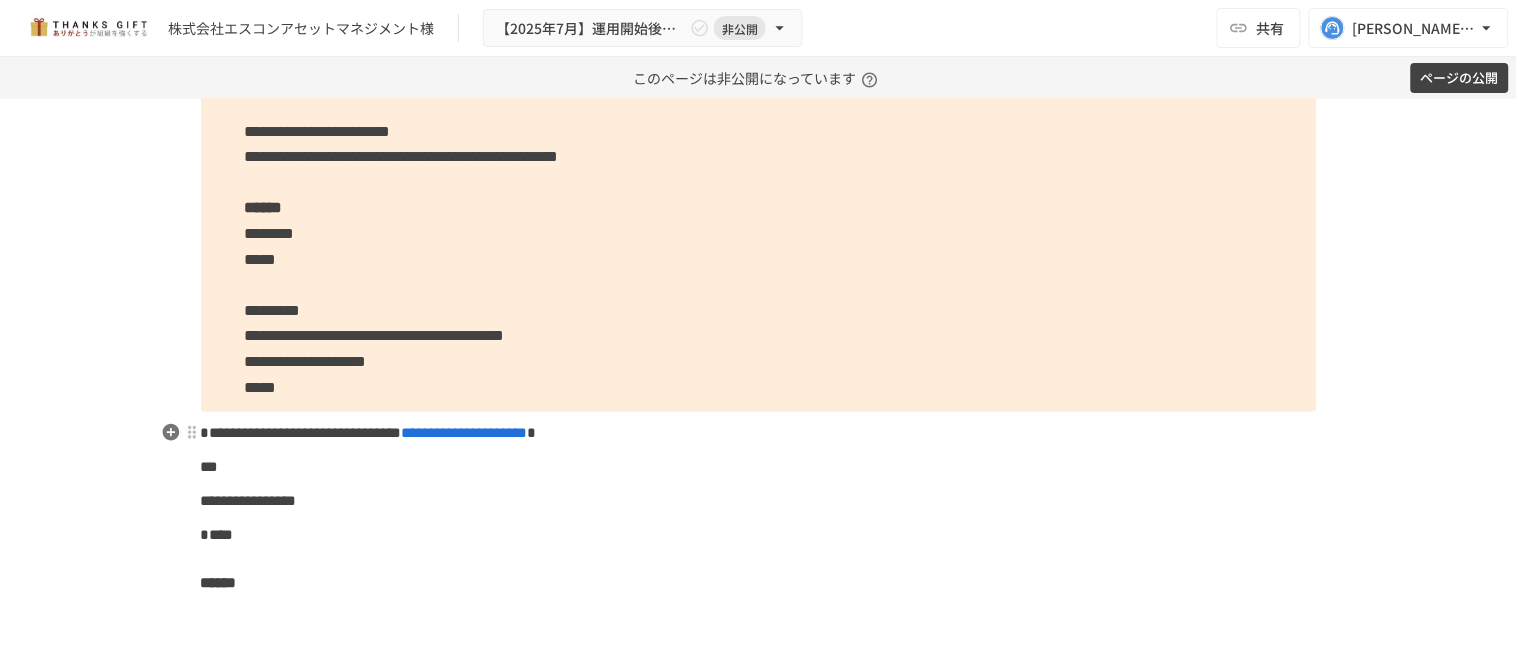 click on "**********" at bounding box center (301, 432) 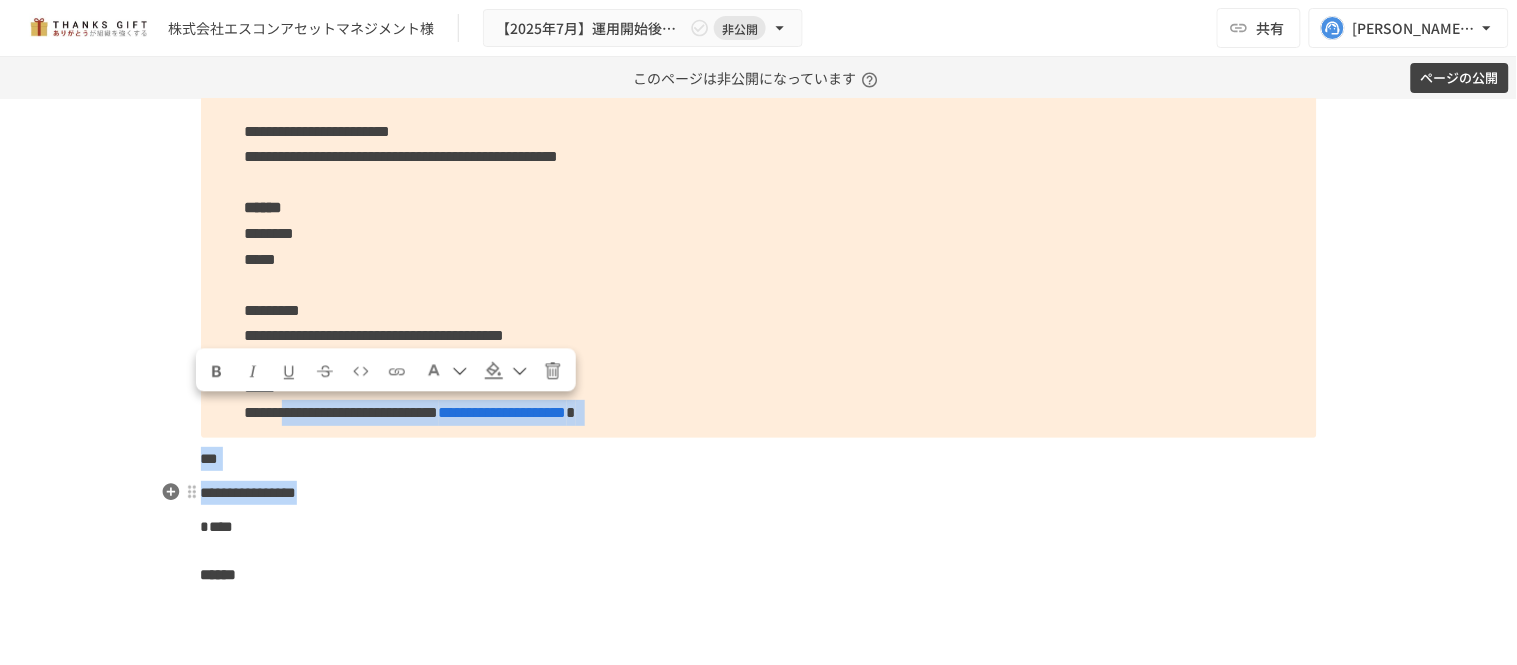 drag, startPoint x: 307, startPoint y: 416, endPoint x: 313, endPoint y: 492, distance: 76.23647 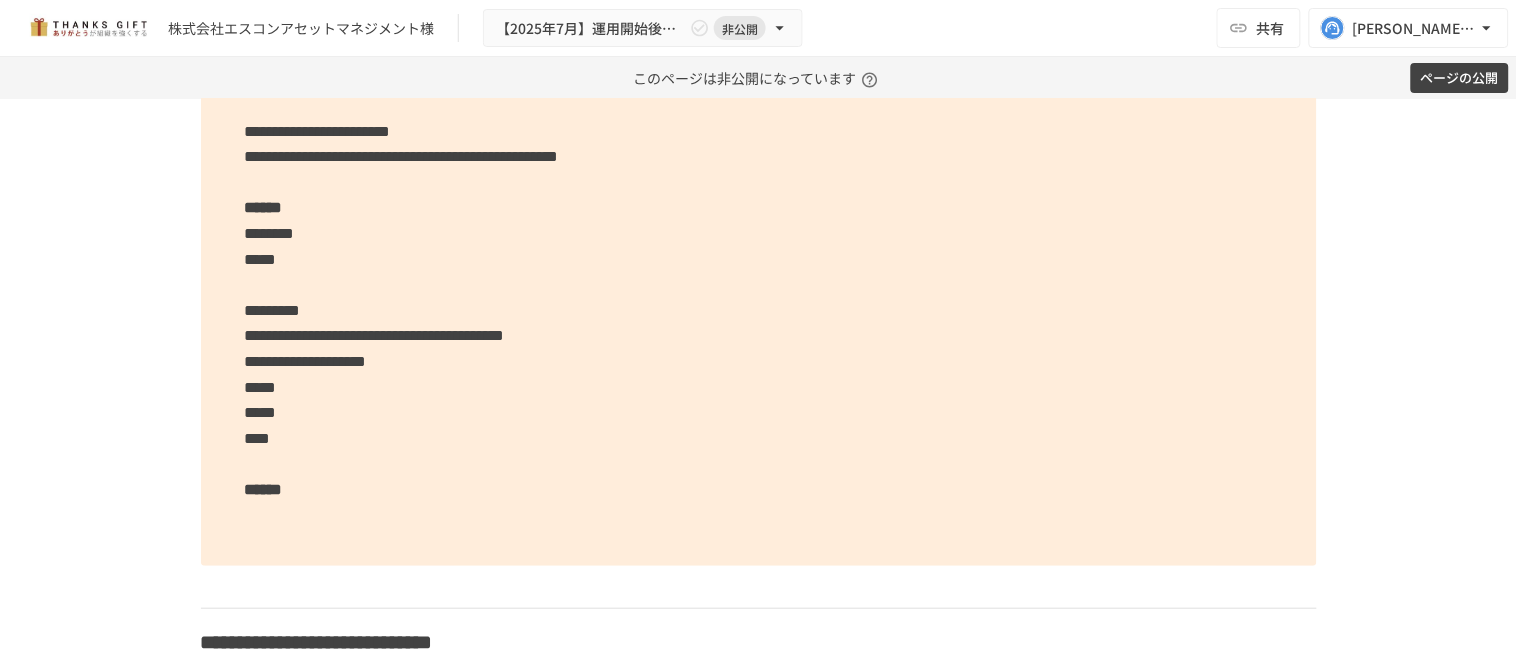 click on "**********" at bounding box center (759, 246) 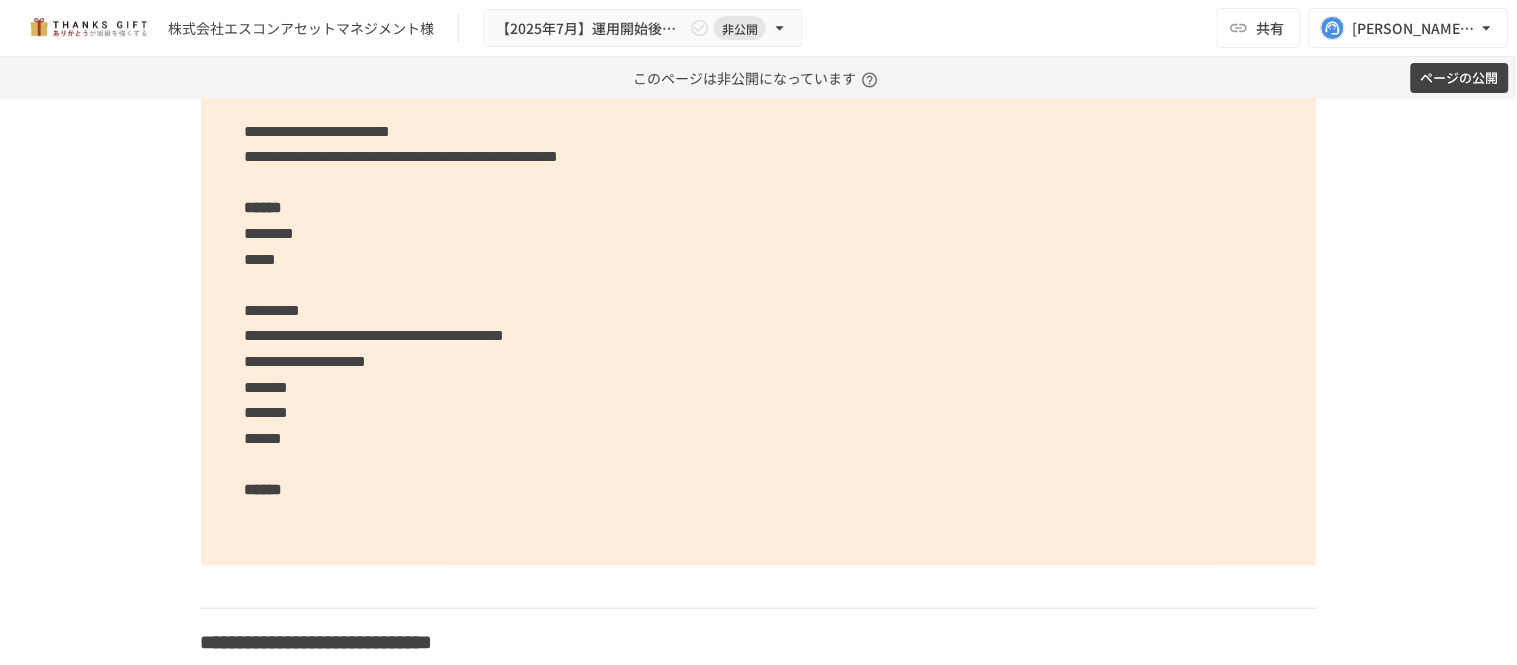 click on "**********" at bounding box center (759, 246) 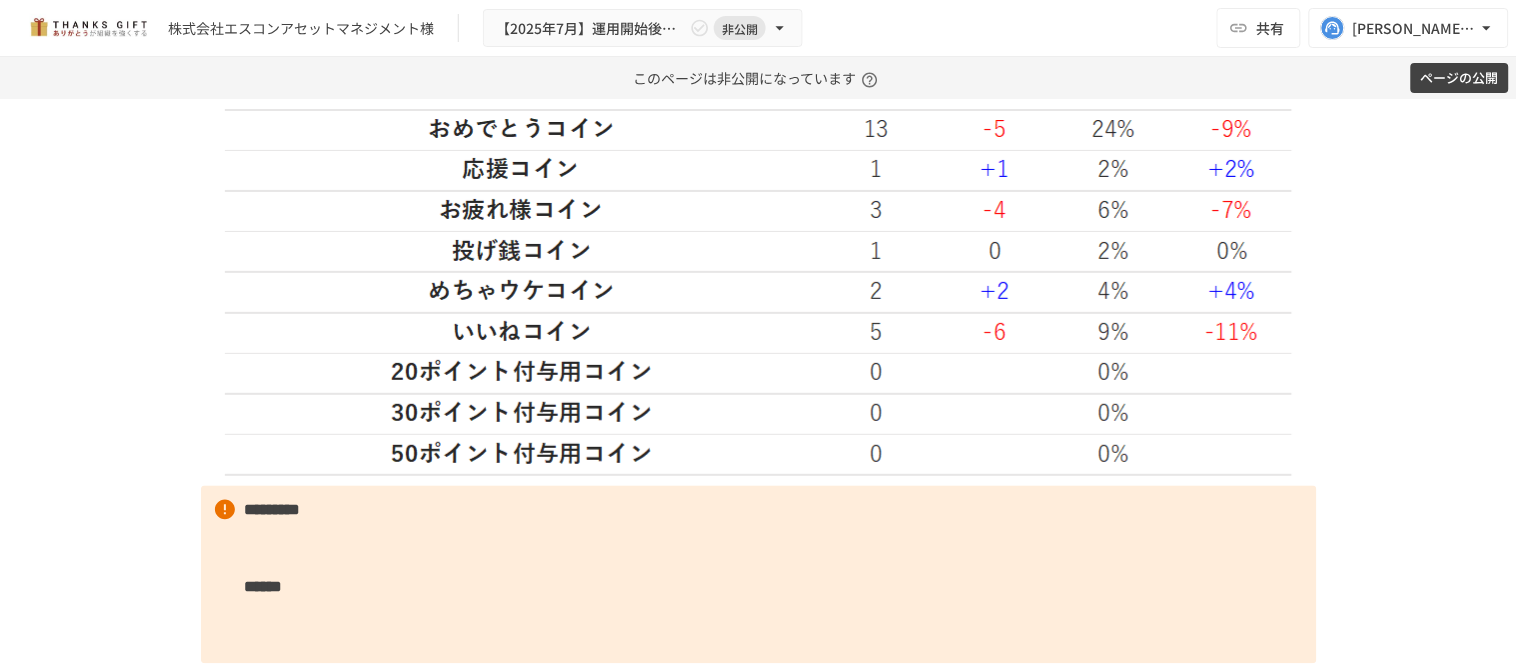 scroll, scrollTop: 6722, scrollLeft: 0, axis: vertical 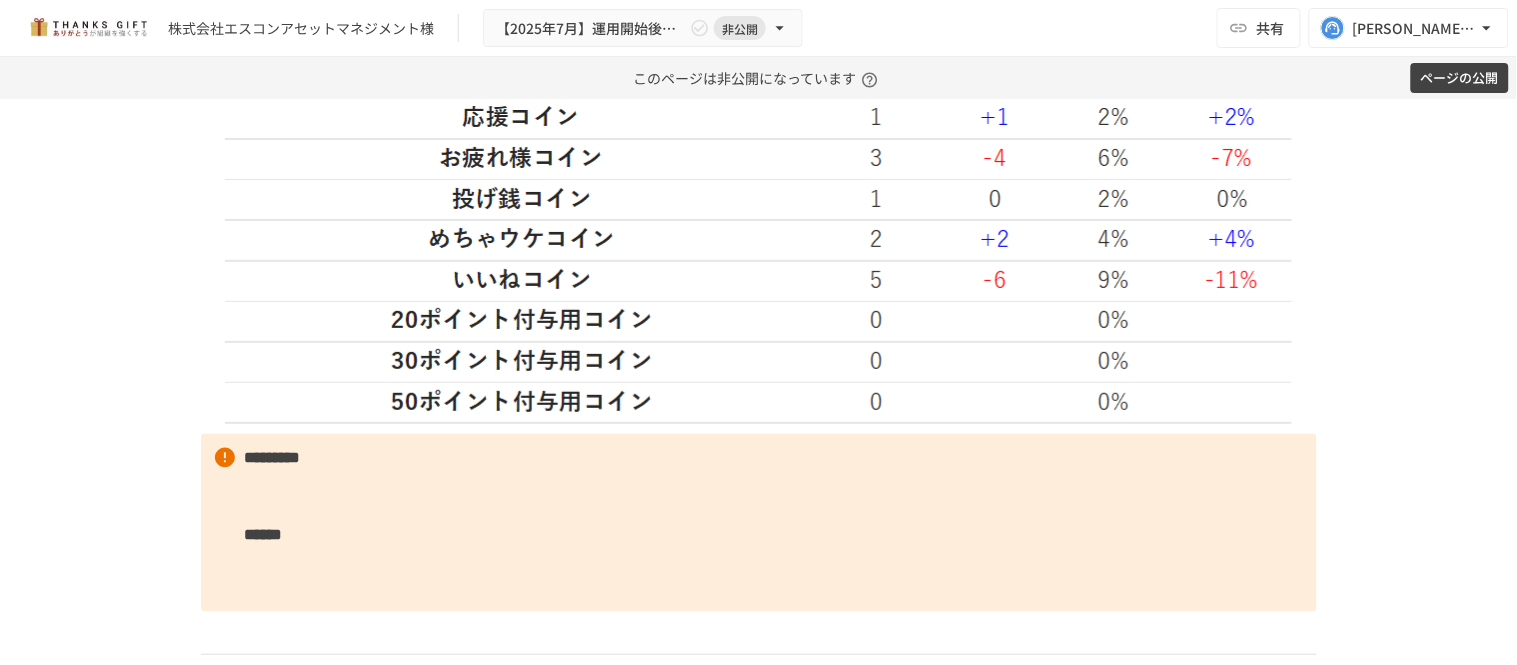 click on "********* ******" at bounding box center (759, 523) 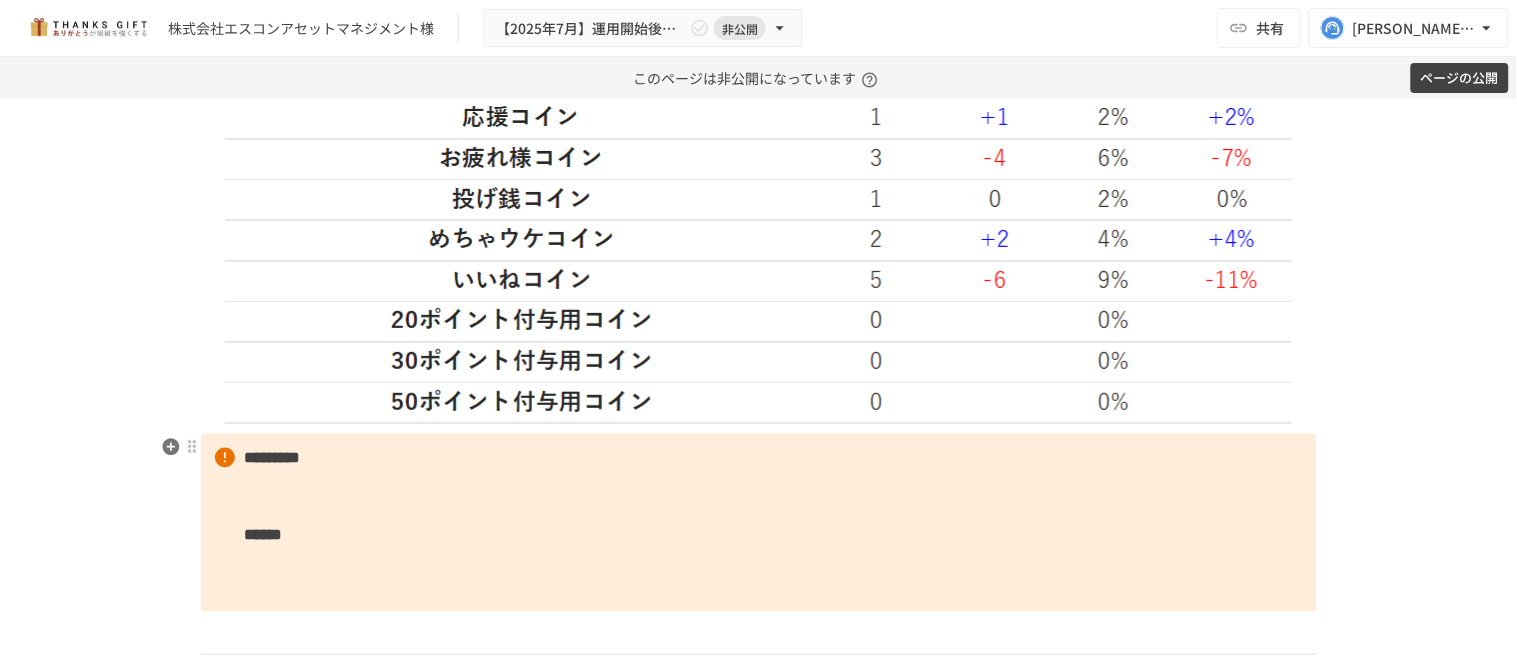 click on "********* ******" at bounding box center [759, 523] 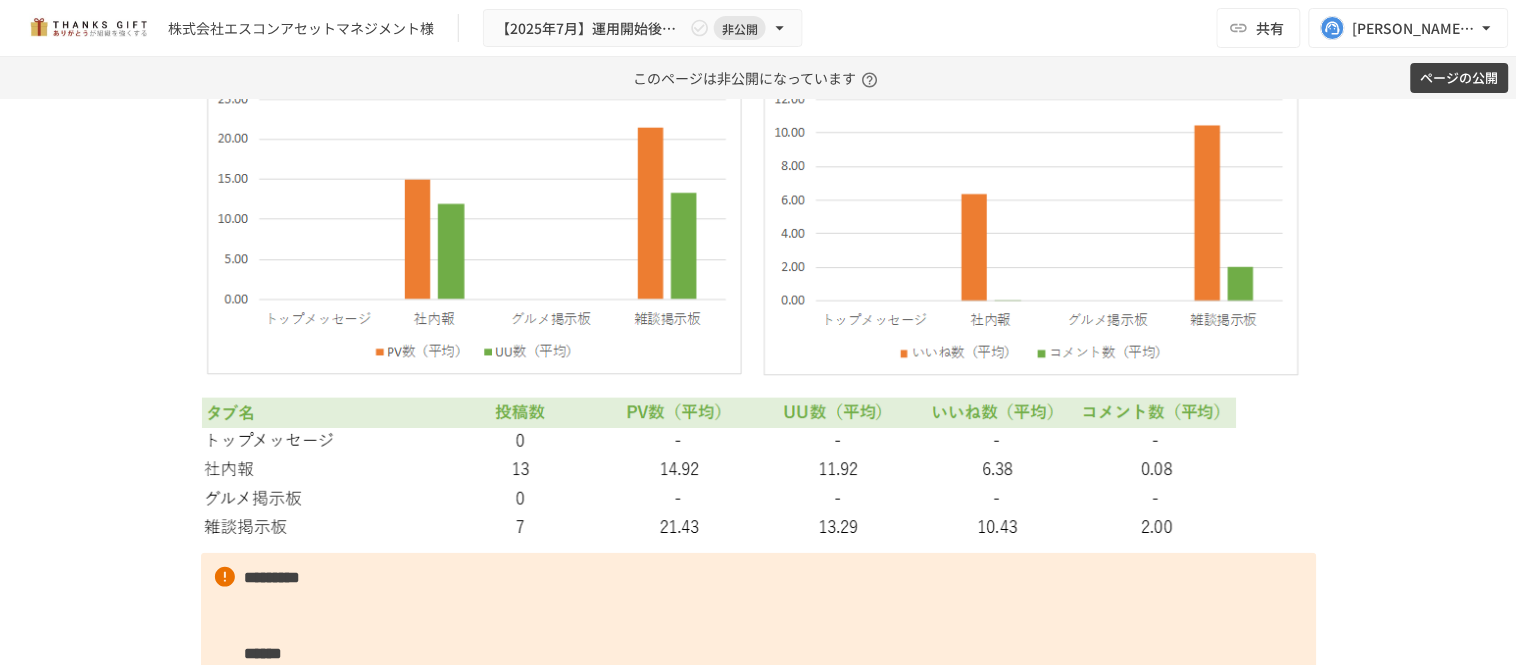 scroll, scrollTop: 8166, scrollLeft: 0, axis: vertical 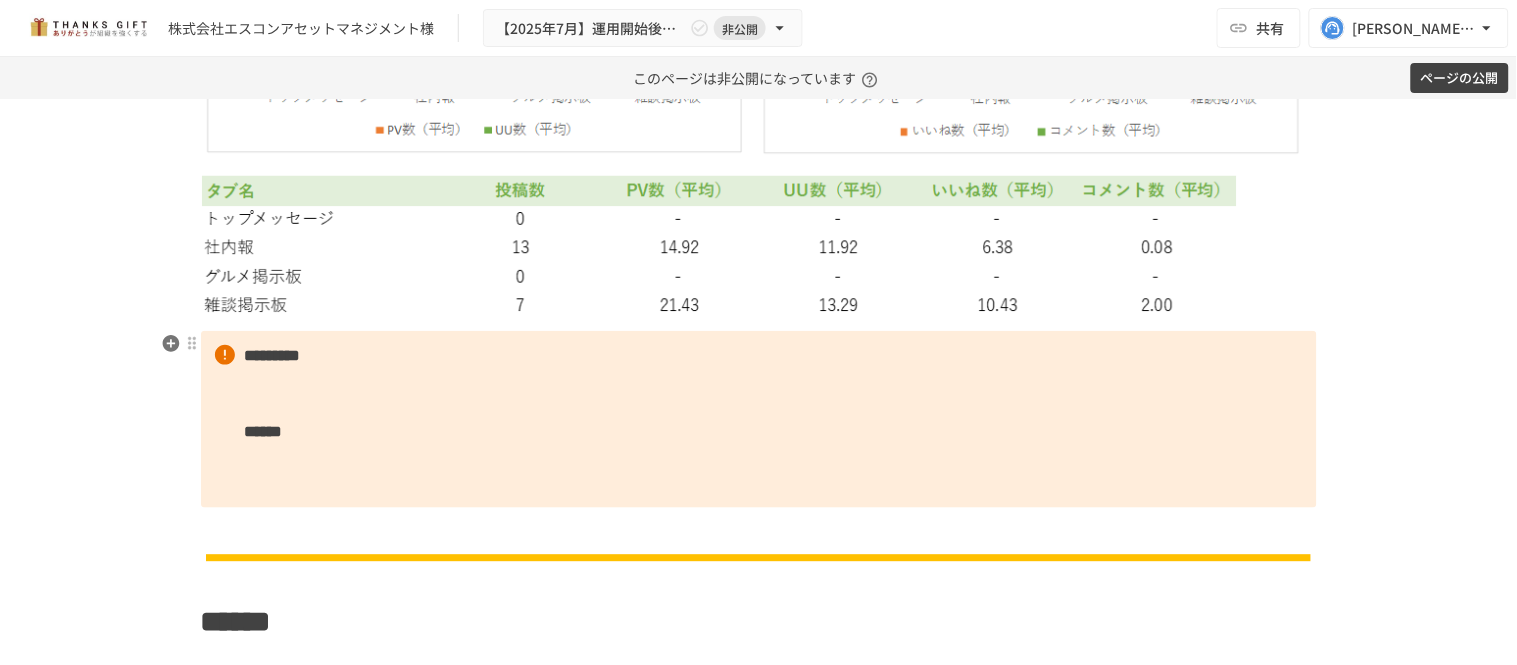 click on "********* ******" at bounding box center [759, 420] 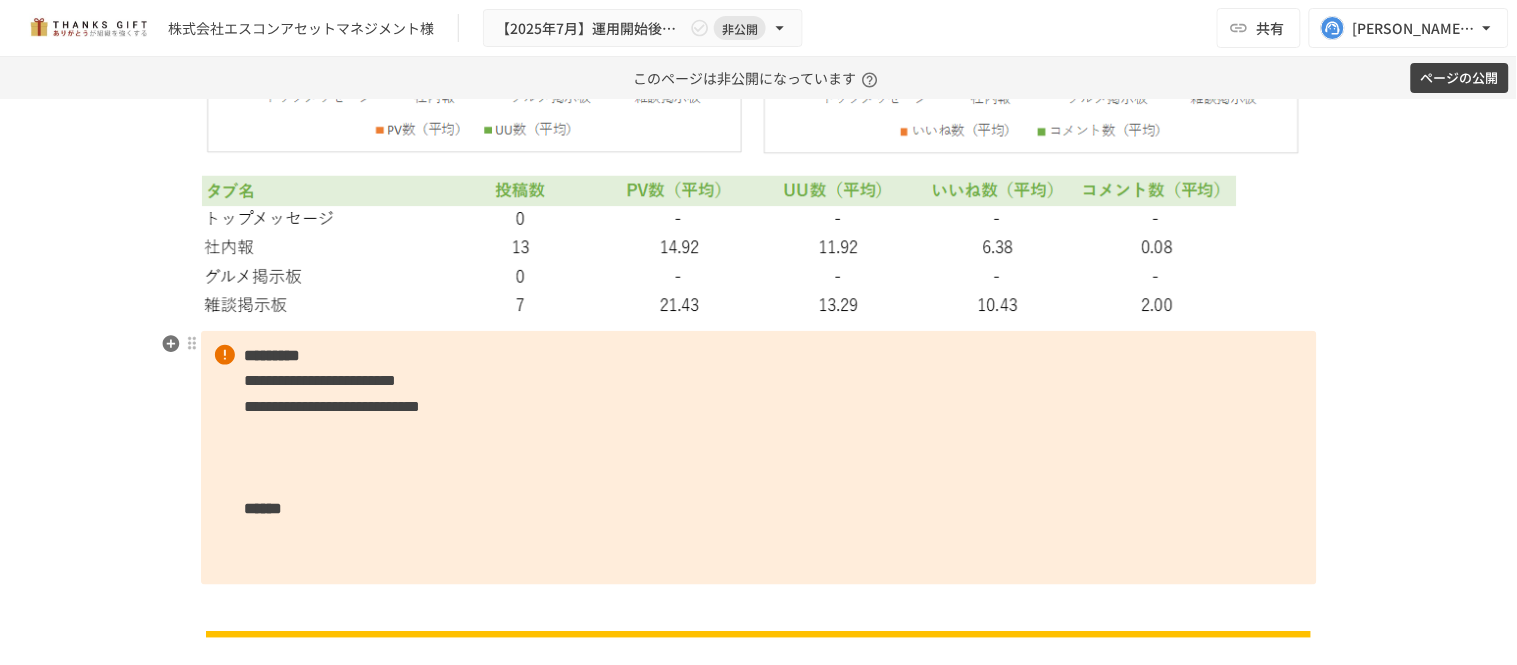 click on "**********" at bounding box center (759, 458) 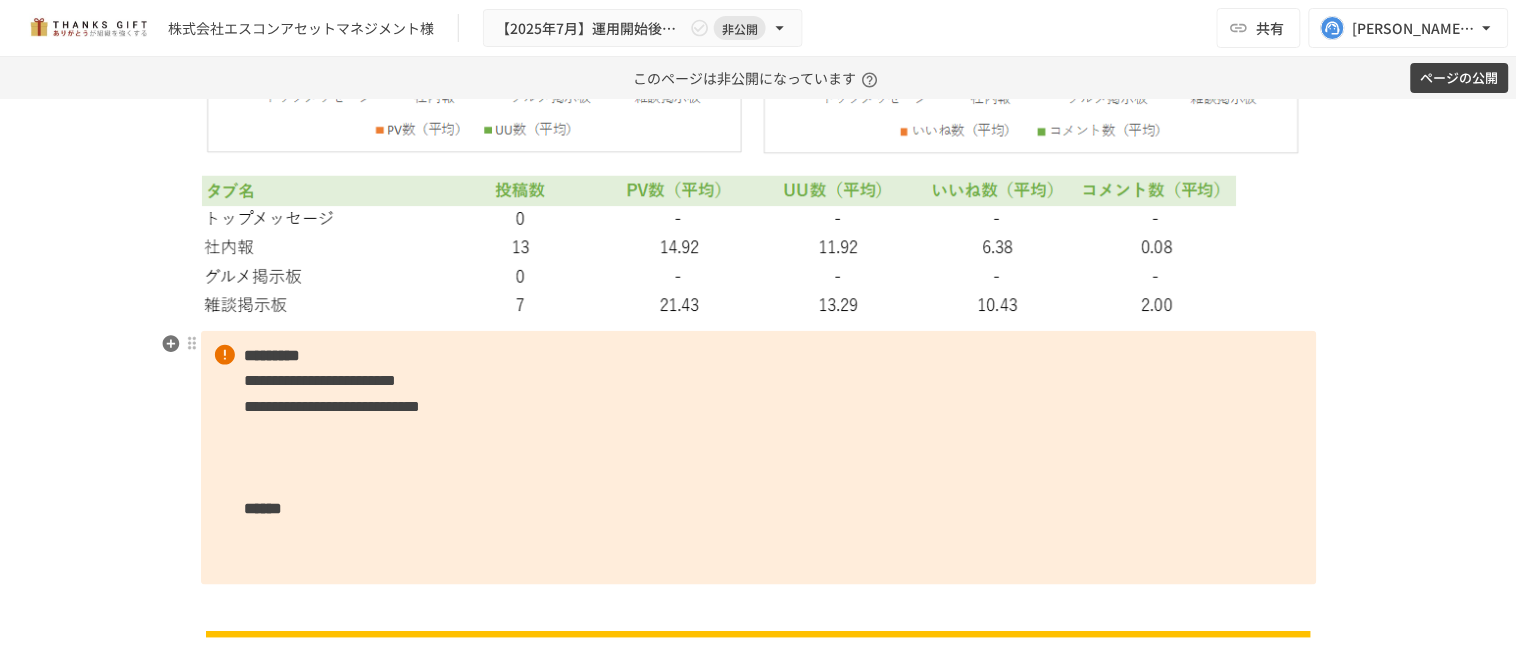 click on "**********" at bounding box center [759, 458] 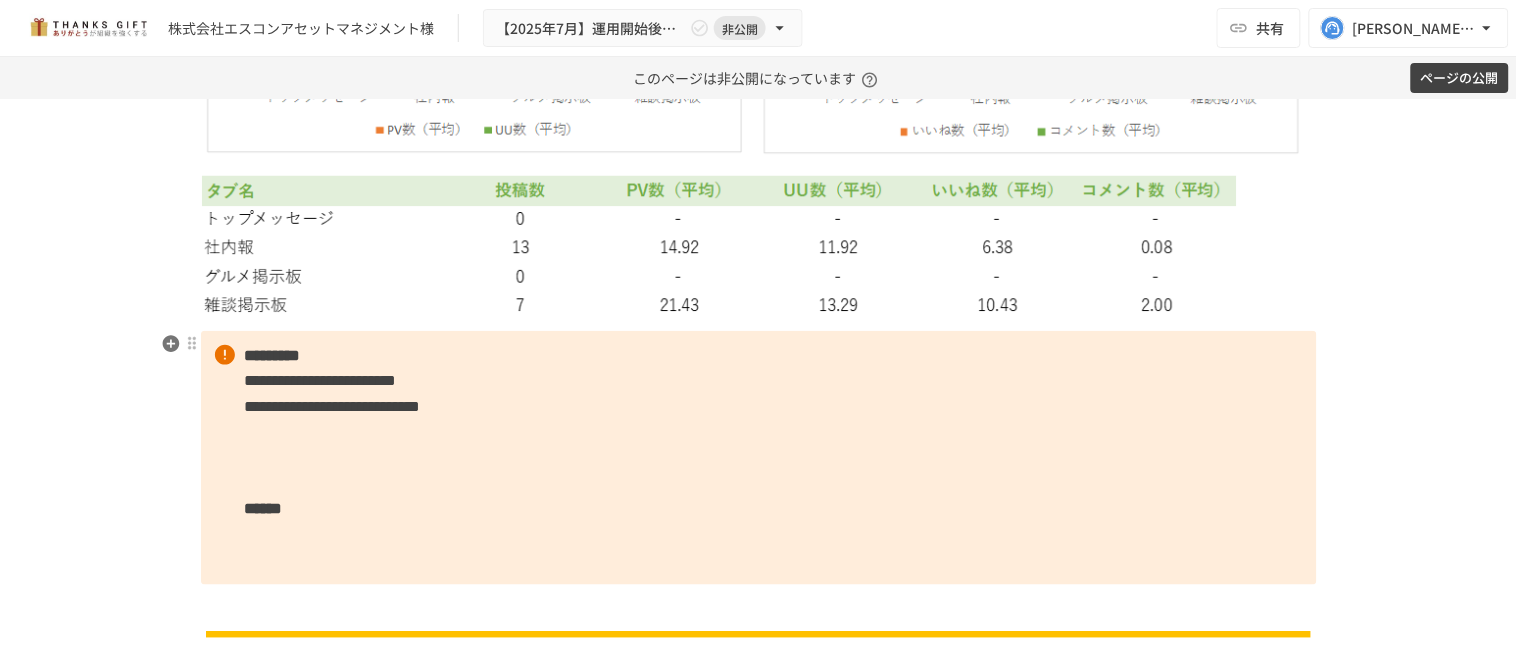 click on "**********" at bounding box center [759, 458] 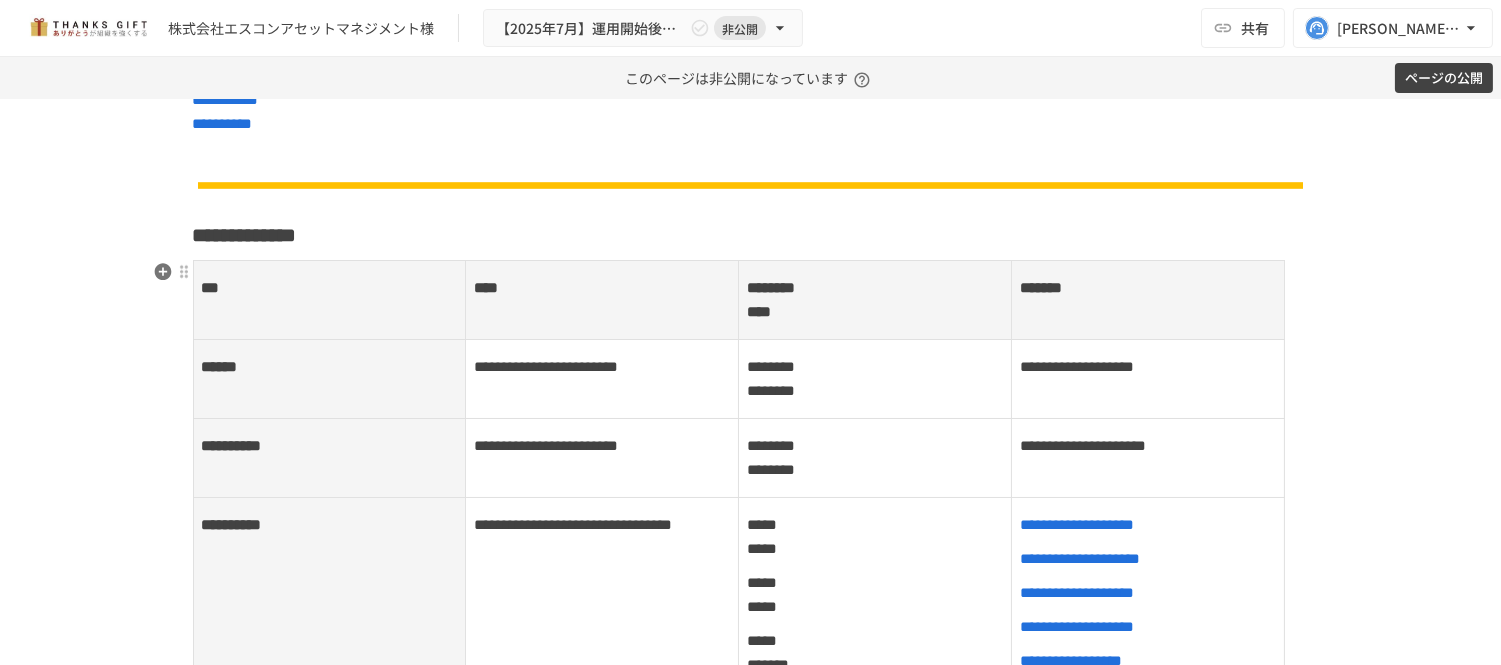 scroll, scrollTop: 611, scrollLeft: 0, axis: vertical 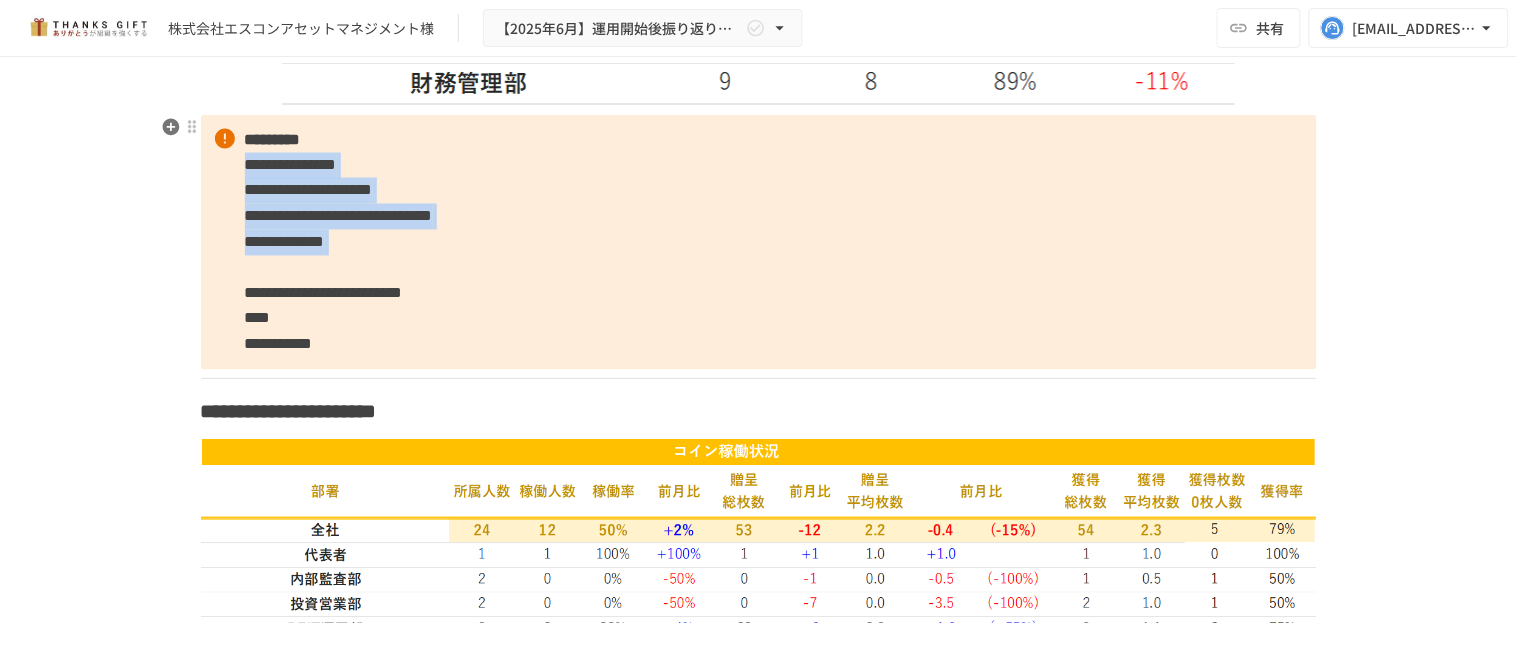 drag, startPoint x: 232, startPoint y: 157, endPoint x: 626, endPoint y: 274, distance: 411.00485 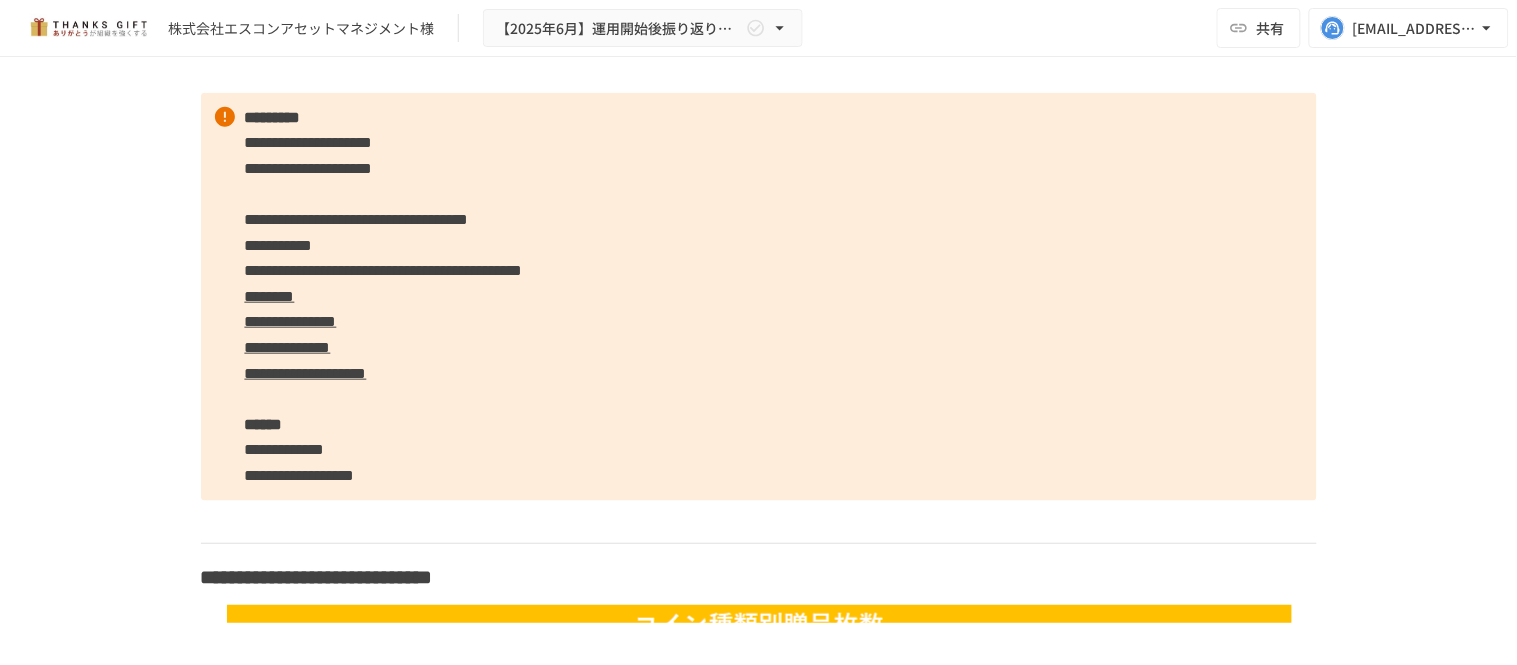 scroll, scrollTop: 4278, scrollLeft: 0, axis: vertical 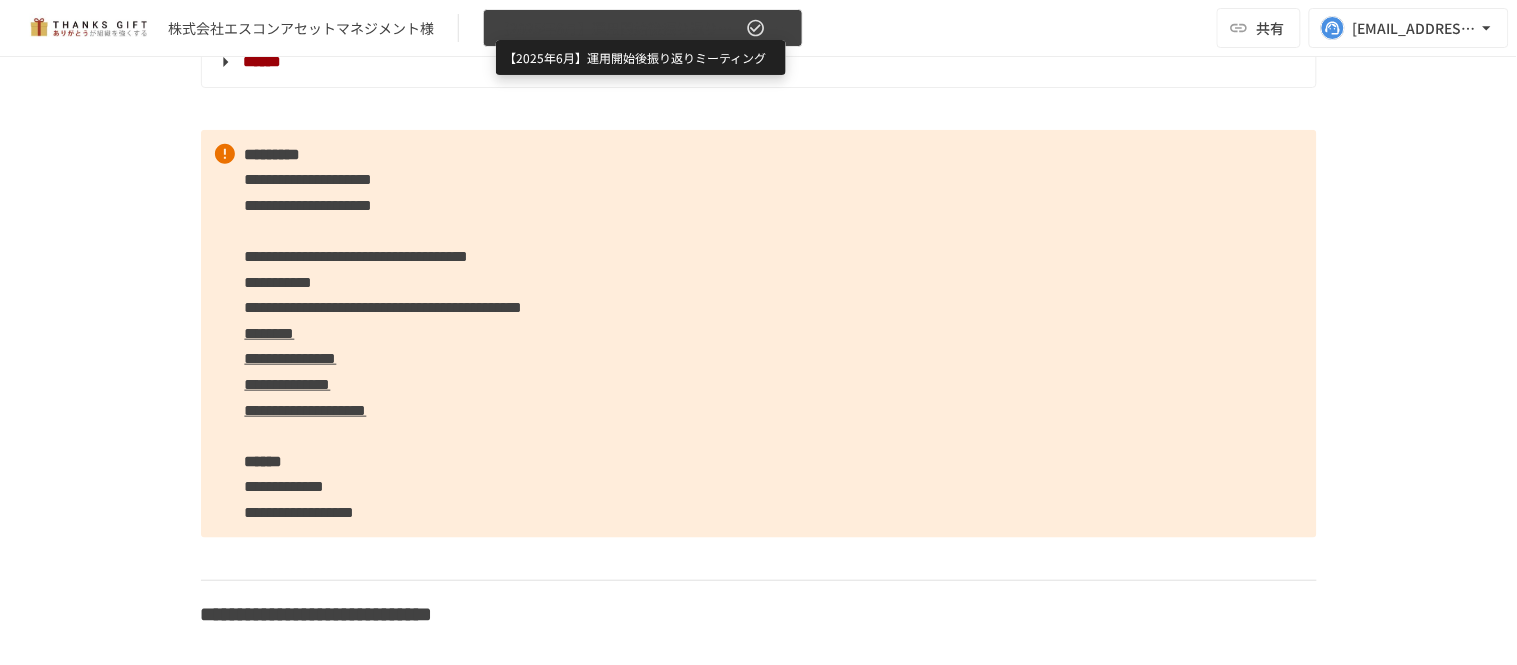 click on "【2025年6月】運用開始後振り返りミーティング" at bounding box center (619, 28) 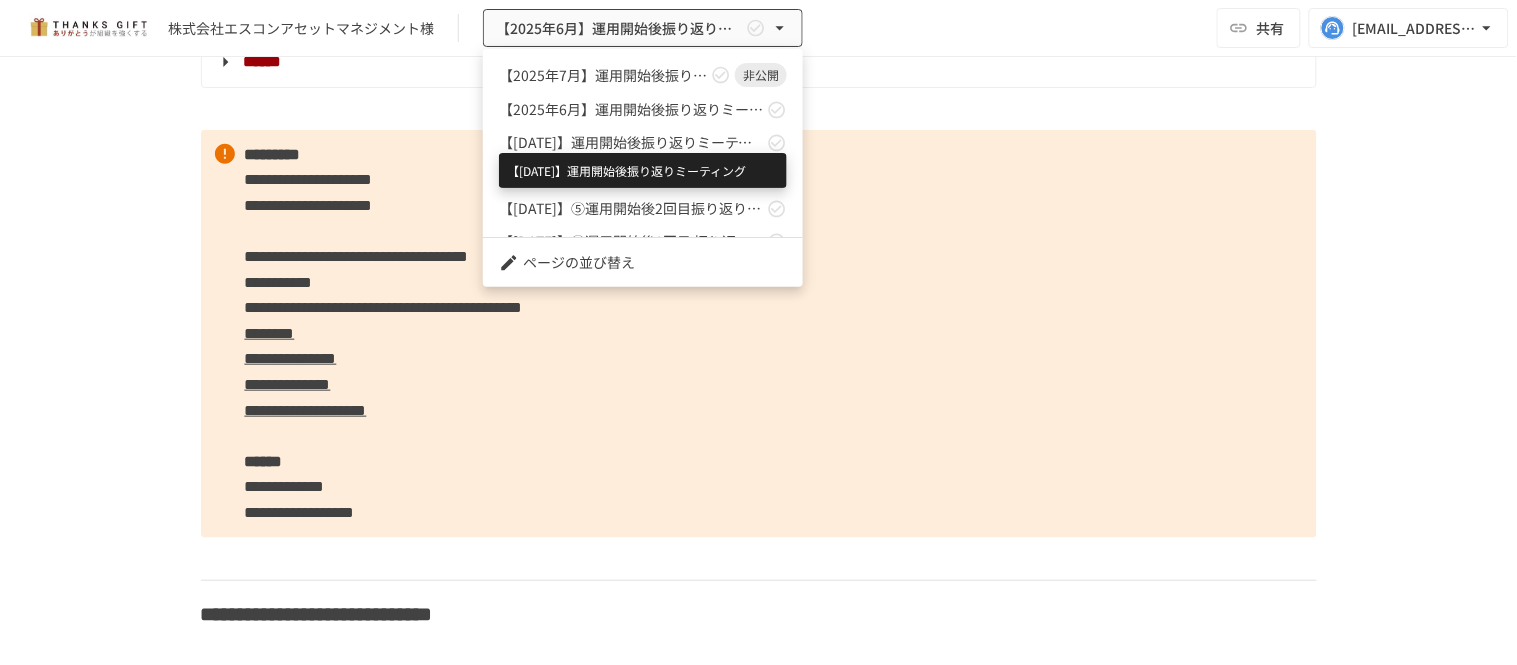 click on "【[DATE]】運用開始後振り返りミーティング" at bounding box center (631, 142) 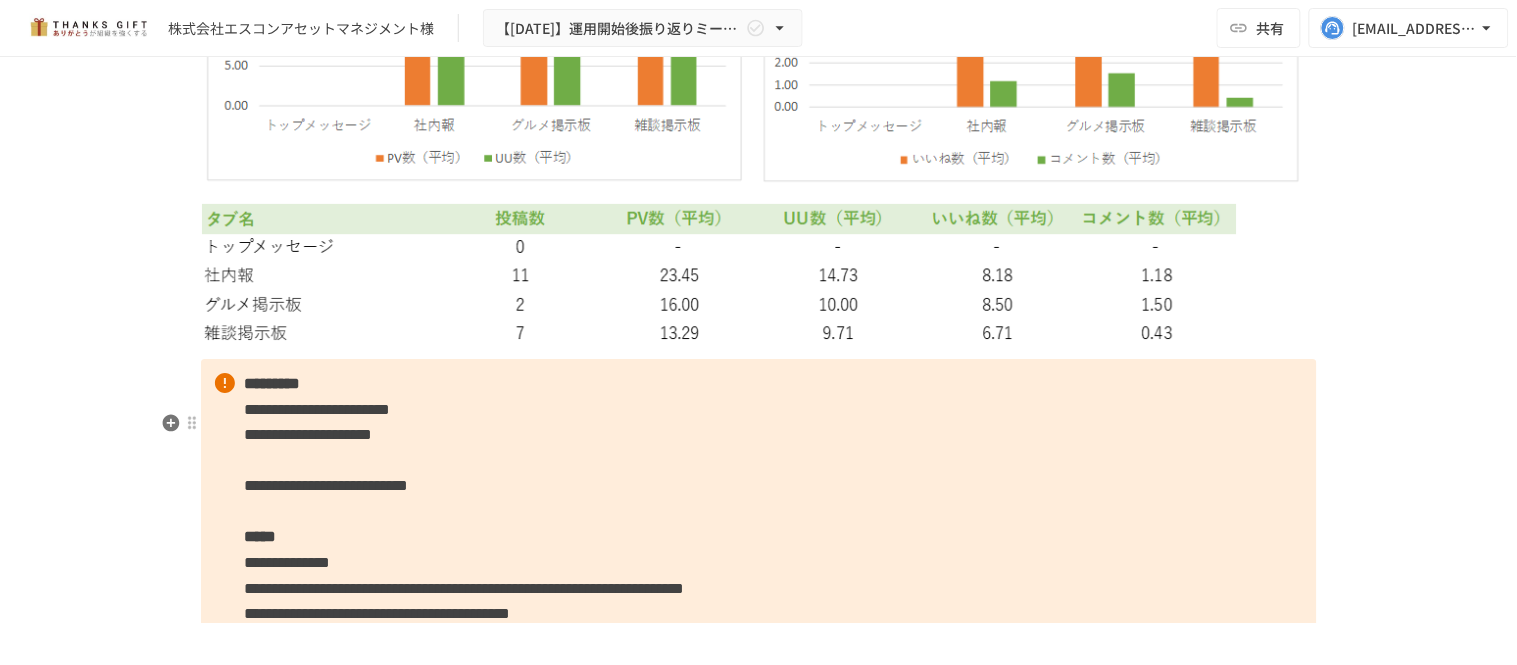 scroll, scrollTop: 7637, scrollLeft: 0, axis: vertical 